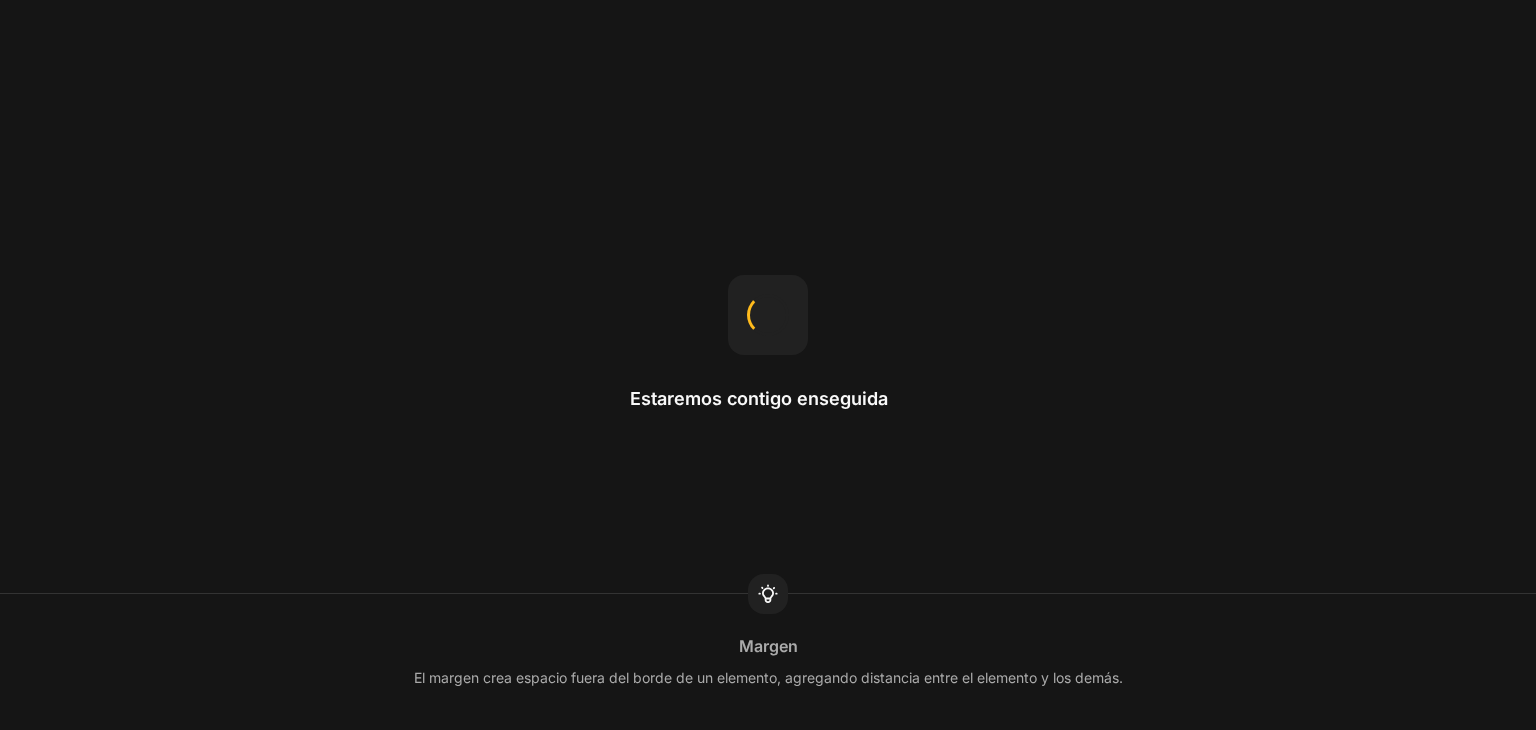 scroll, scrollTop: 0, scrollLeft: 0, axis: both 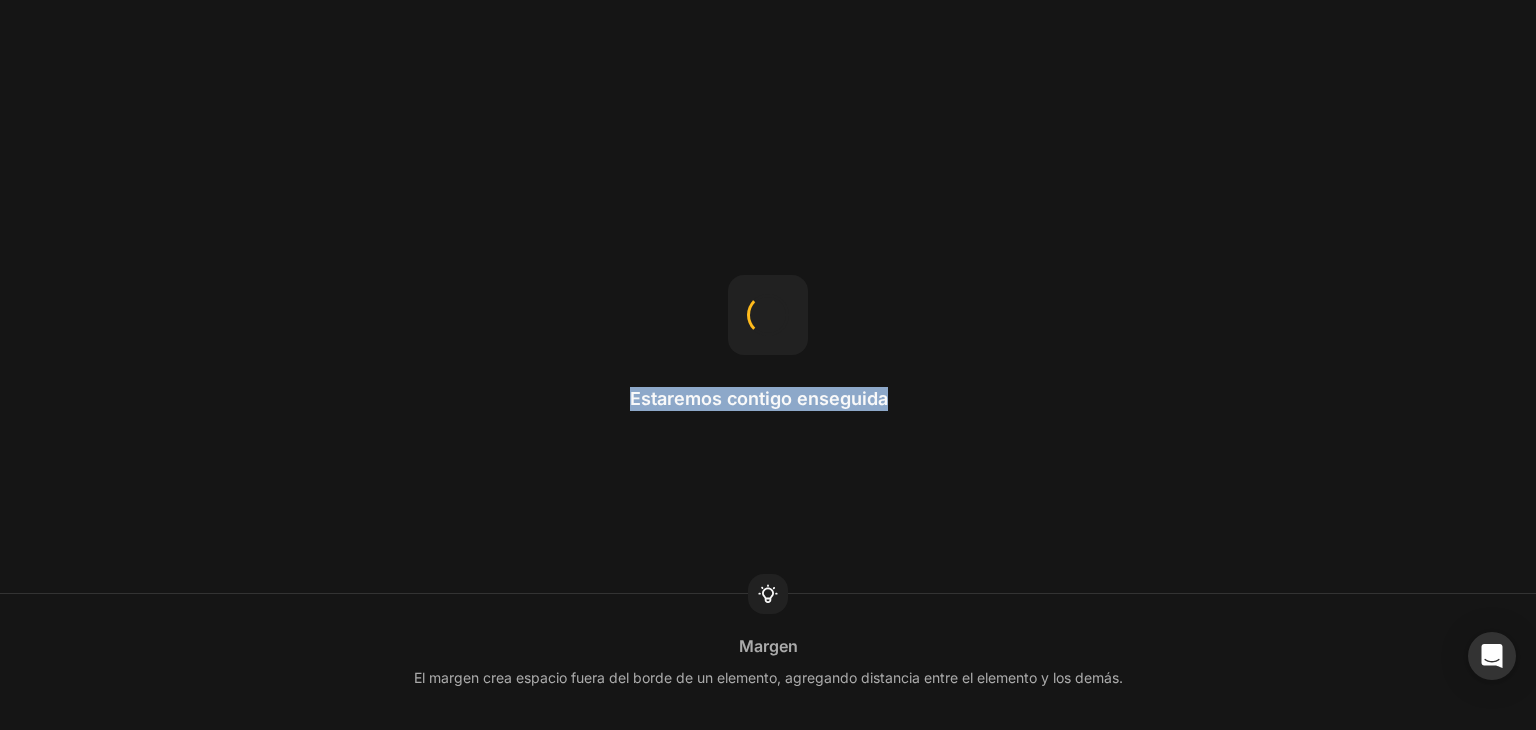 drag, startPoint x: 592, startPoint y: 397, endPoint x: 922, endPoint y: 424, distance: 331.1027 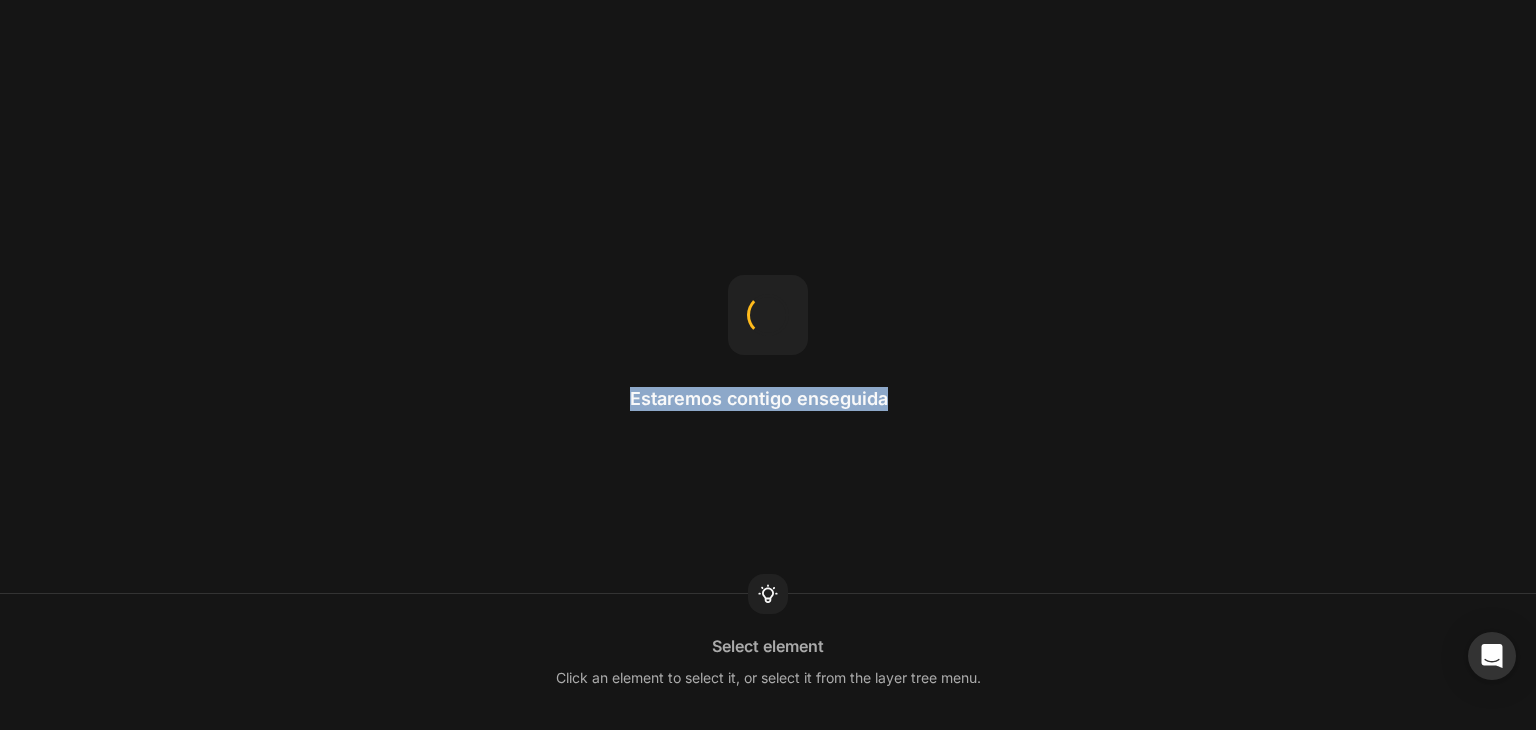 click on "Estaremos contigo enseguida Select element Click an element to select it, or select it from the layer tree menu." at bounding box center (768, 365) 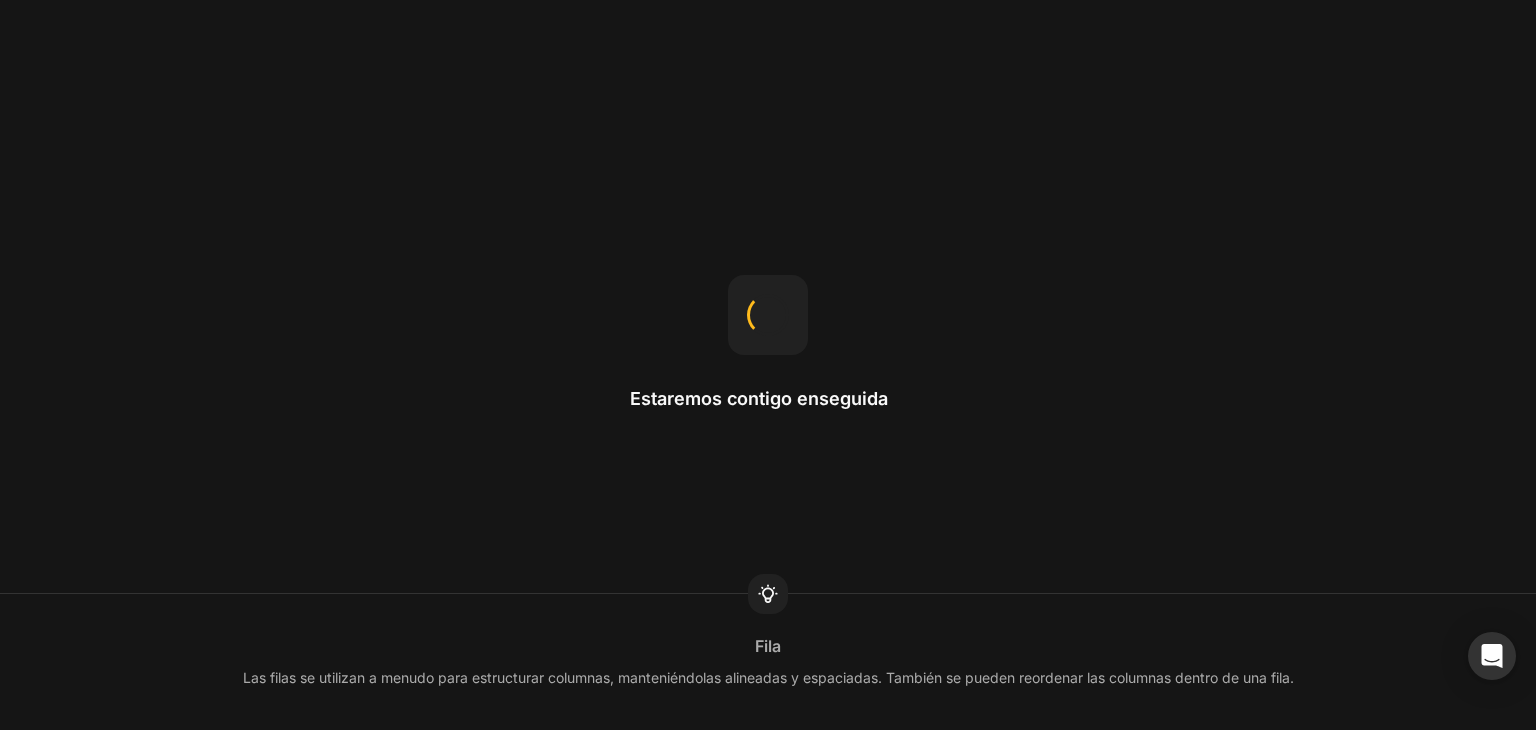 click at bounding box center [768, 315] 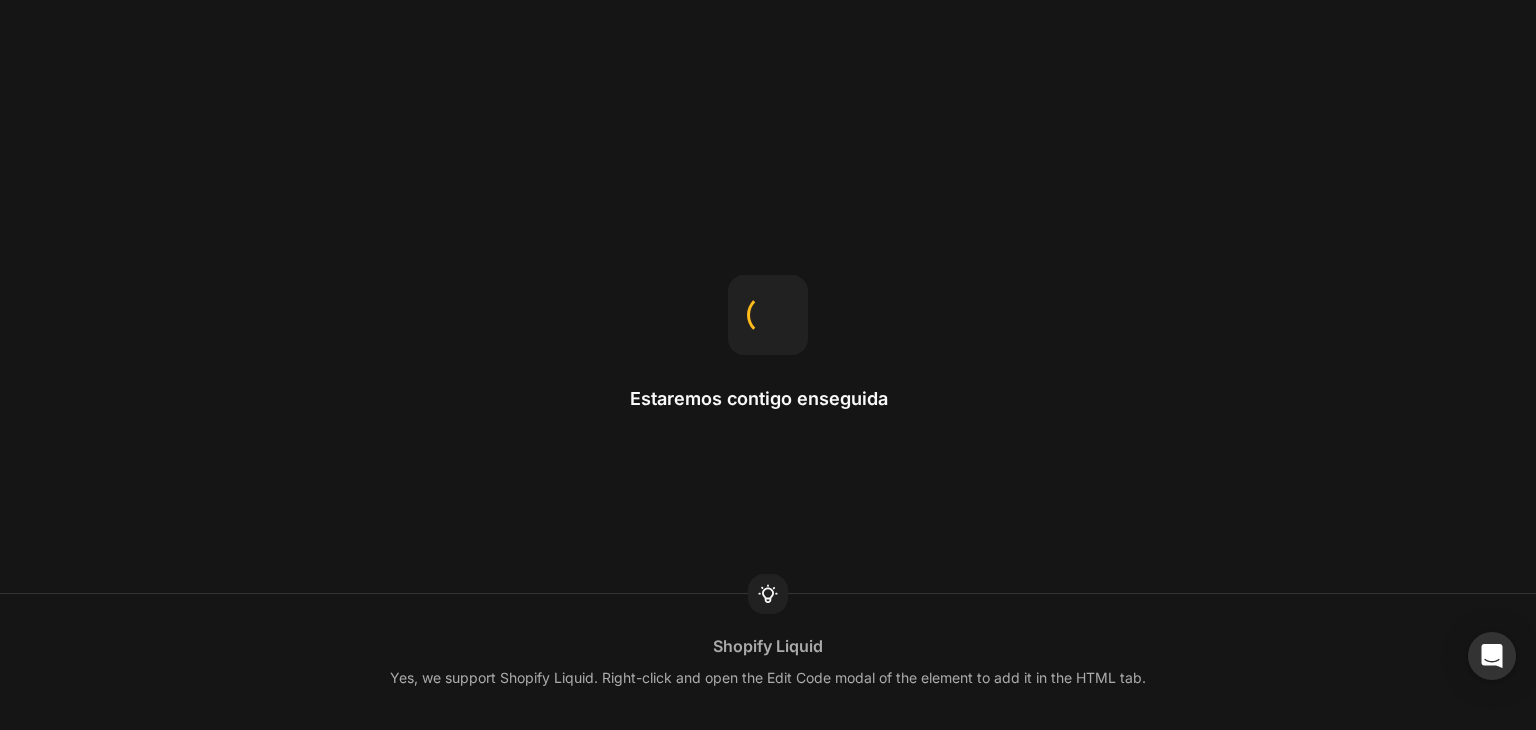 click at bounding box center [768, 315] 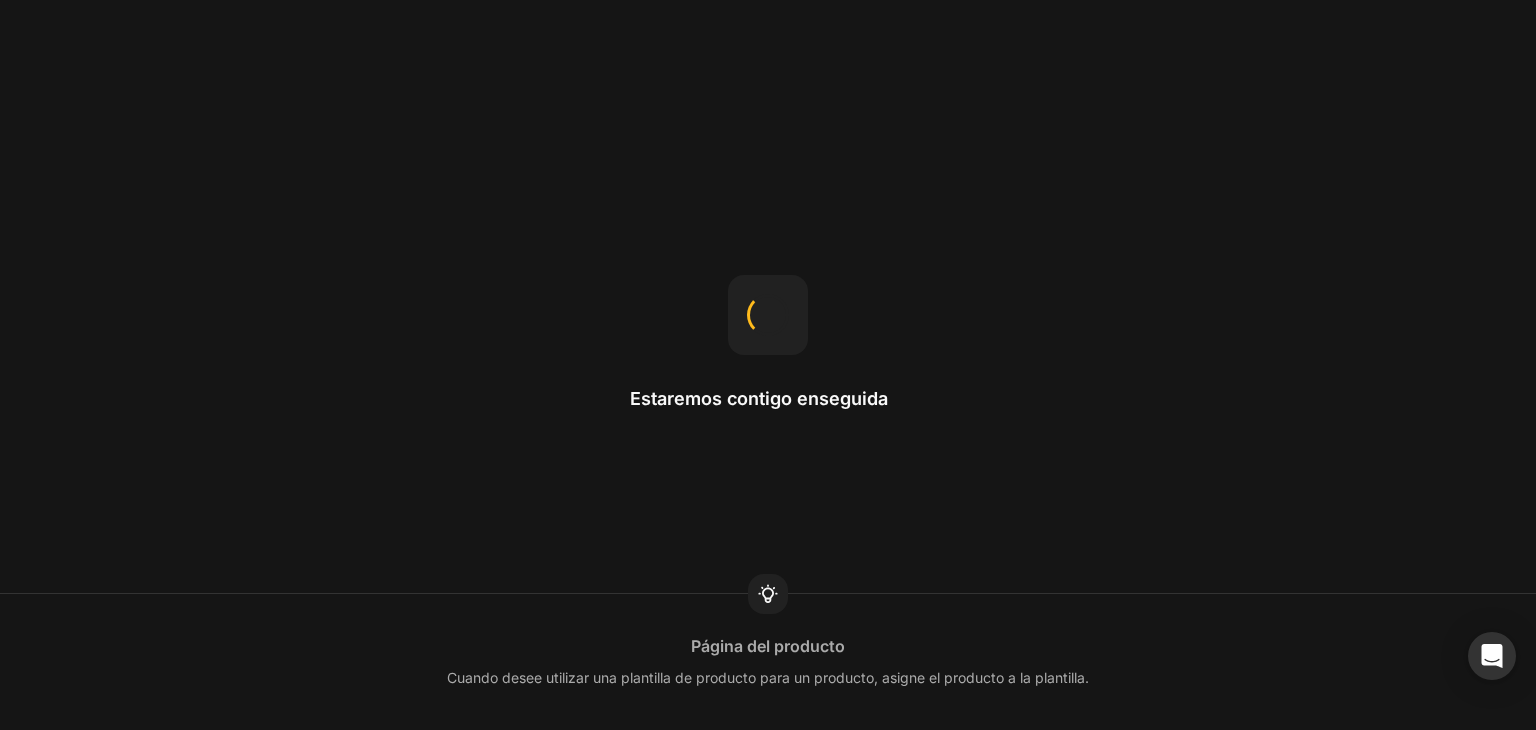 click on "Estaremos contigo enseguida" at bounding box center [768, 365] 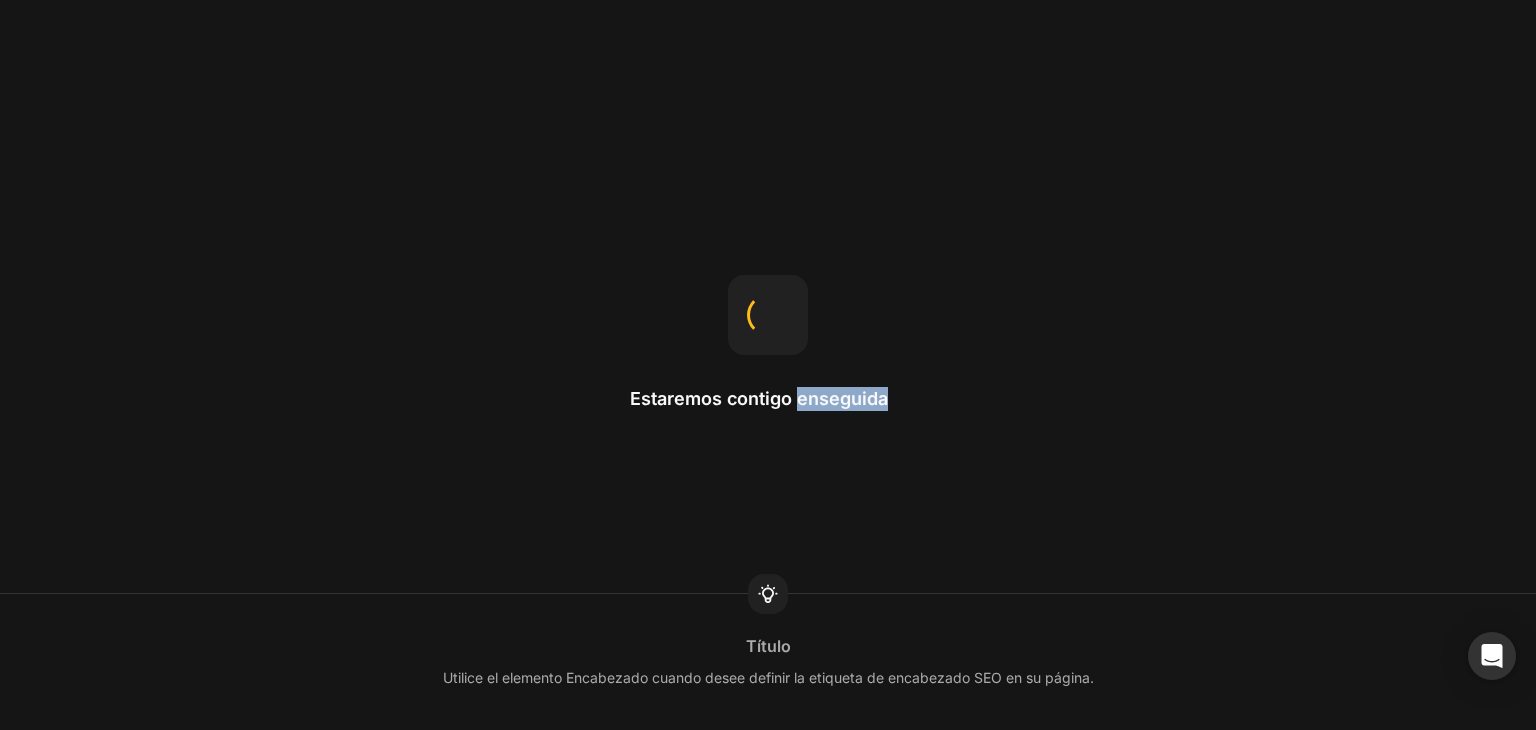 click on "Estaremos contigo enseguida" at bounding box center [768, 365] 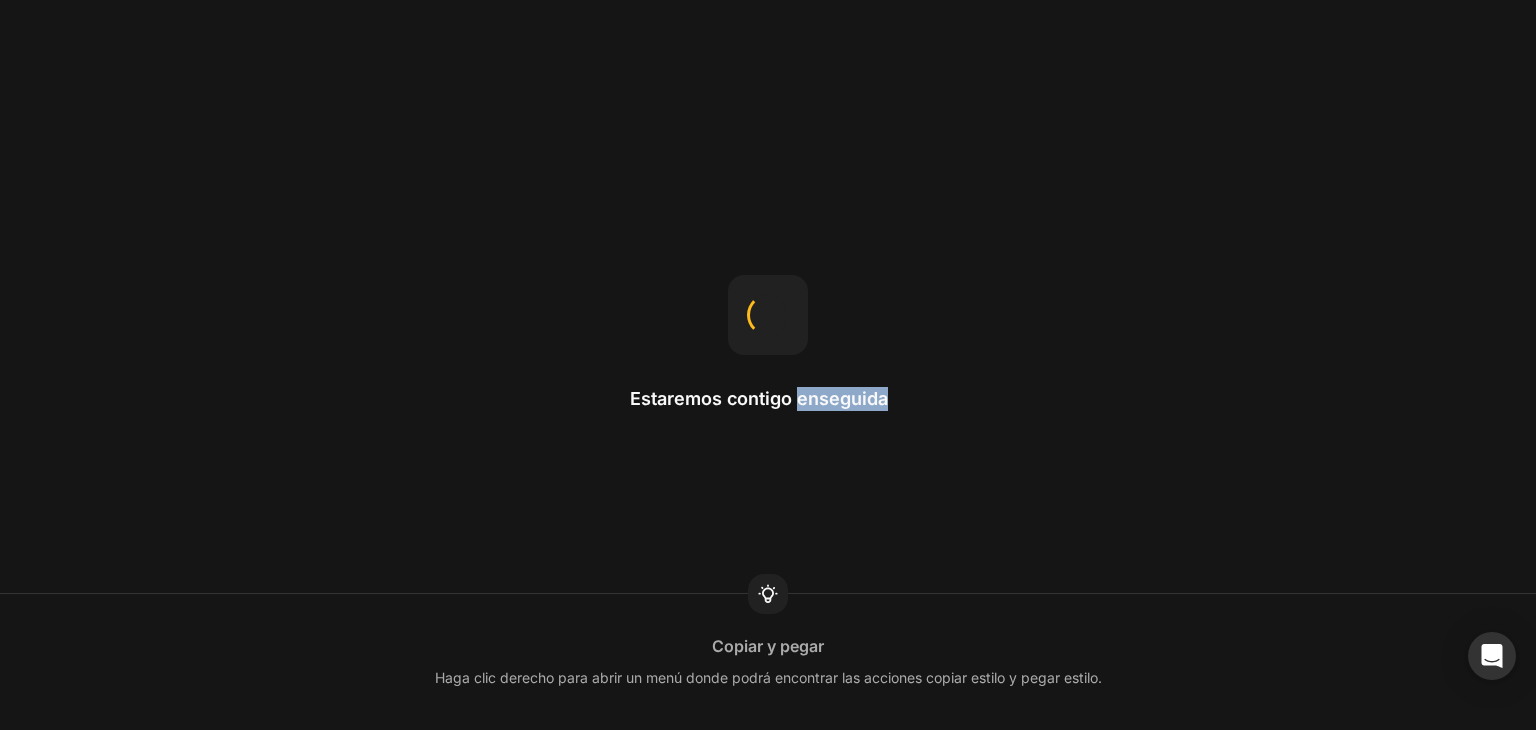 click on "Estaremos contigo enseguida Copiar y pegar Haga clic derecho para abrir un menú donde podrá encontrar las acciones copiar estilo y pegar estilo." at bounding box center [768, 365] 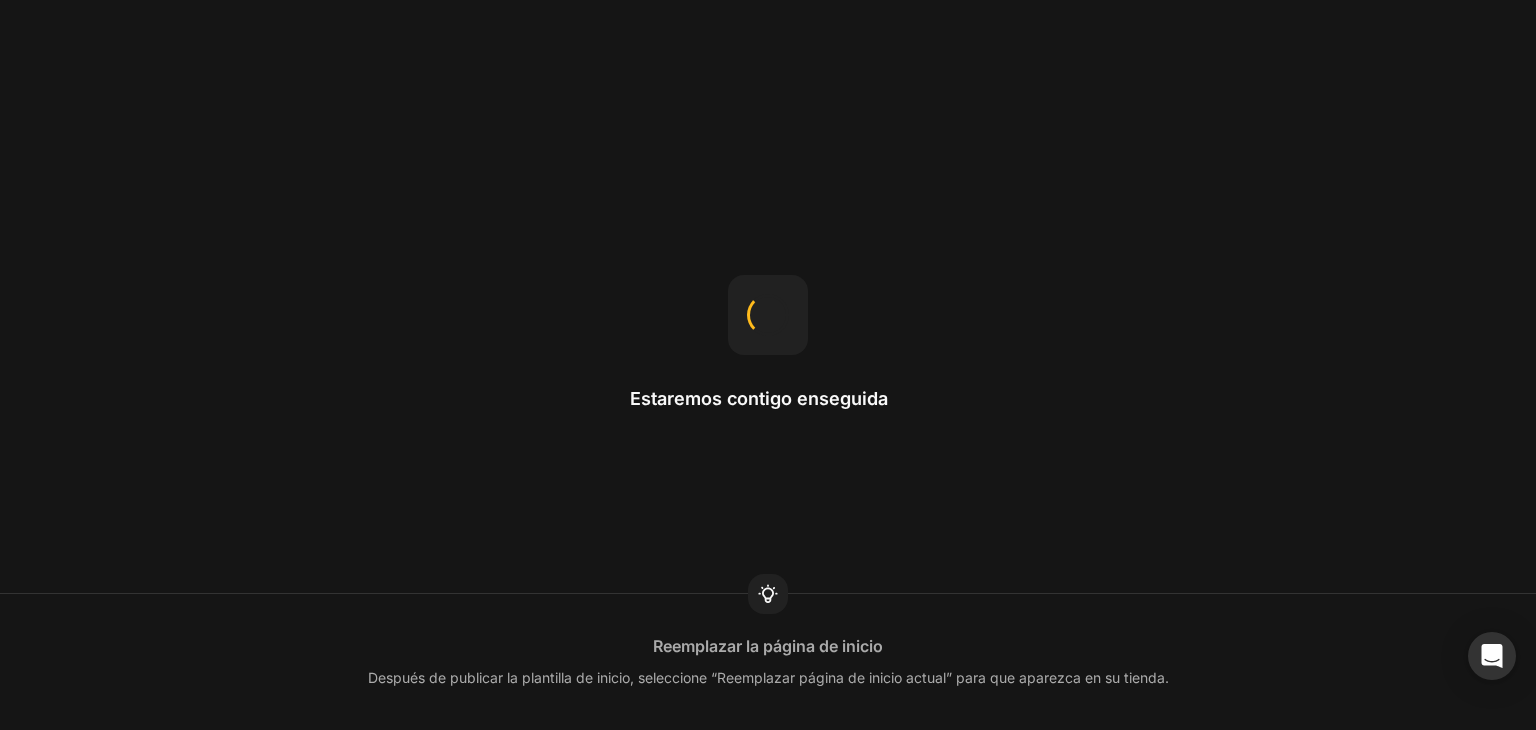 click on "Estaremos contigo enseguida Reemplazar la página de inicio Después de publicar la plantilla de inicio, seleccione “Reemplazar página de inicio actual” para que aparezca en su tienda." at bounding box center [768, 365] 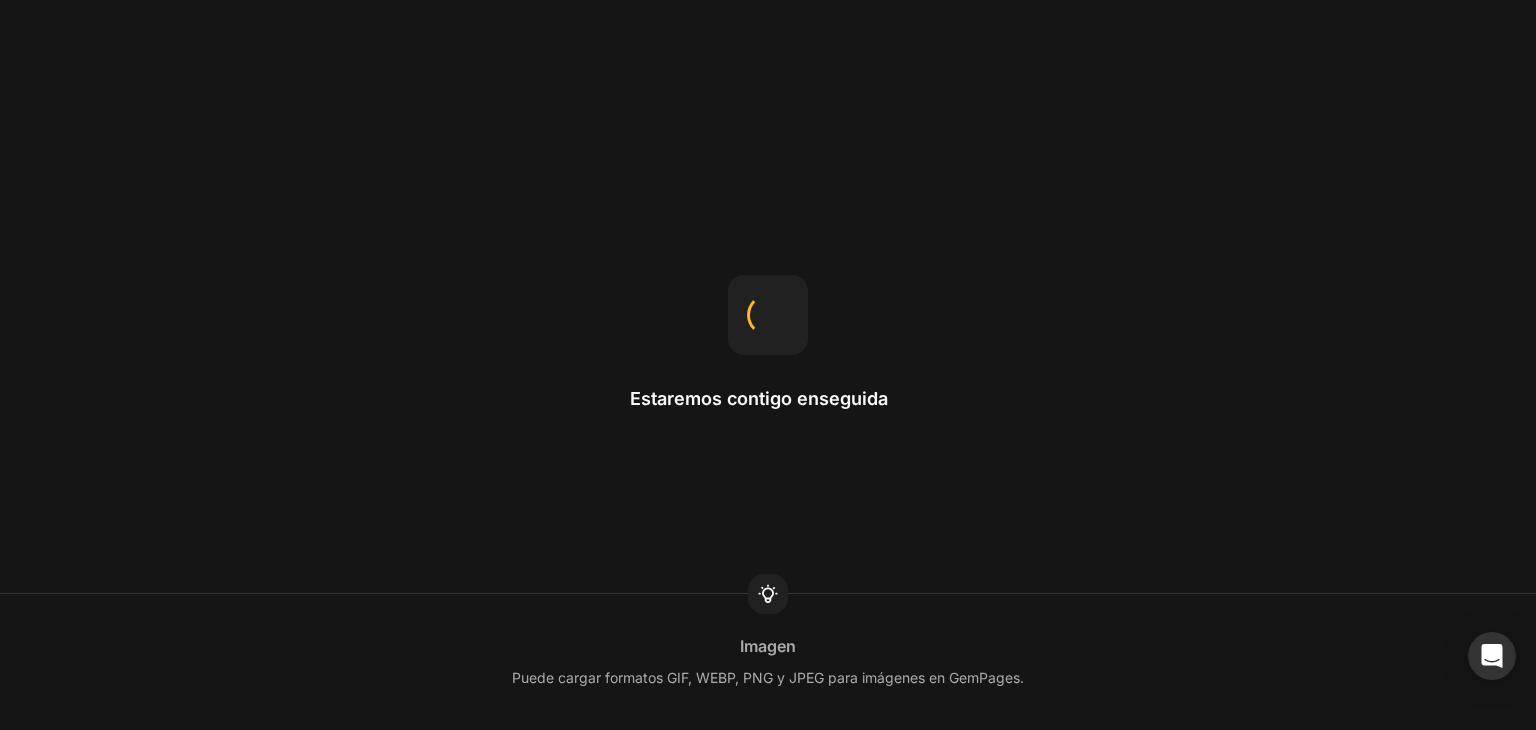 click on "Estaremos contigo enseguida Imagen Puede cargar formatos GIF, WEBP, PNG y JPEG para imágenes en GemPages." at bounding box center [768, 365] 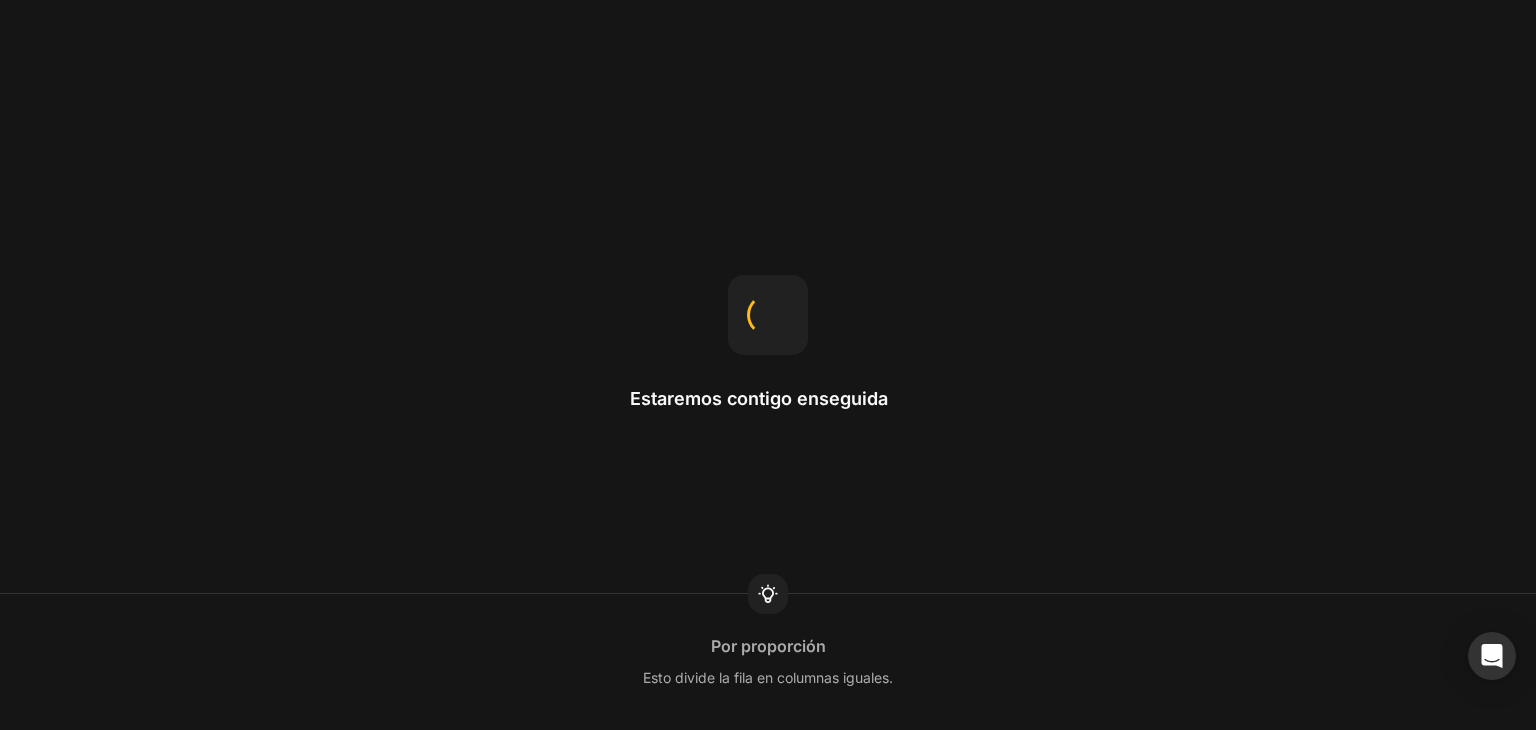 click on "Estaremos contigo enseguida Por proporción Esto divide la fila en columnas iguales." at bounding box center (768, 365) 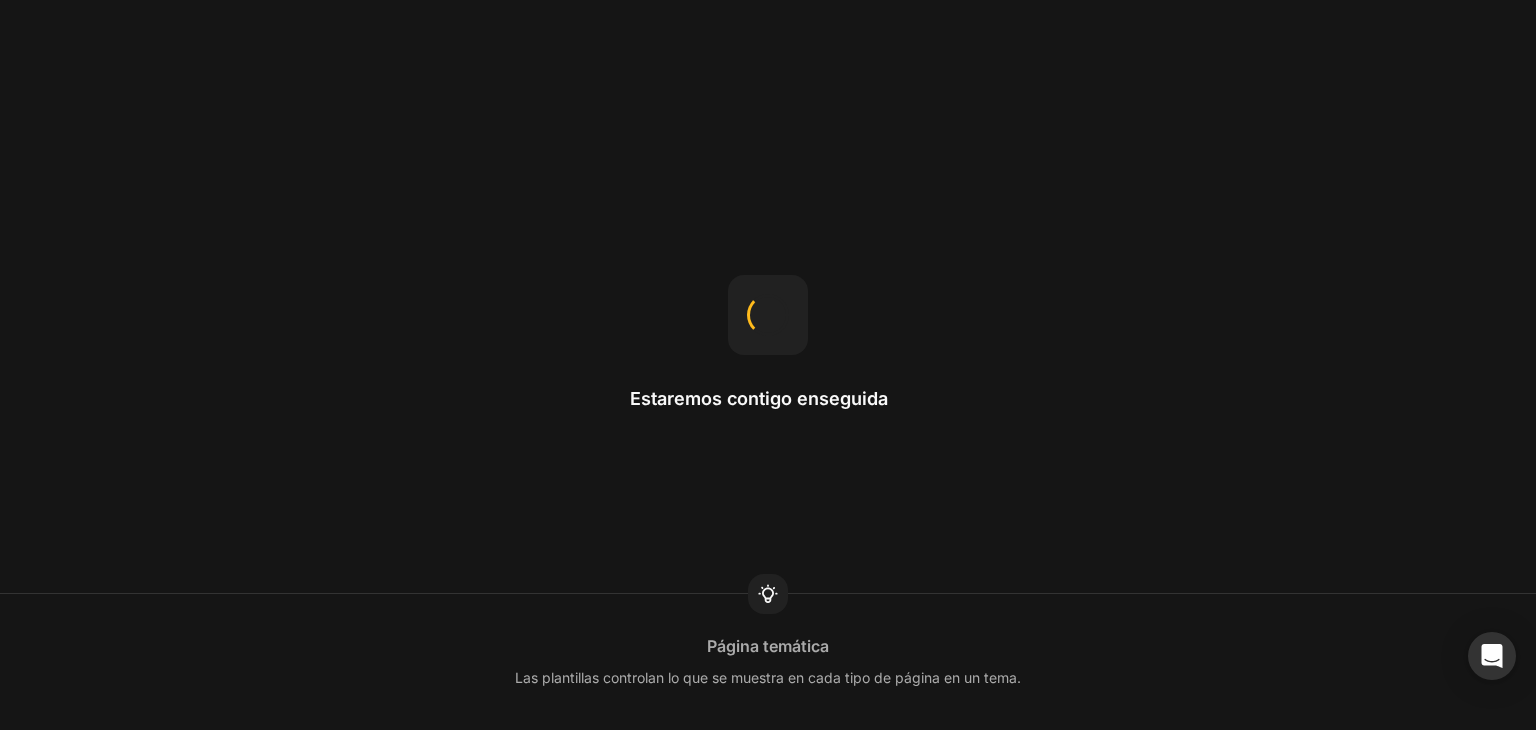 click on "Estaremos contigo enseguida Página temática Las plantillas controlan lo que se muestra en cada tipo de página en un tema." at bounding box center (768, 365) 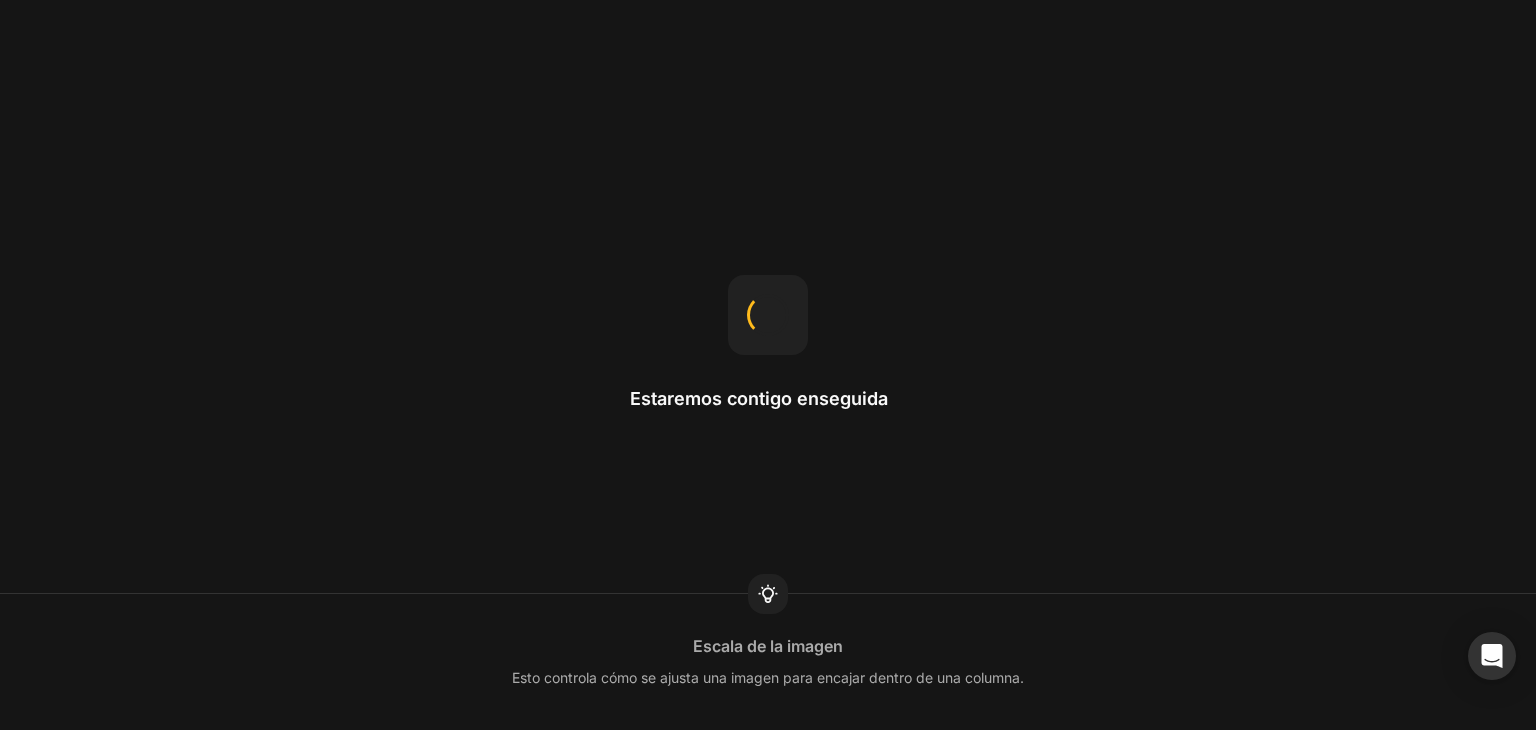 click on "Estaremos contigo enseguida Escala de la imagen Esto controla cómo se ajusta una imagen para encajar dentro de una columna." at bounding box center (768, 365) 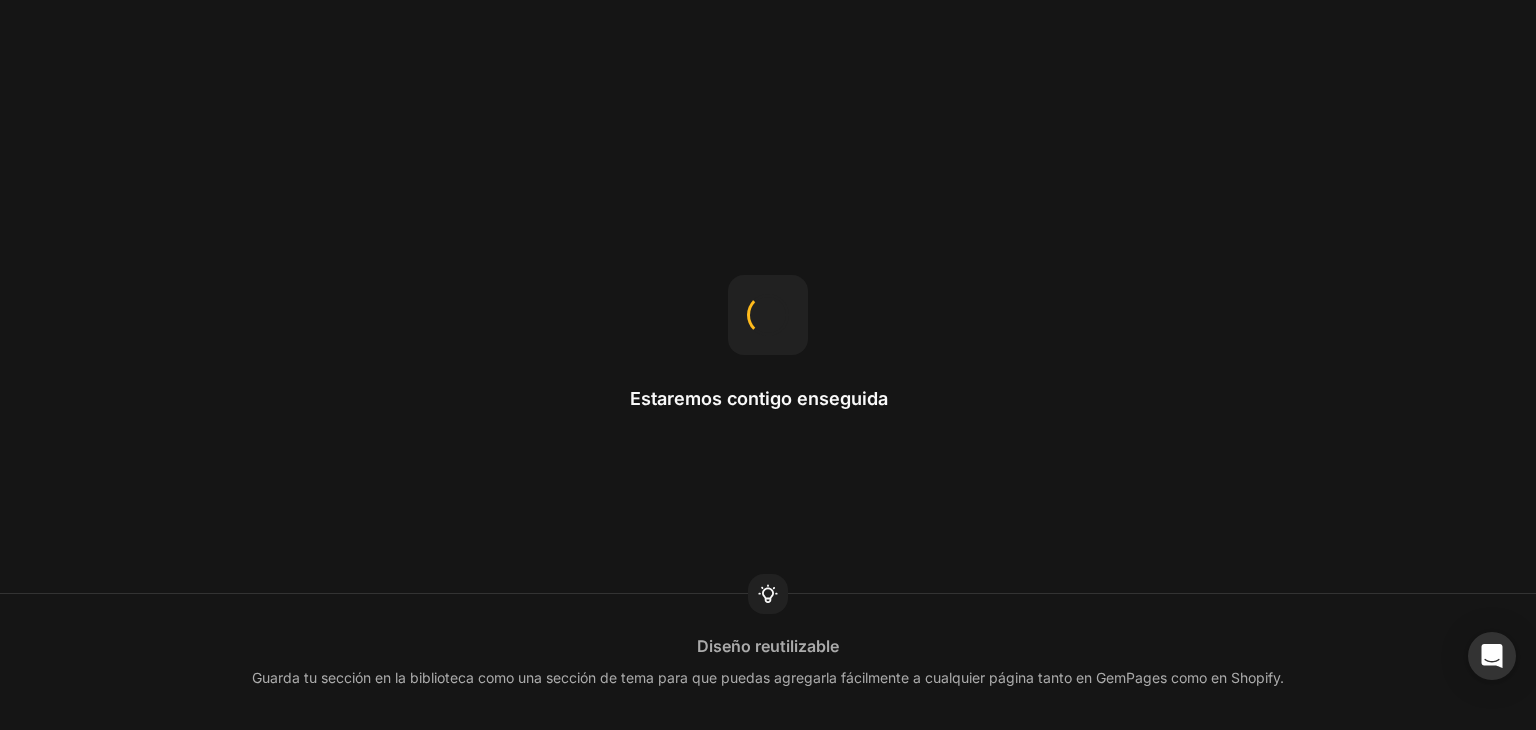 click on "Estaremos contigo enseguida Diseño reutilizable Guarda tu sección en la biblioteca como una sección de tema para que puedas agregarla fácilmente a cualquier página tanto en GemPages como en Shopify." at bounding box center [768, 365] 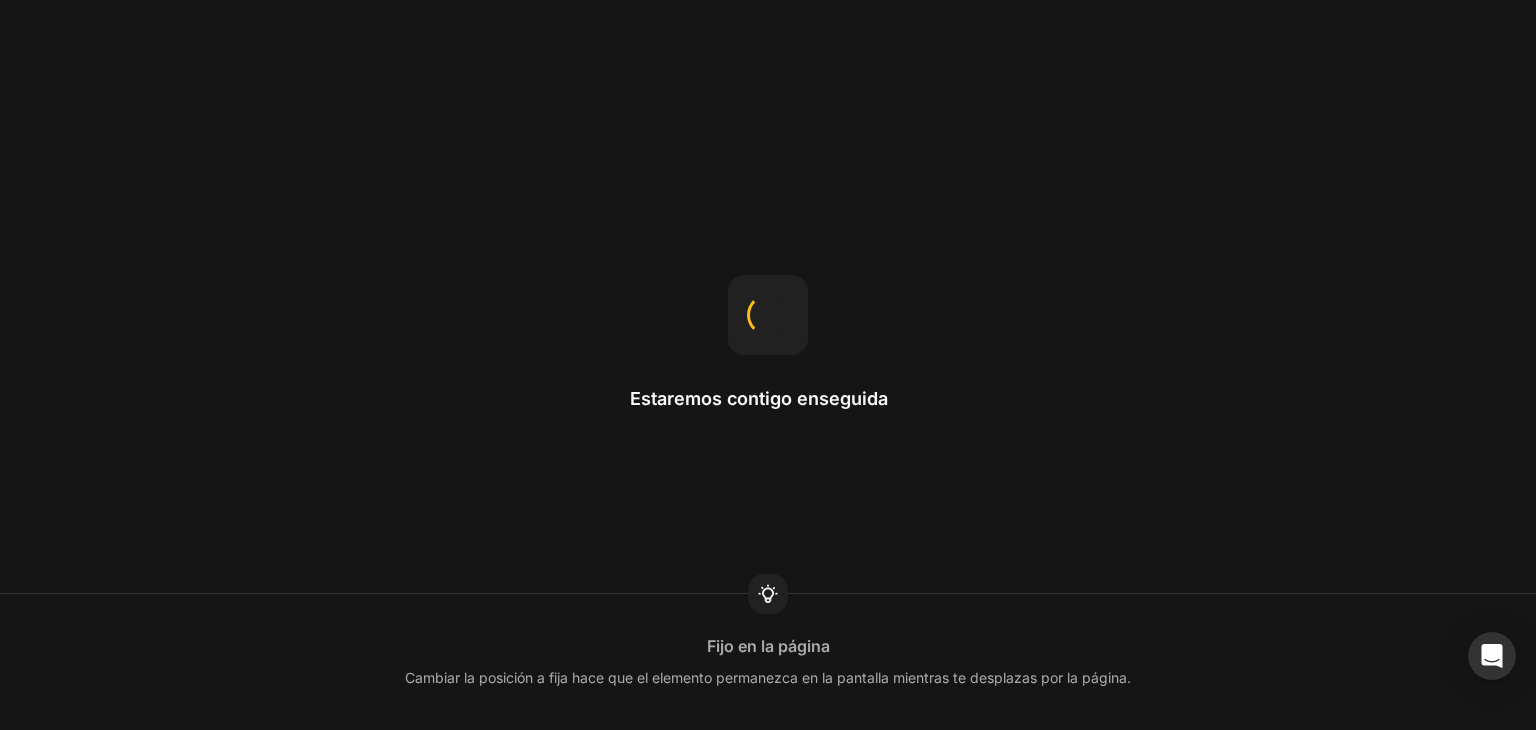 click on "Estaremos contigo enseguida Fijo en la página Cambiar la posición a fija hace que el elemento permanezca en la pantalla mientras te desplazas por la página." at bounding box center [768, 365] 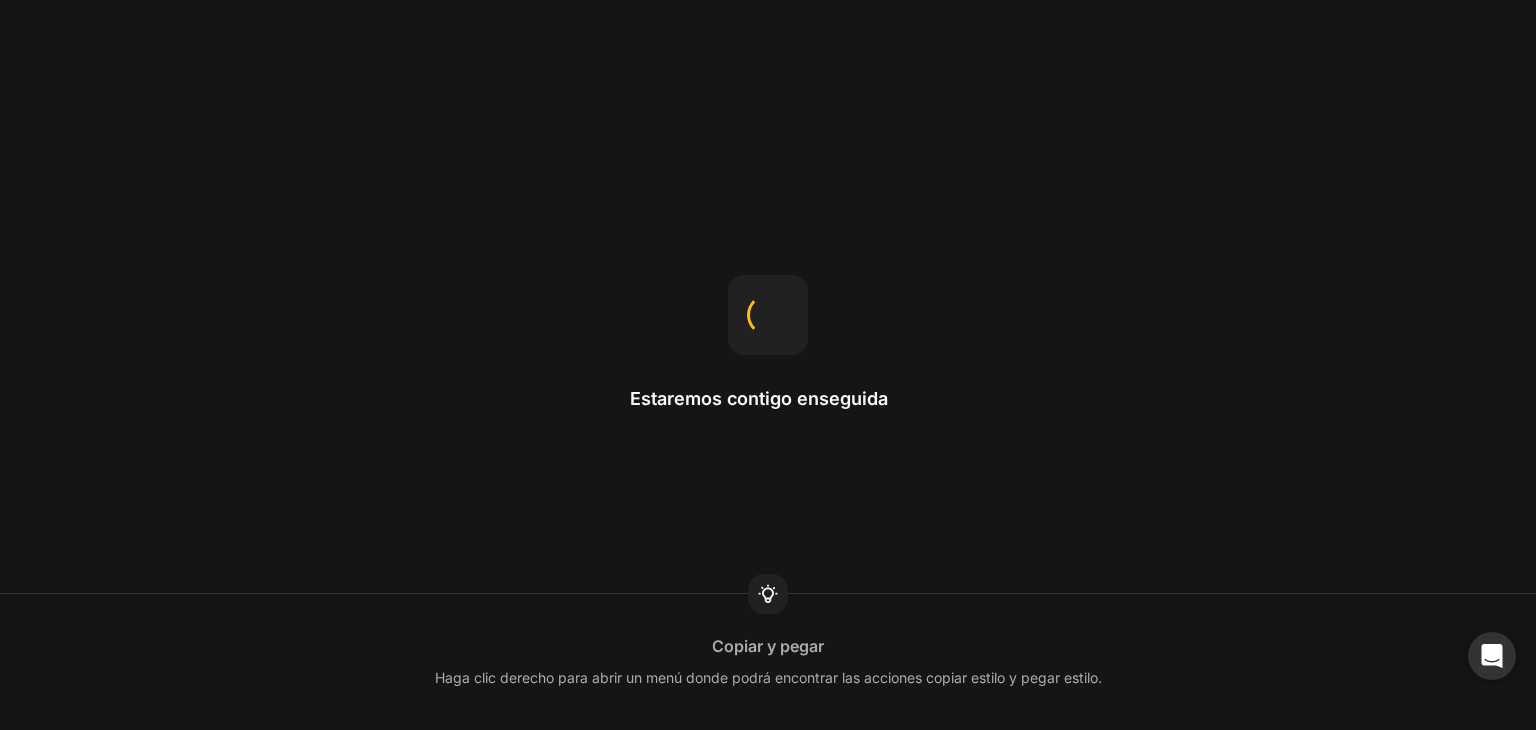 click on "Estaremos contigo enseguida Copiar y pegar Haga clic derecho para abrir un menú donde podrá encontrar las acciones copiar estilo y pegar estilo." at bounding box center [768, 365] 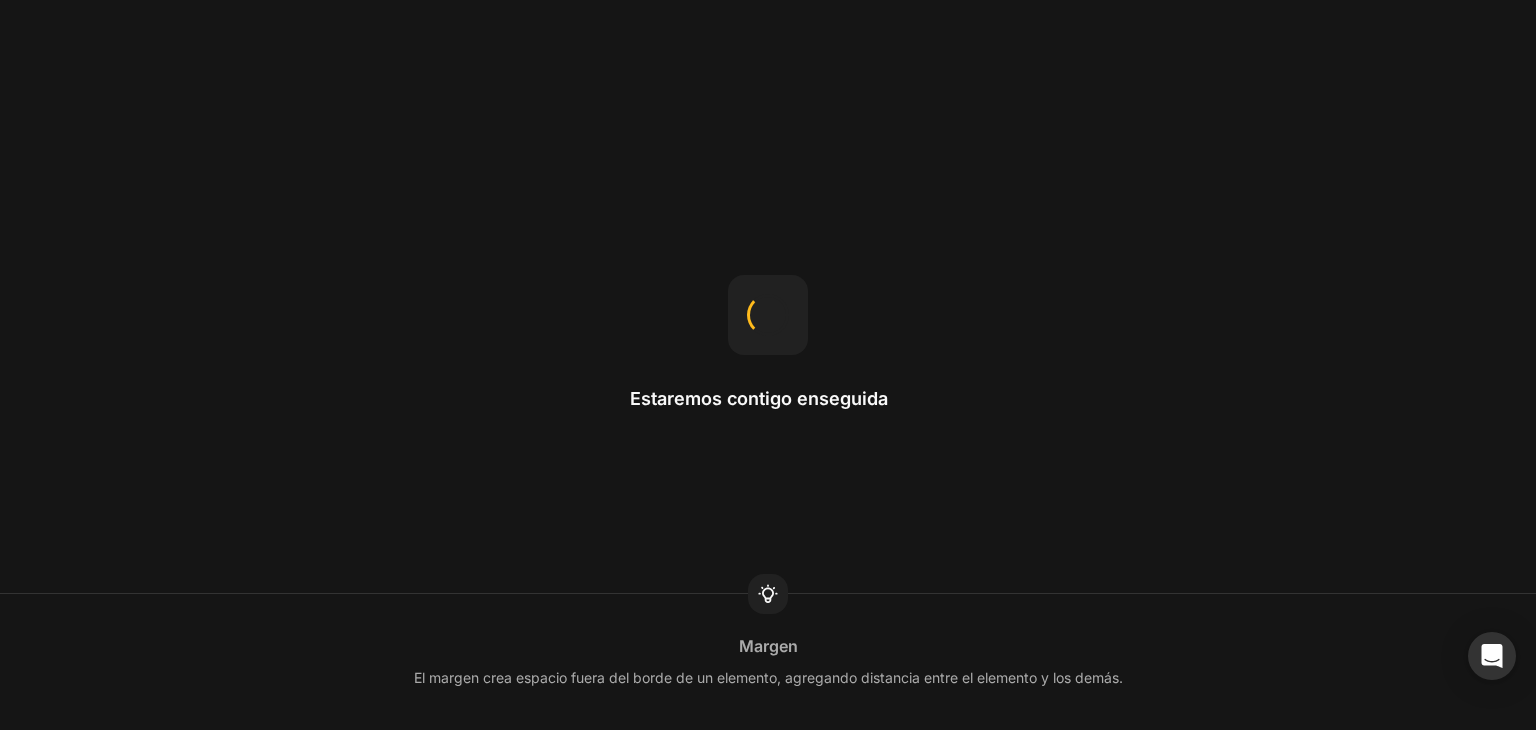 click on "Estaremos contigo enseguida Margen El margen crea espacio fuera del borde de un elemento, agregando distancia entre el elemento y los demás." at bounding box center (768, 365) 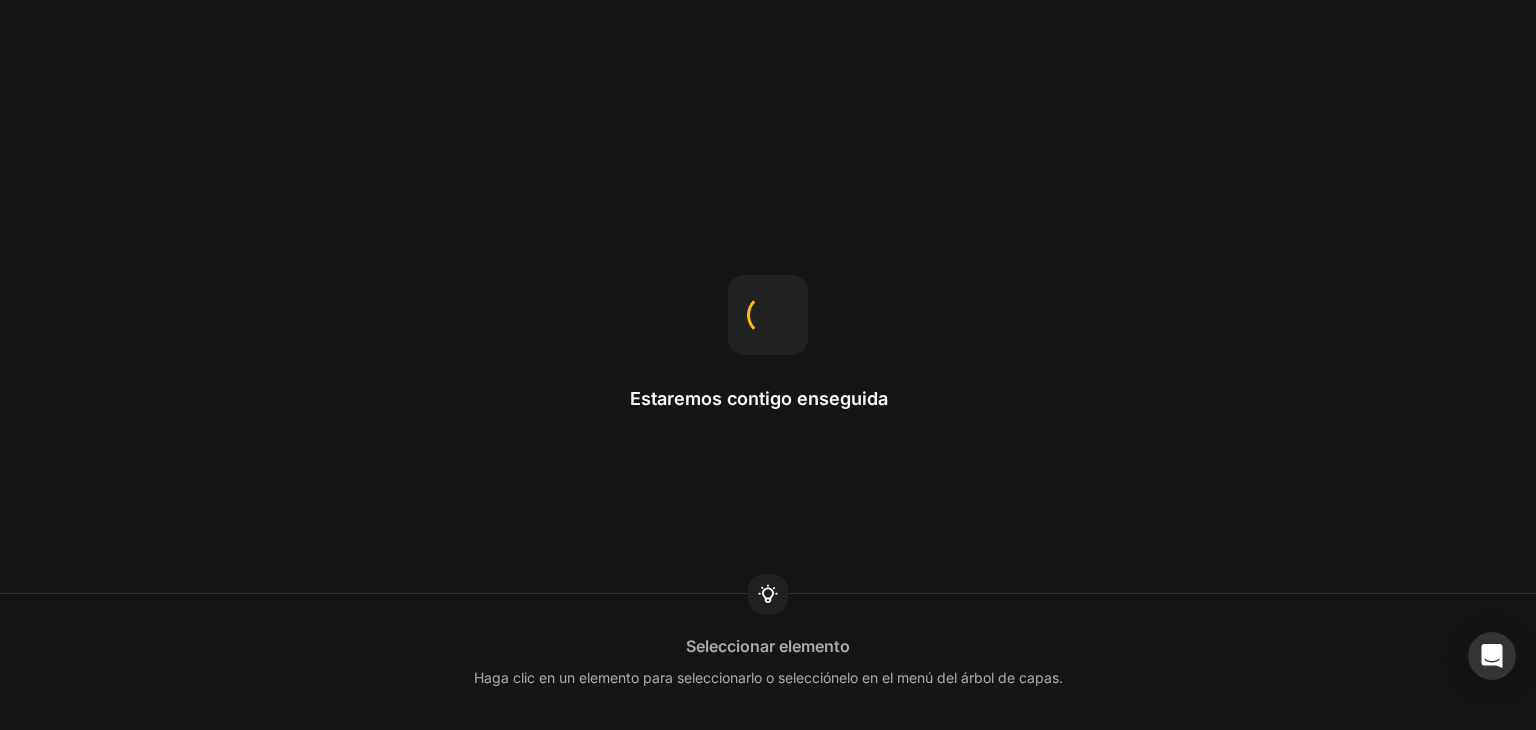 click on "Estaremos contigo enseguida Seleccionar elemento Haga clic en un elemento para seleccionarlo o selecciónelo en el menú del árbol de capas." at bounding box center [768, 365] 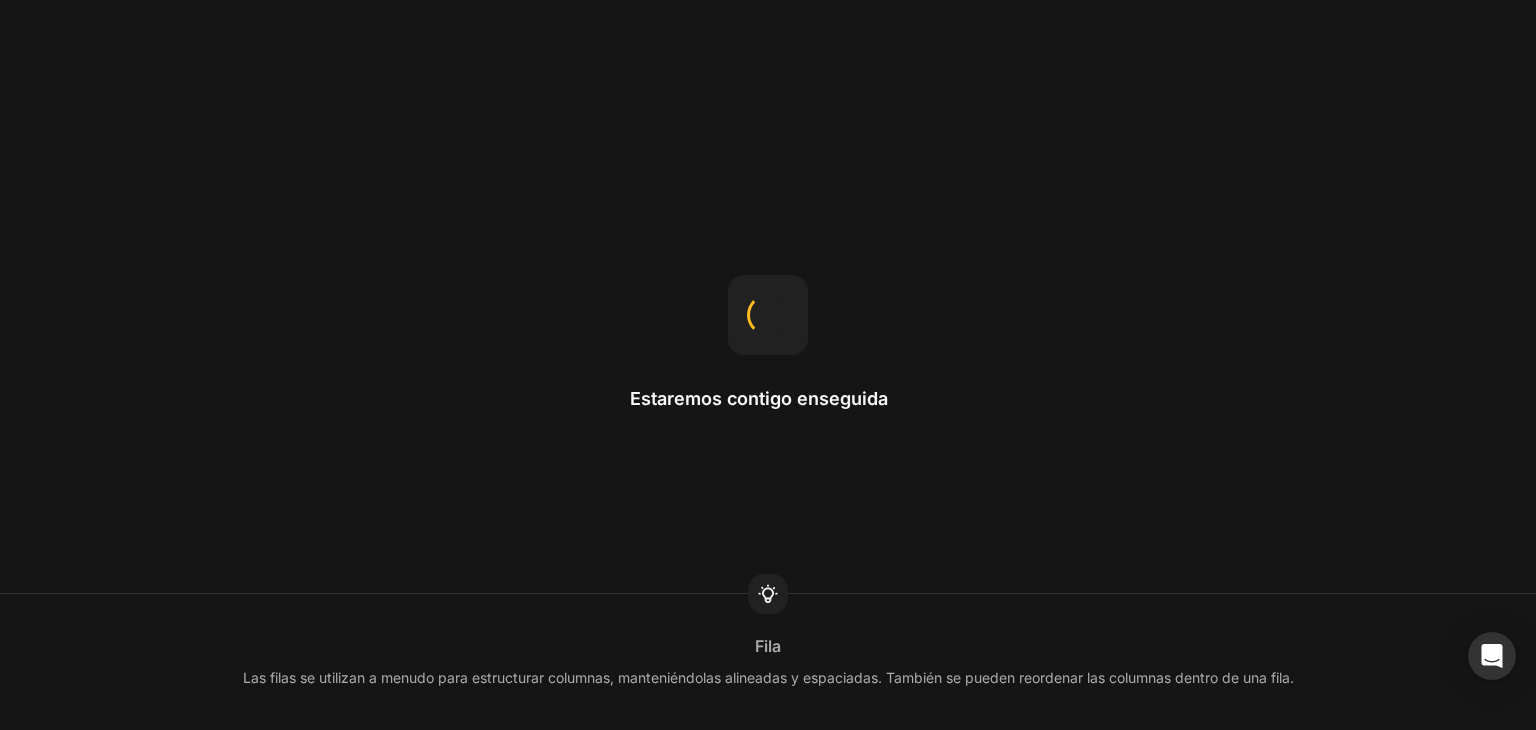 click on "Estaremos contigo enseguida Fila Las filas se utilizan a menudo para estructurar columnas, manteniéndolas alineadas y espaciadas. También se pueden reordenar las columnas dentro de una fila." at bounding box center (768, 365) 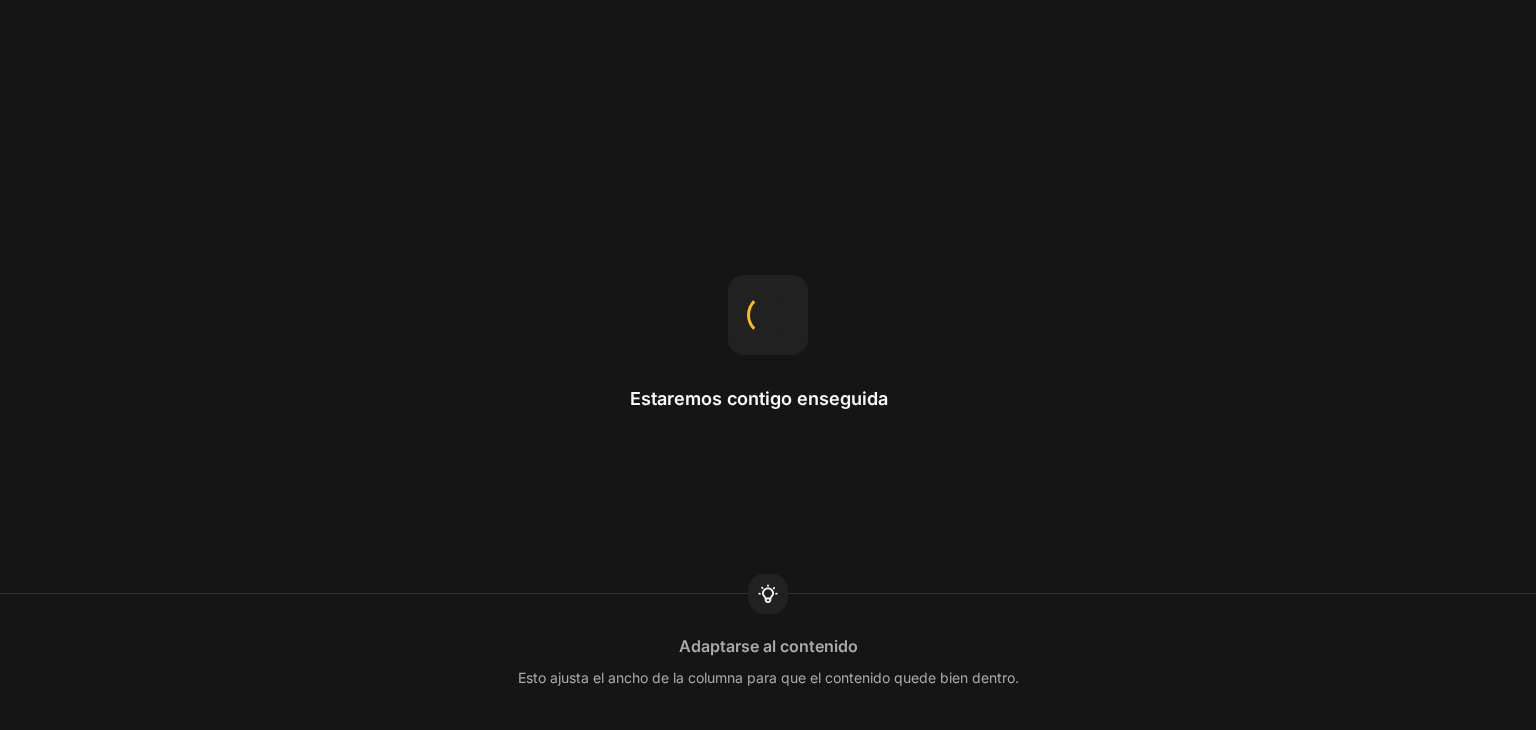 scroll, scrollTop: 0, scrollLeft: 0, axis: both 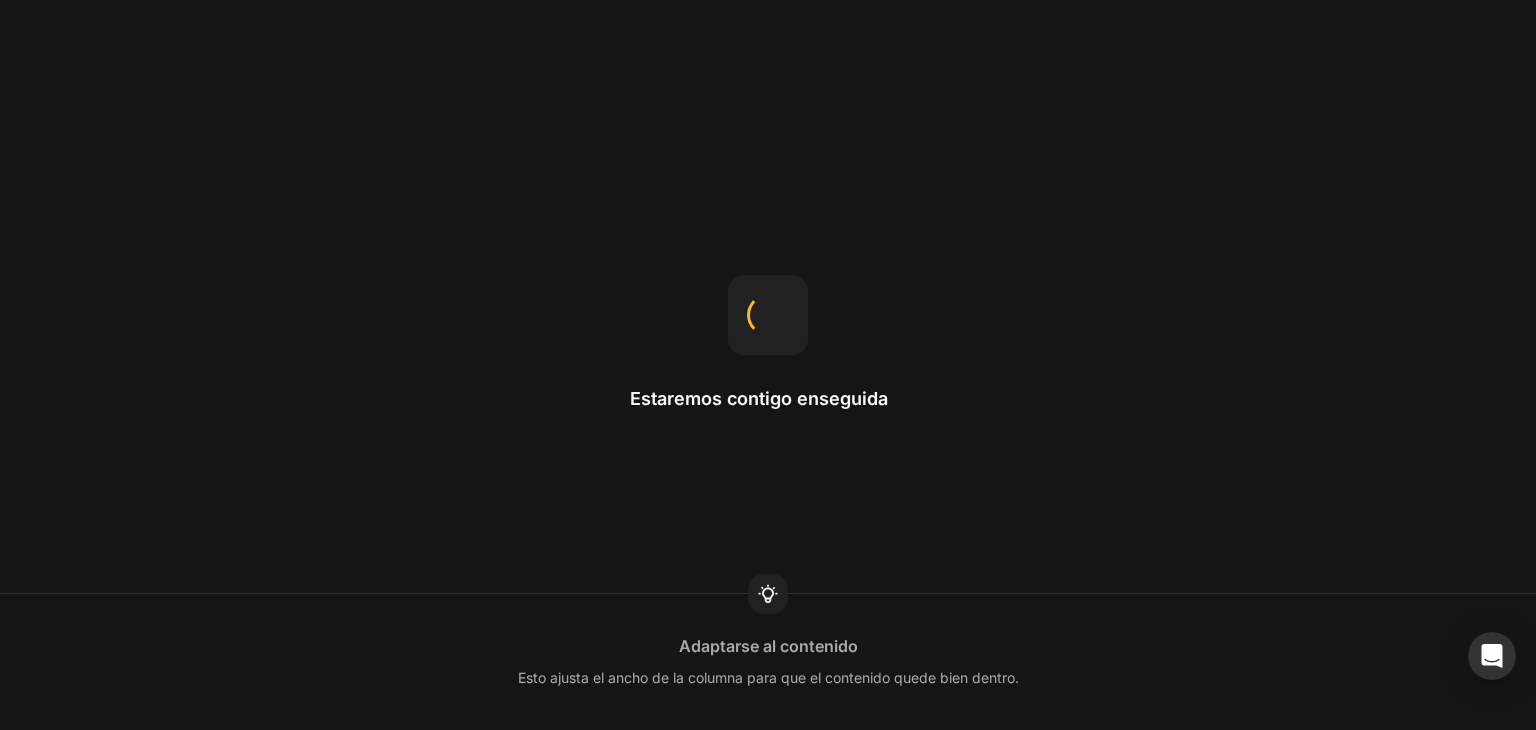 click on "Estaremos contigo enseguida Adaptarse al contenido Esto ajusta el ancho de la columna para que el contenido quede bien dentro." at bounding box center [768, 365] 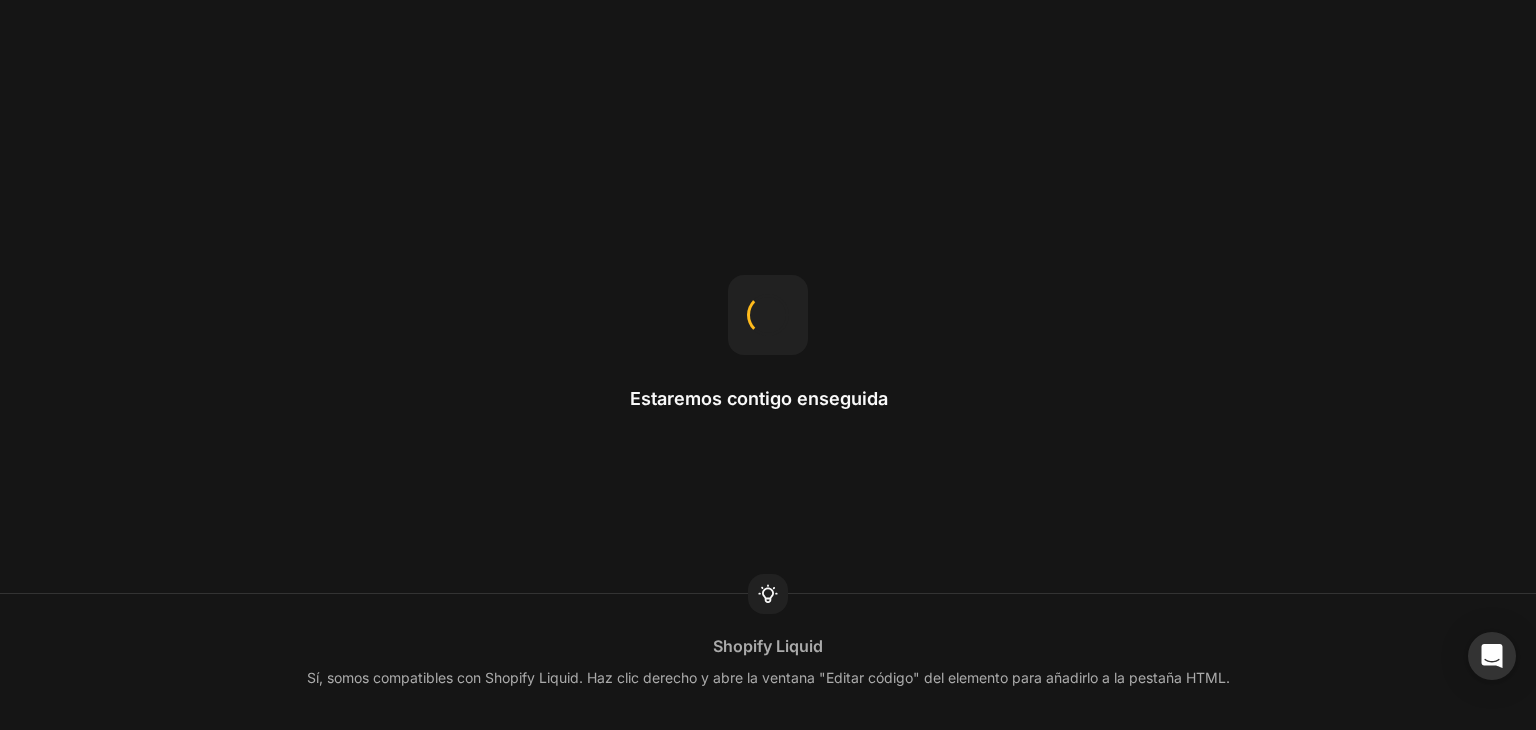 click on "Estaremos contigo enseguida Shopify Liquid Sí, somos compatibles con Shopify Liquid. Haz clic derecho y abre la ventana "Editar código" del elemento para añadirlo a la pestaña HTML." at bounding box center [768, 365] 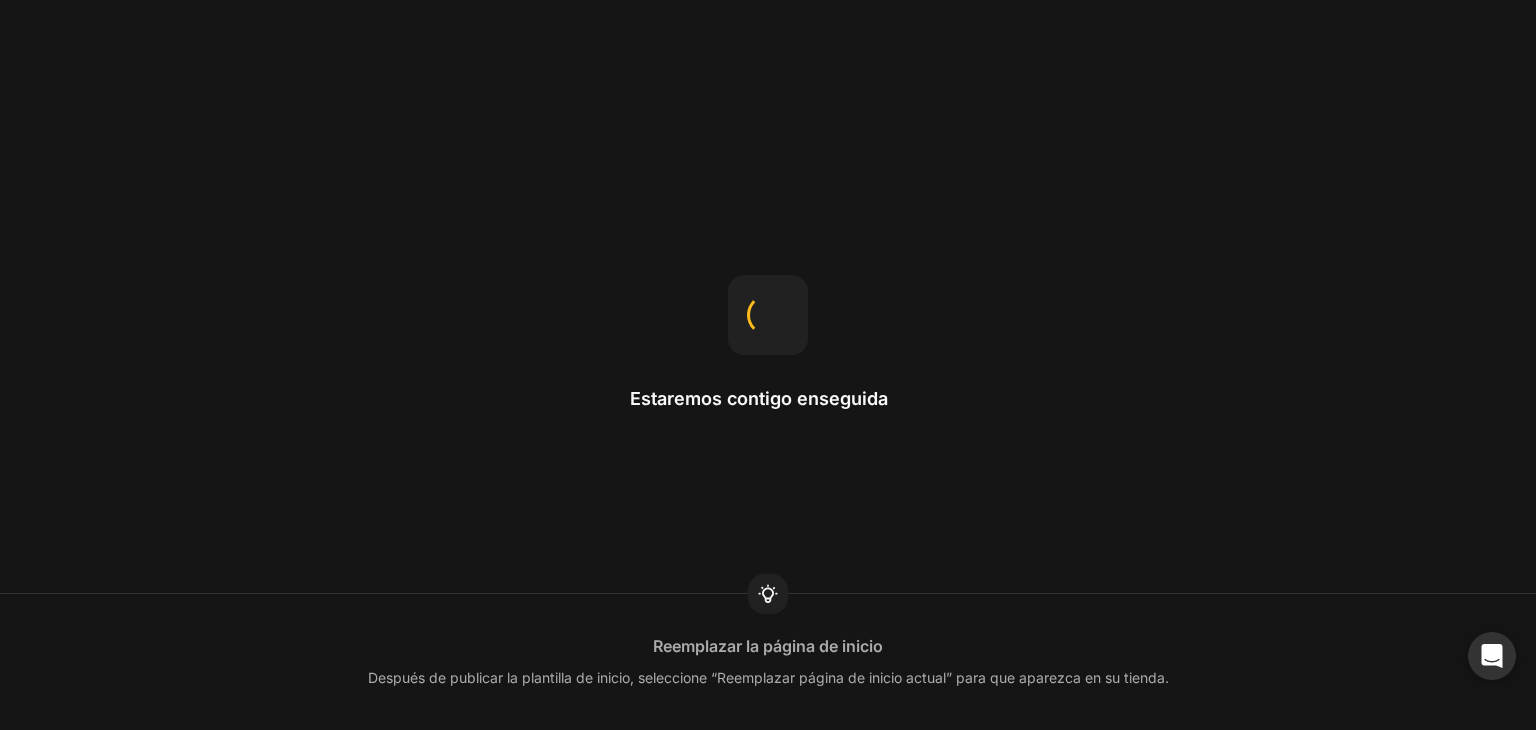 click on "Estaremos contigo enseguida Reemplazar la página de inicio Después de publicar la plantilla de inicio, seleccione “Reemplazar página de inicio actual” para que aparezca en su tienda." at bounding box center (768, 365) 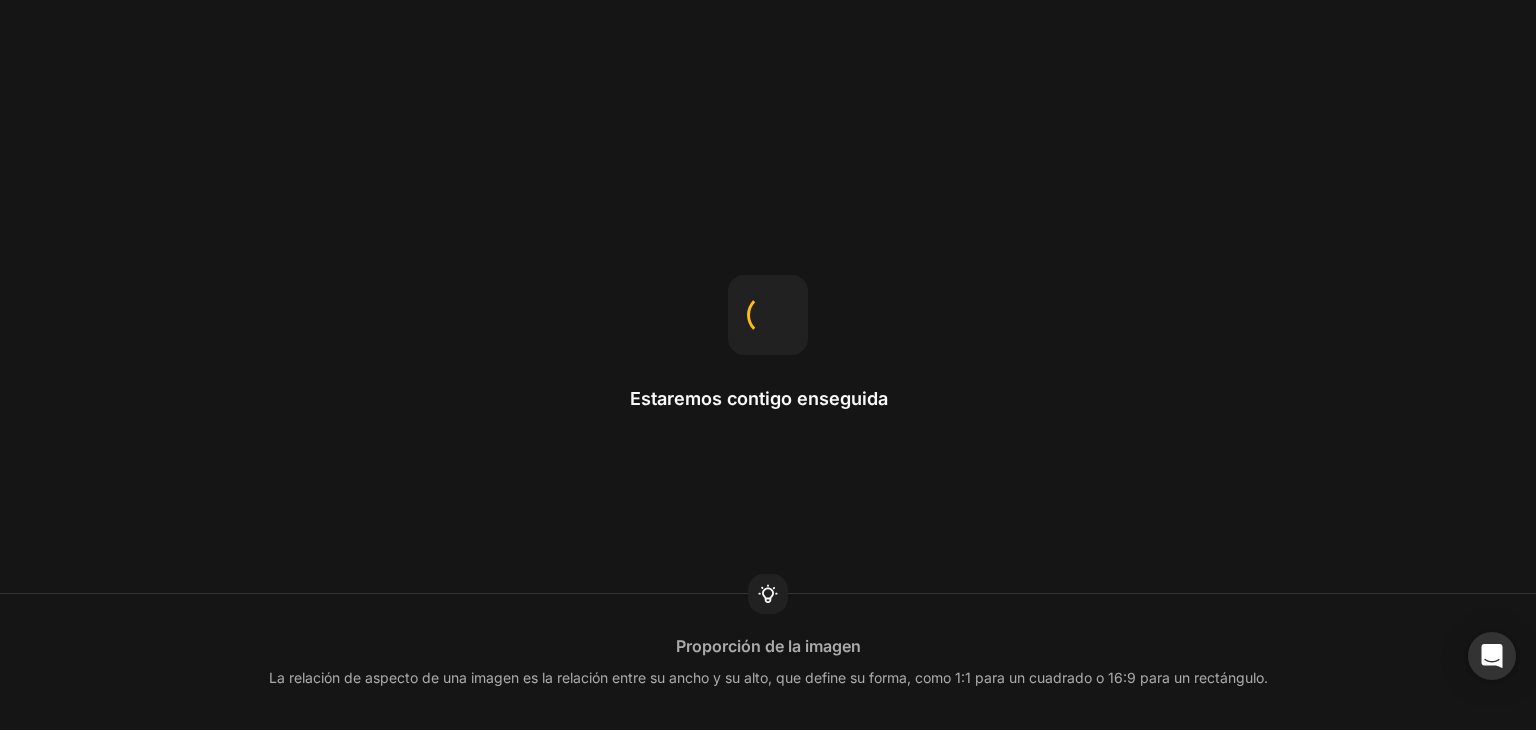 click on "Estaremos contigo enseguida Proporción de la imagen La relación de aspecto de una imagen es la relación entre su ancho y su alto, que define su forma, como 1:1 para un cuadrado o 16:9 para un rectángulo." at bounding box center (768, 365) 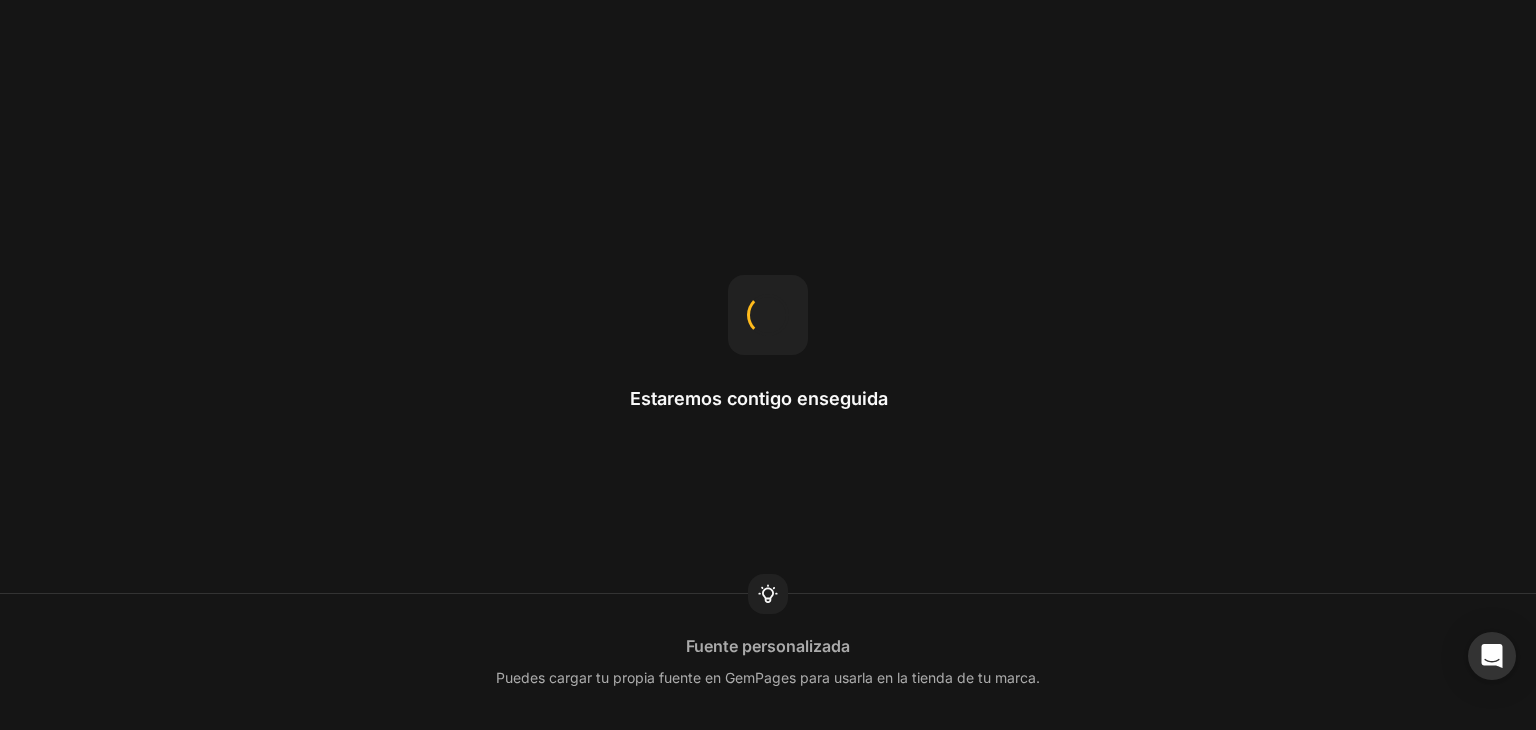 click on "Estaremos contigo enseguida Fuente personalizada Puedes cargar tu propia fuente en GemPages para usarla en la tienda de tu marca." at bounding box center [768, 365] 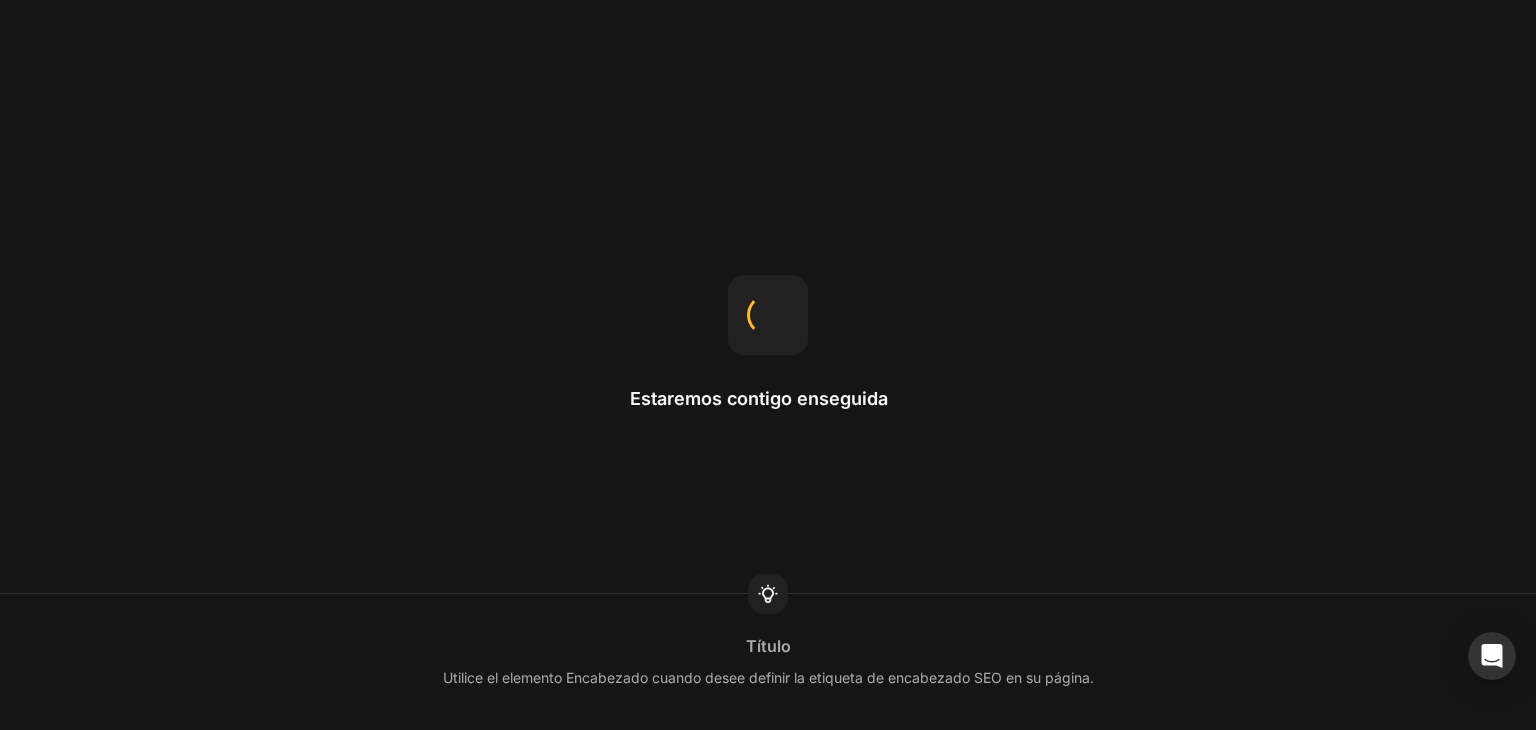 click on "Estaremos contigo enseguida Título Utilice el elemento Encabezado cuando desee definir la etiqueta de encabezado SEO en su página." at bounding box center [768, 365] 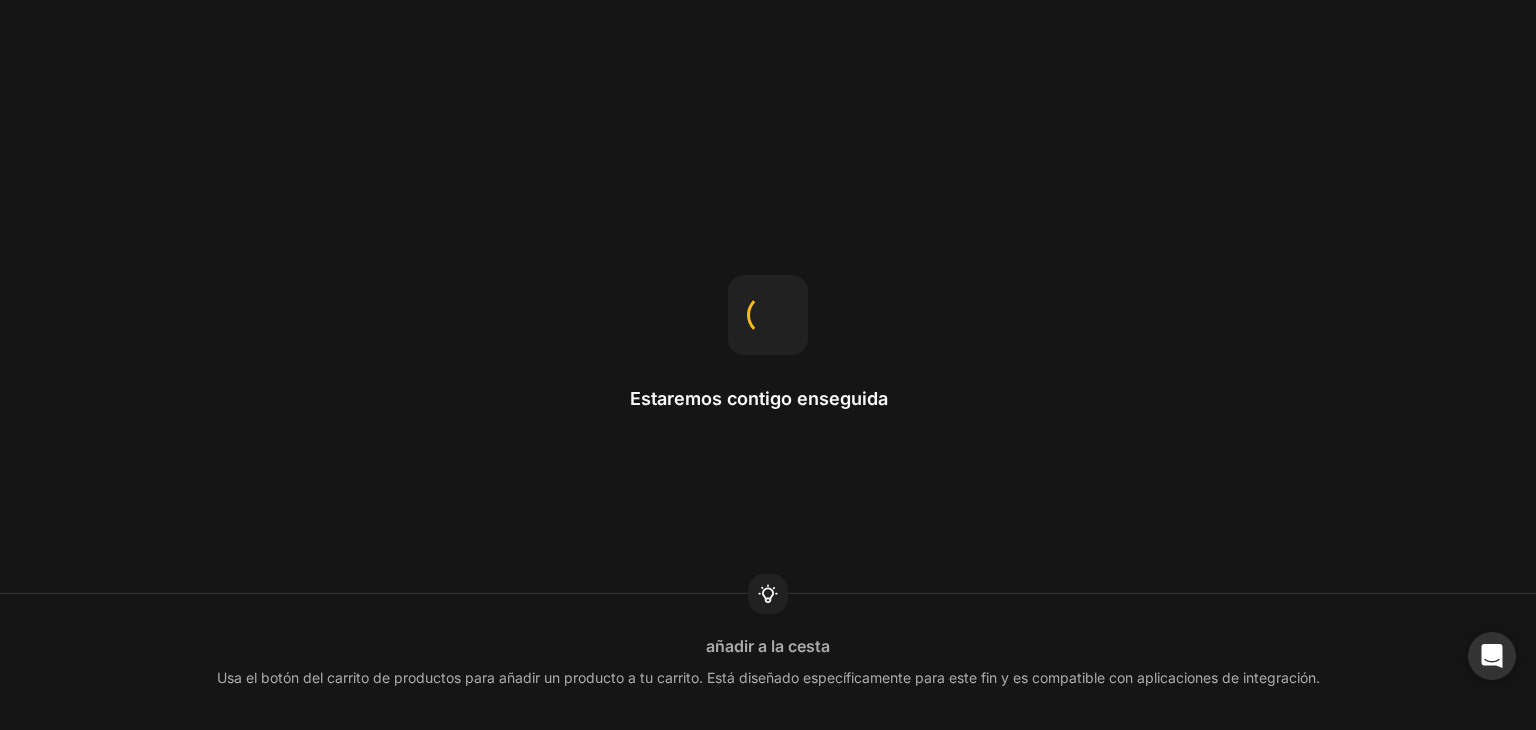 click on "Estaremos contigo enseguida añadir a la cesta Usa el botón del carrito de productos para añadir un producto a tu carrito. Está diseñado específicamente para este fin y es compatible con aplicaciones de integración." at bounding box center [768, 365] 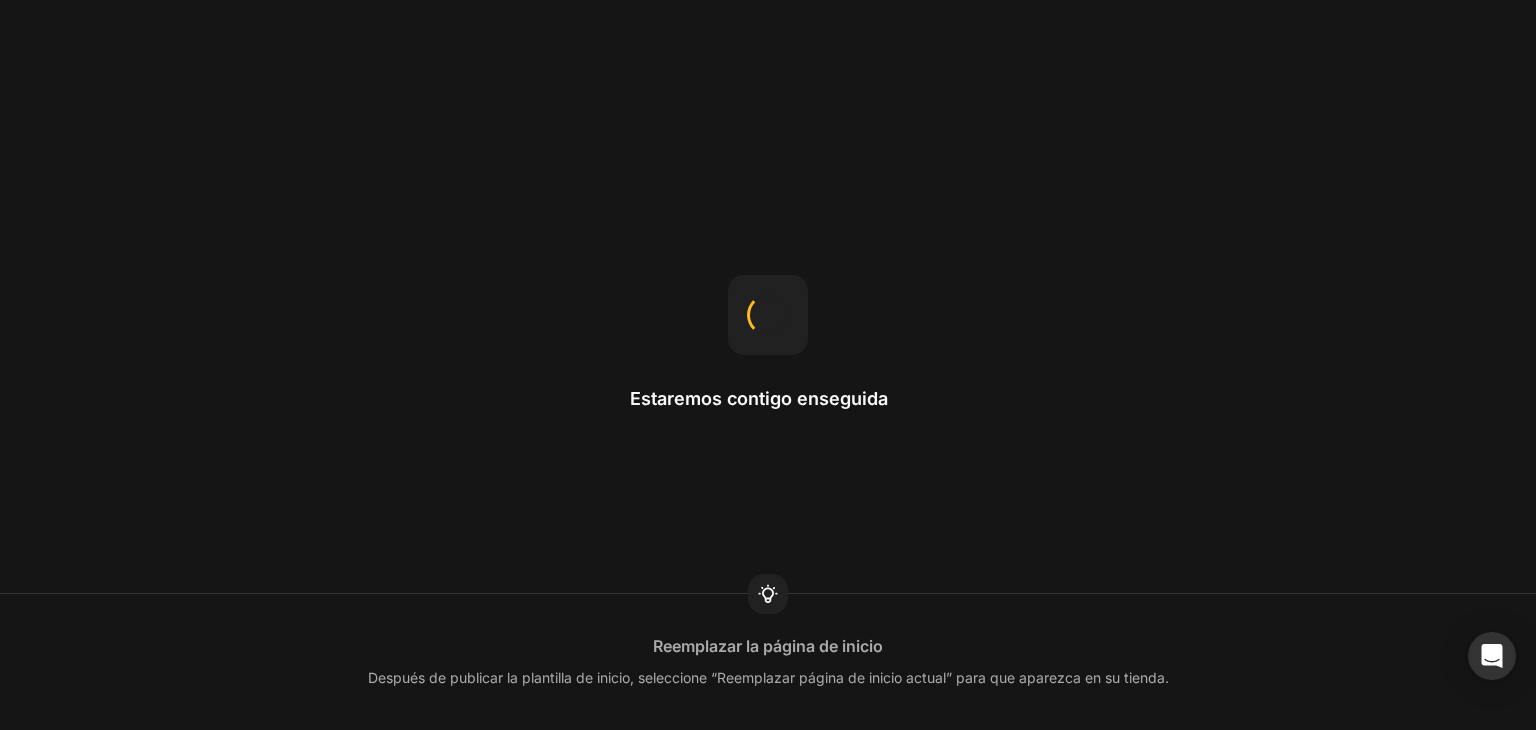 click on "Estaremos contigo enseguida Reemplazar la página de inicio Después de publicar la plantilla de inicio, seleccione “Reemplazar página de inicio actual” para que aparezca en su tienda." at bounding box center [768, 365] 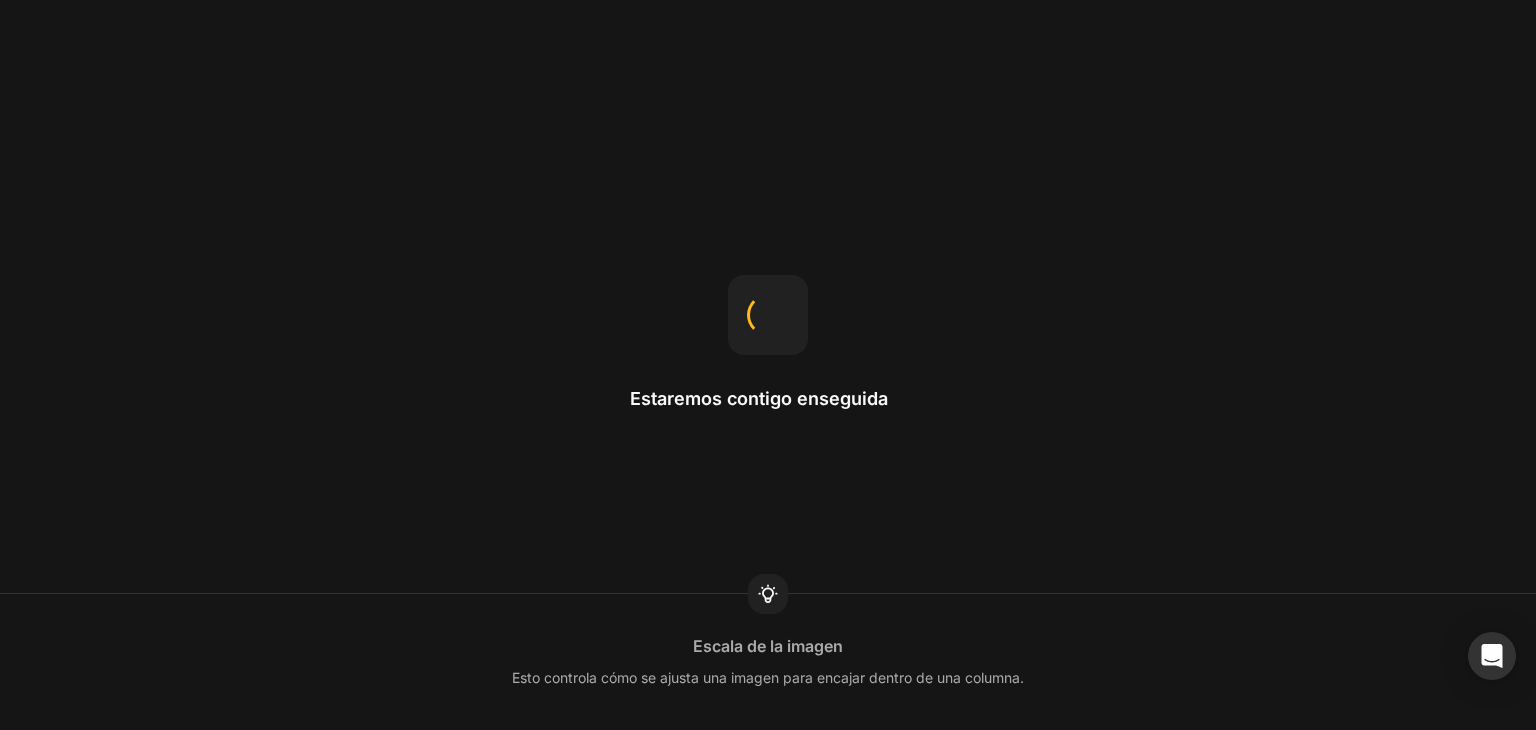 click on "Estaremos contigo enseguida Escala de la imagen Esto controla cómo se ajusta una imagen para encajar dentro de una columna." at bounding box center (768, 365) 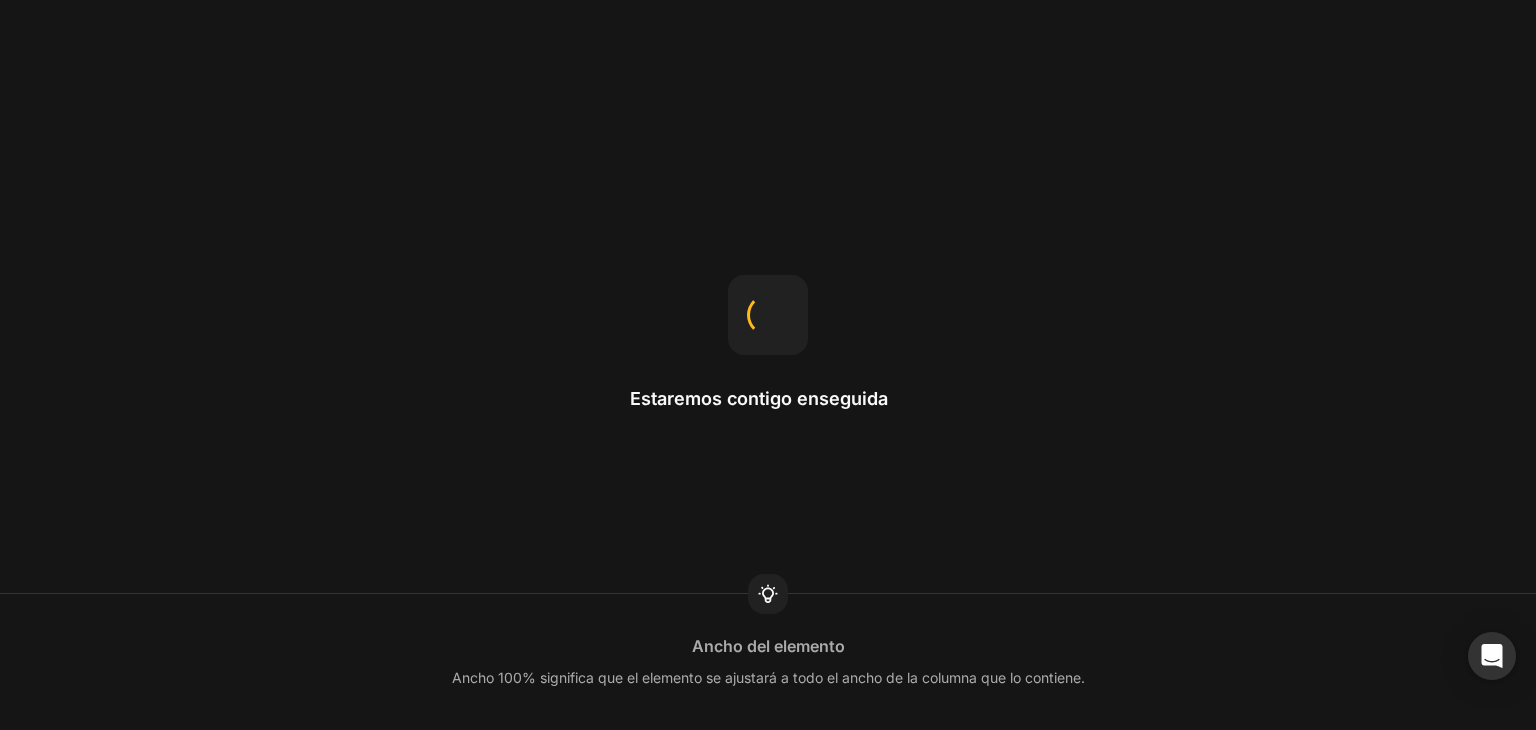 click on "Estaremos contigo enseguida Ancho del elemento Ancho 100% significa que el elemento se ajustará a todo el ancho de la columna que lo contiene." at bounding box center [768, 365] 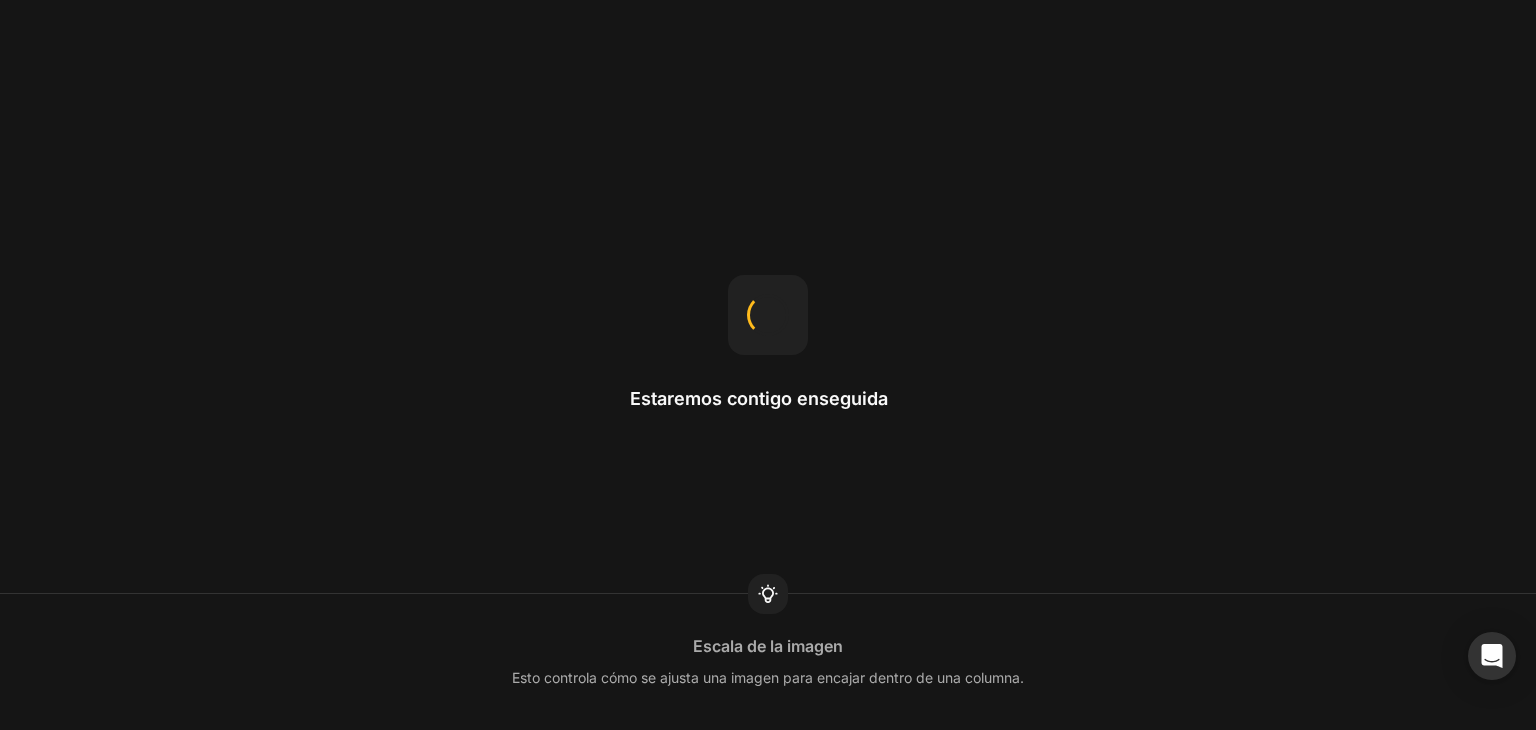 click on "Estaremos contigo enseguida Escala de la imagen Esto controla cómo se ajusta una imagen para encajar dentro de una columna." at bounding box center (768, 365) 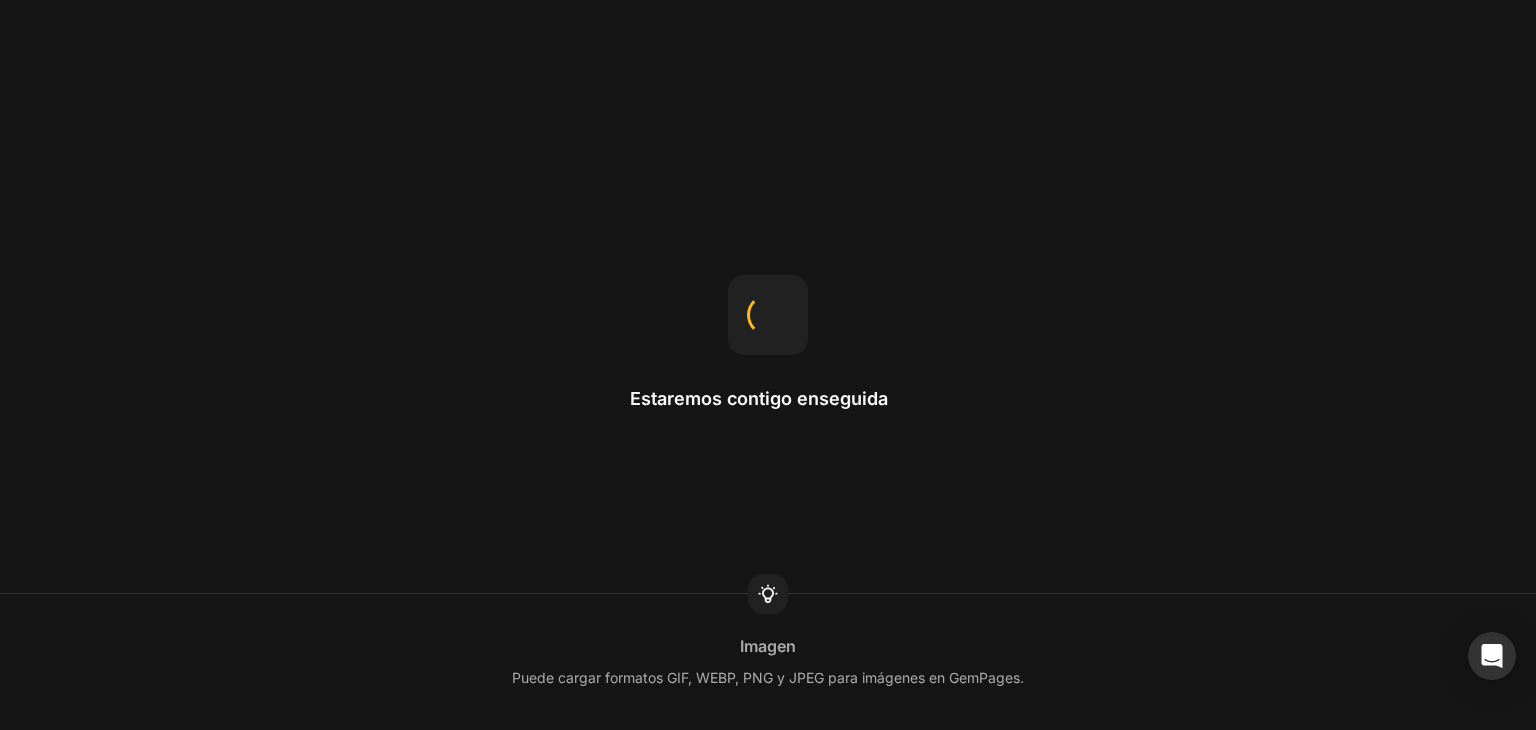 click on "Estaremos contigo enseguida Imagen Puede cargar formatos GIF, WEBP, PNG y JPEG para imágenes en GemPages." at bounding box center (768, 365) 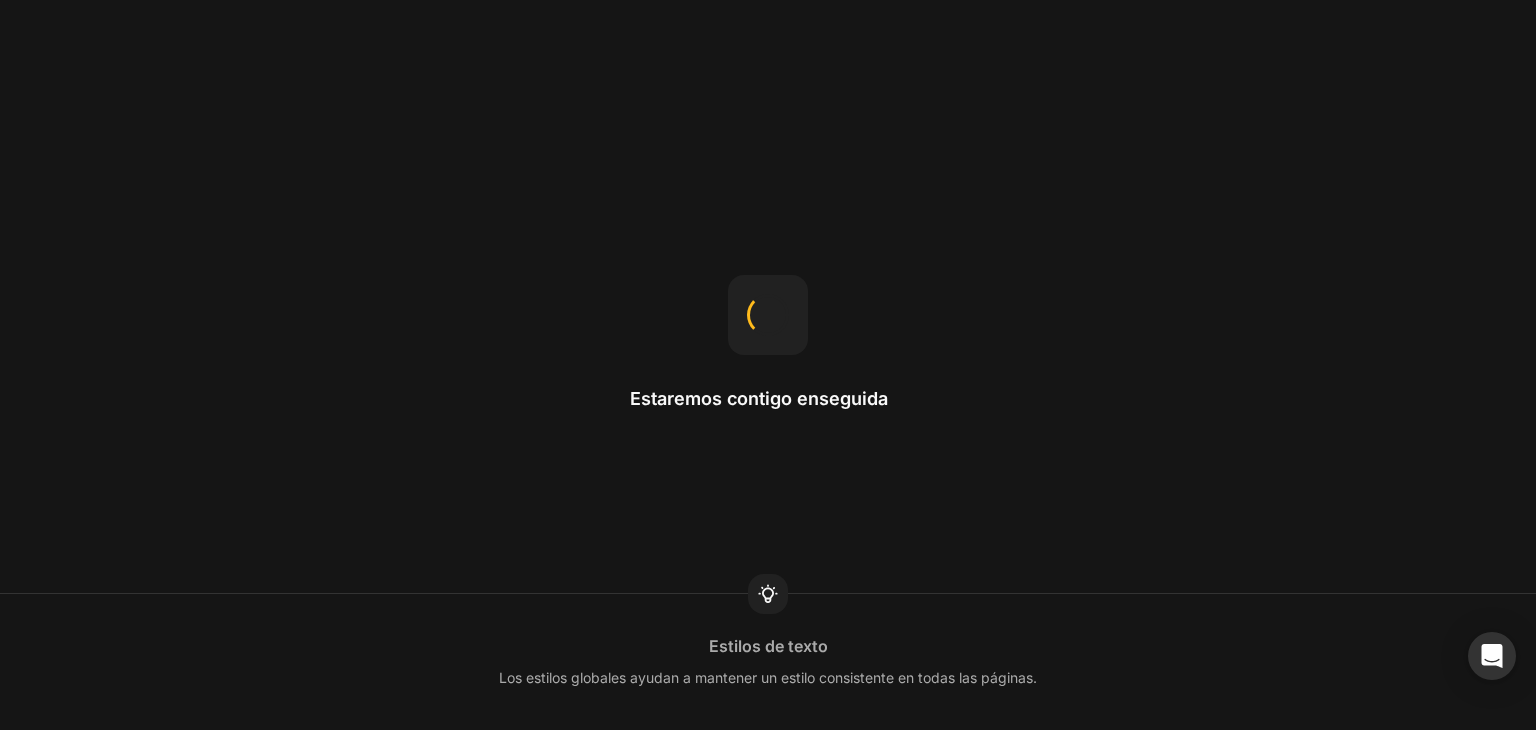 click on "Estaremos contigo enseguida Estilos de texto Los estilos globales ayudan a mantener un estilo consistente en todas las páginas." at bounding box center (768, 365) 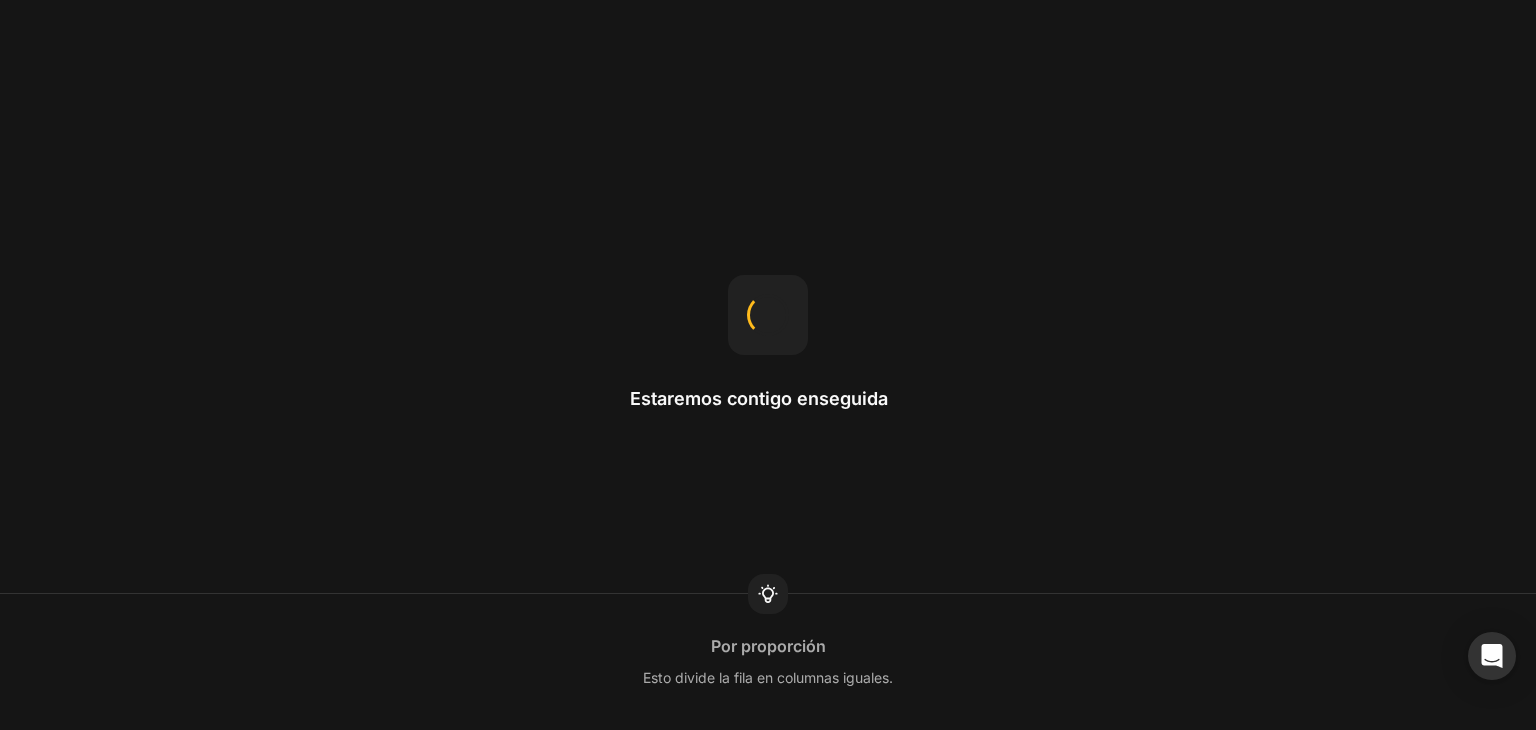 drag, startPoint x: 1327, startPoint y: 336, endPoint x: 1303, endPoint y: 349, distance: 27.294687 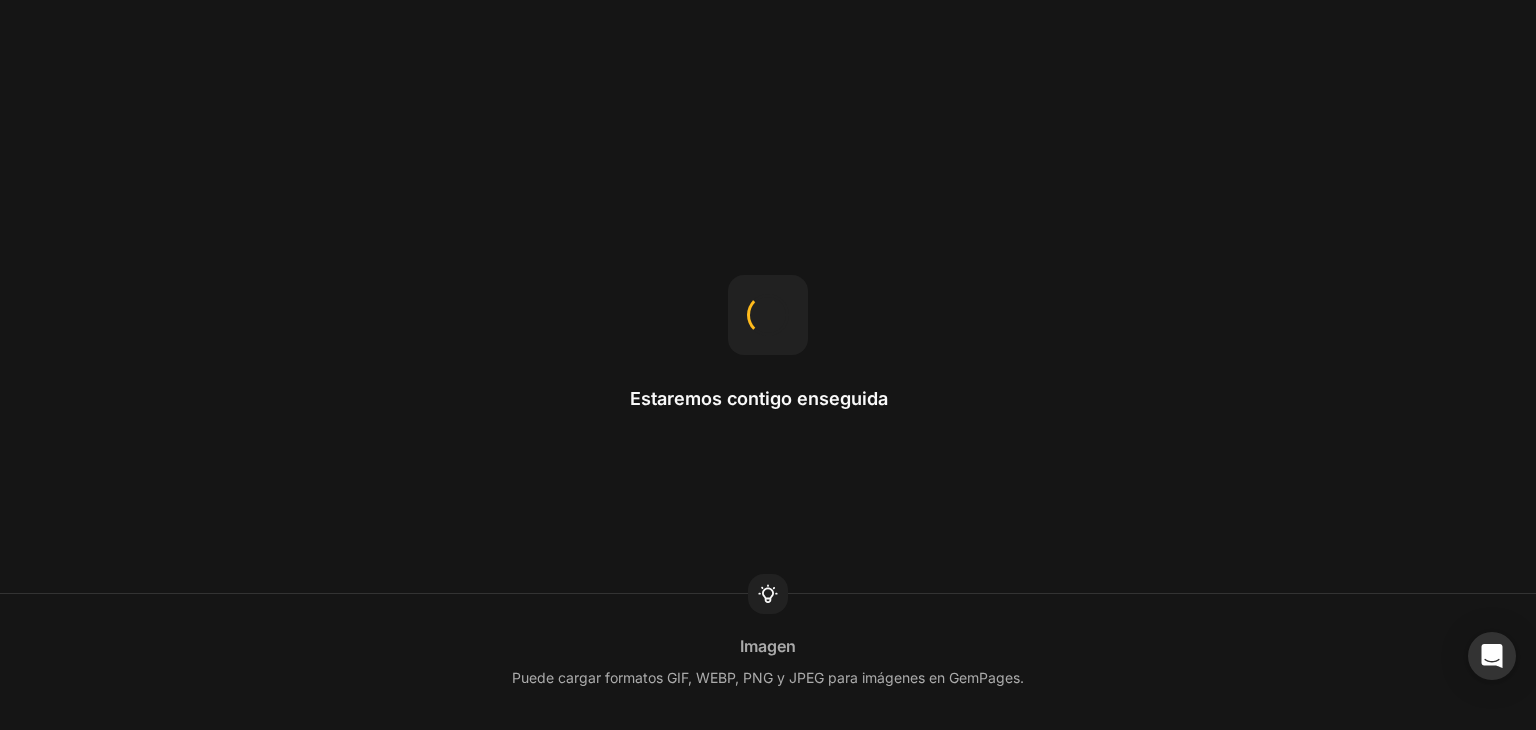 click on "Estaremos contigo enseguida Imagen Puede cargar formatos GIF, WEBP, PNG y JPEG para imágenes en GemPages." at bounding box center [768, 365] 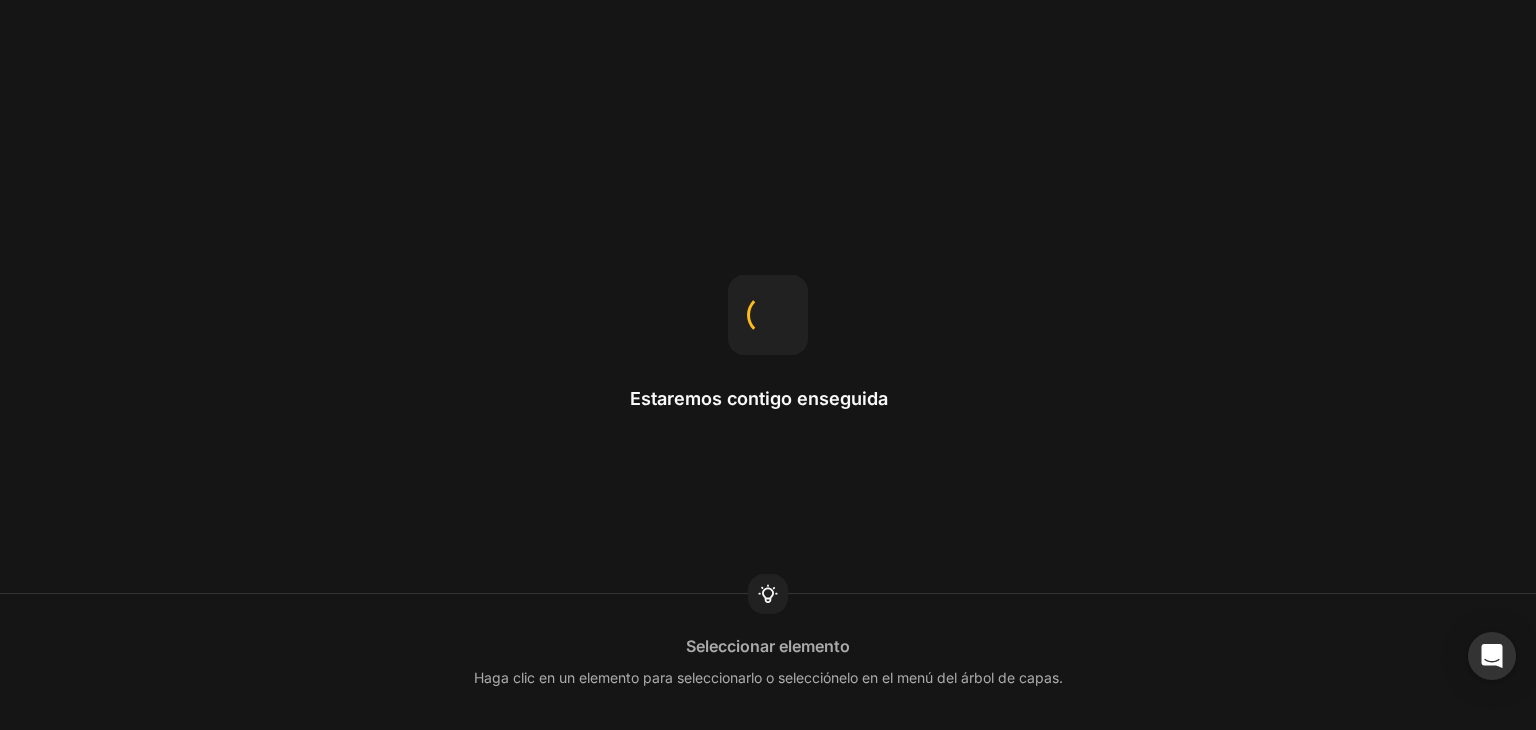 click on "Estaremos contigo enseguida Seleccionar elemento Haga clic en un elemento para seleccionarlo o selecciónelo en el menú del árbol de capas." at bounding box center (768, 365) 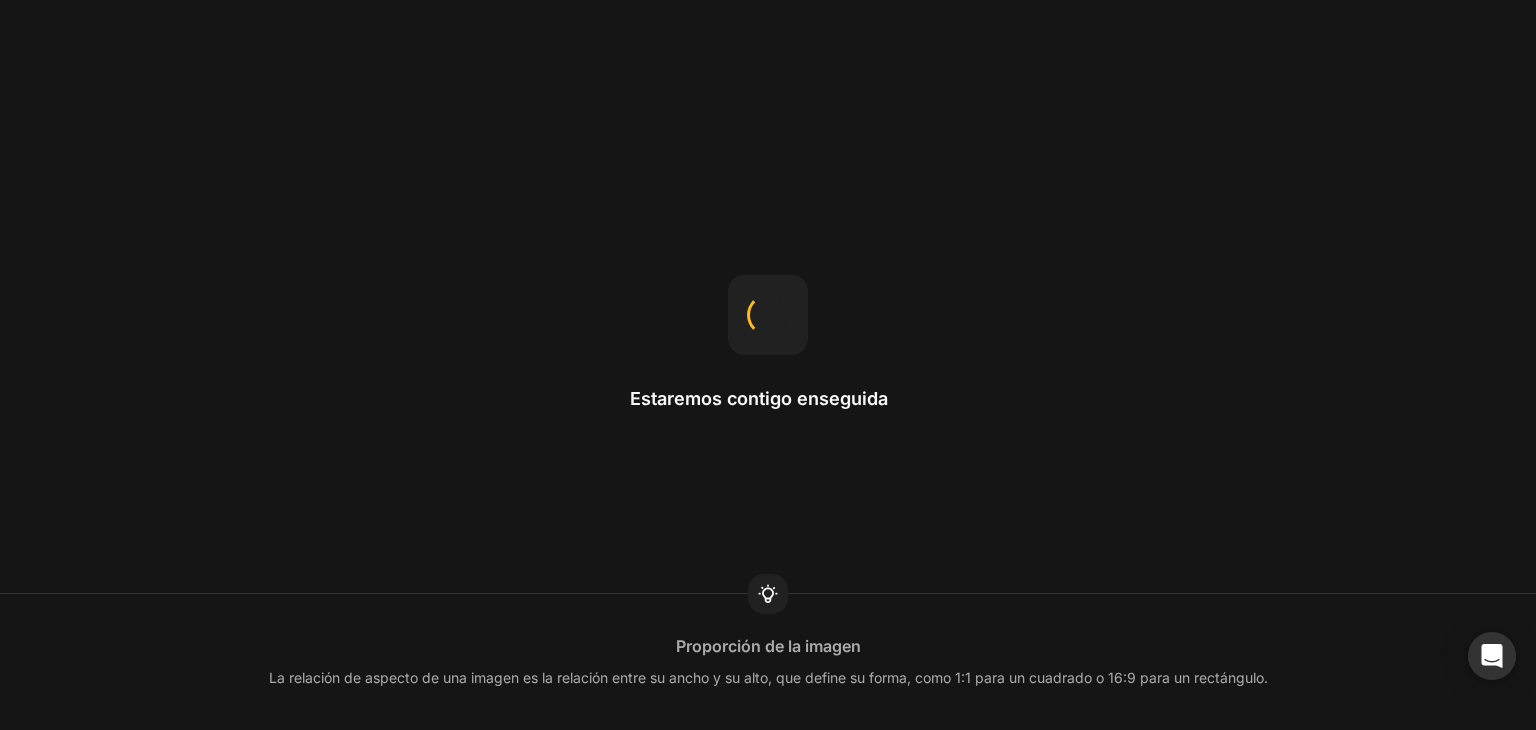 click on "Estaremos contigo enseguida Proporción de la imagen La relación de aspecto de una imagen es la relación entre su ancho y su alto, que define su forma, como 1:1 para un cuadrado o 16:9 para un rectángulo." at bounding box center (768, 365) 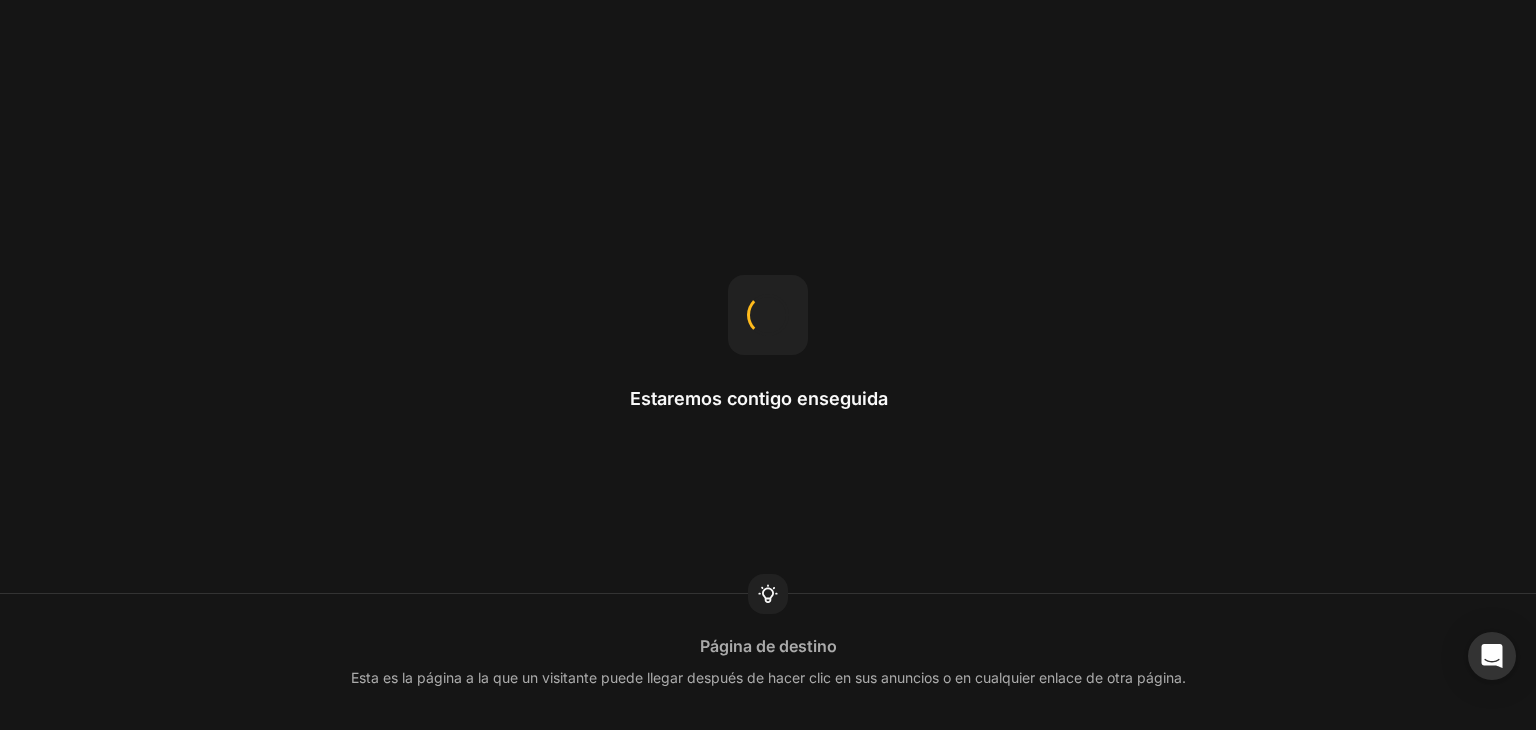 click on "Estaremos contigo enseguida Página de destino Esta es la página a la que un visitante puede llegar después de hacer clic en sus anuncios o en cualquier enlace de otra página." at bounding box center (768, 365) 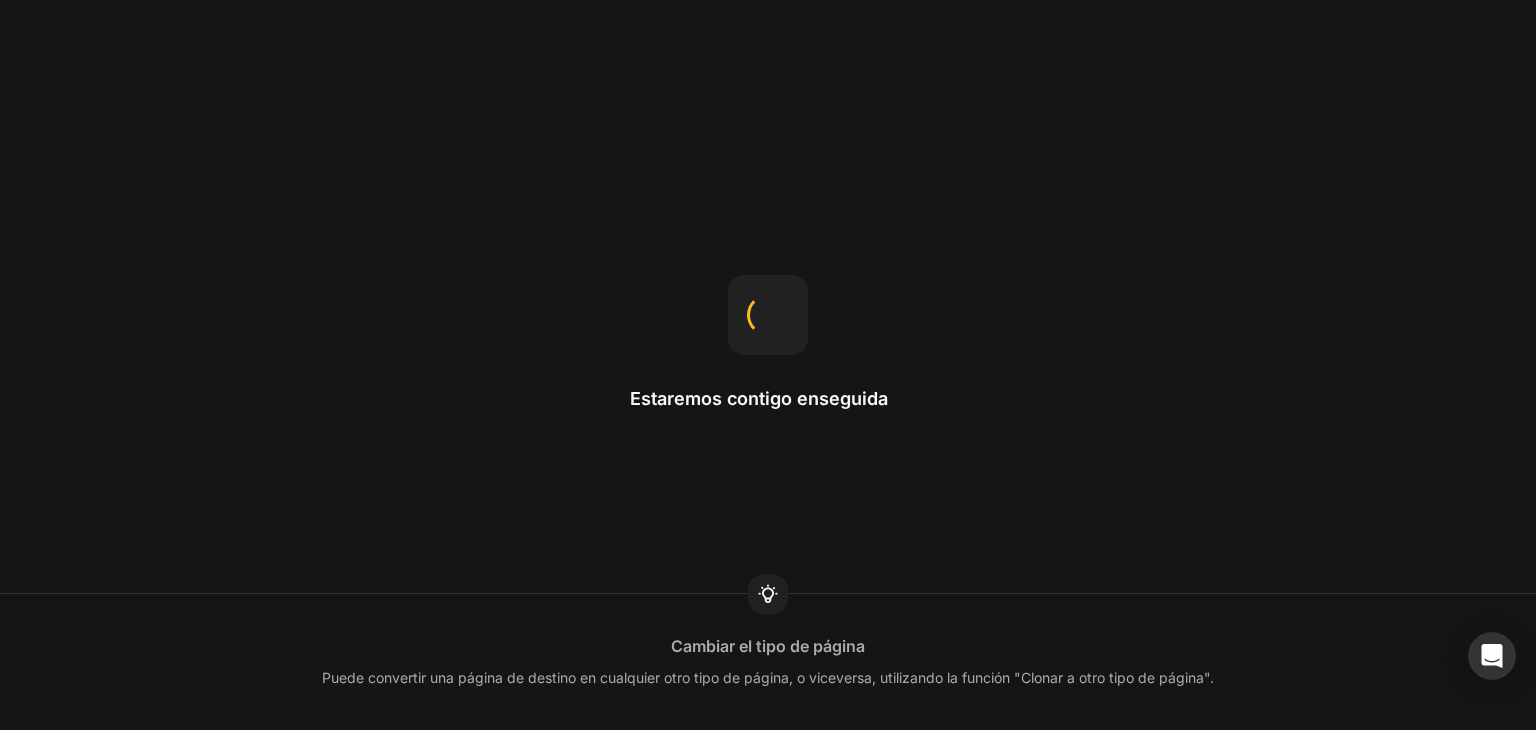 click on "Estaremos contigo enseguida Cambiar el tipo de página Puede convertir una página de destino en cualquier otro tipo de página, o viceversa, utilizando la función "Clonar a otro tipo de página"." at bounding box center (768, 365) 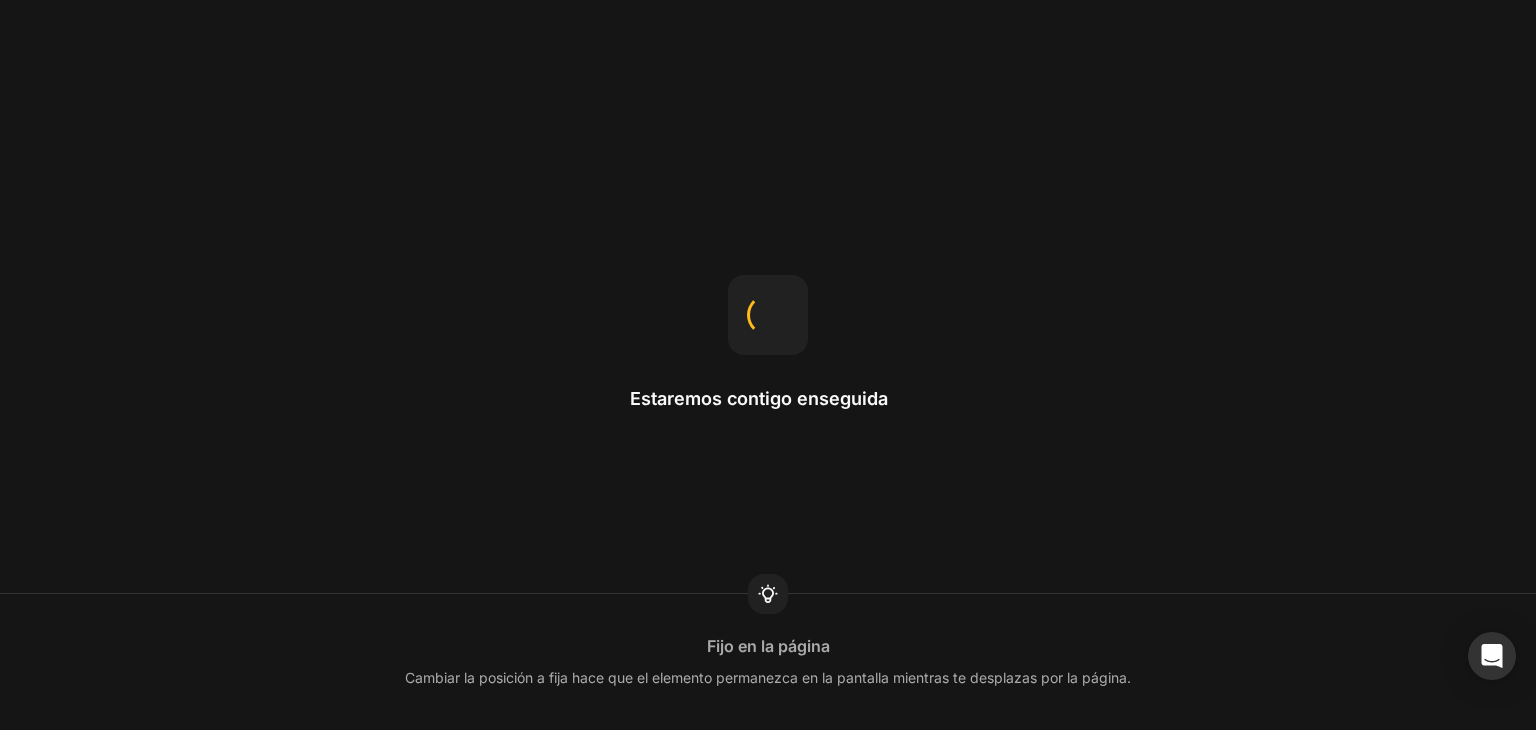 click on "Estaremos contigo enseguida Fijo en la página Cambiar la posición a fija hace que el elemento permanezca en la pantalla mientras te desplazas por la página." at bounding box center [768, 365] 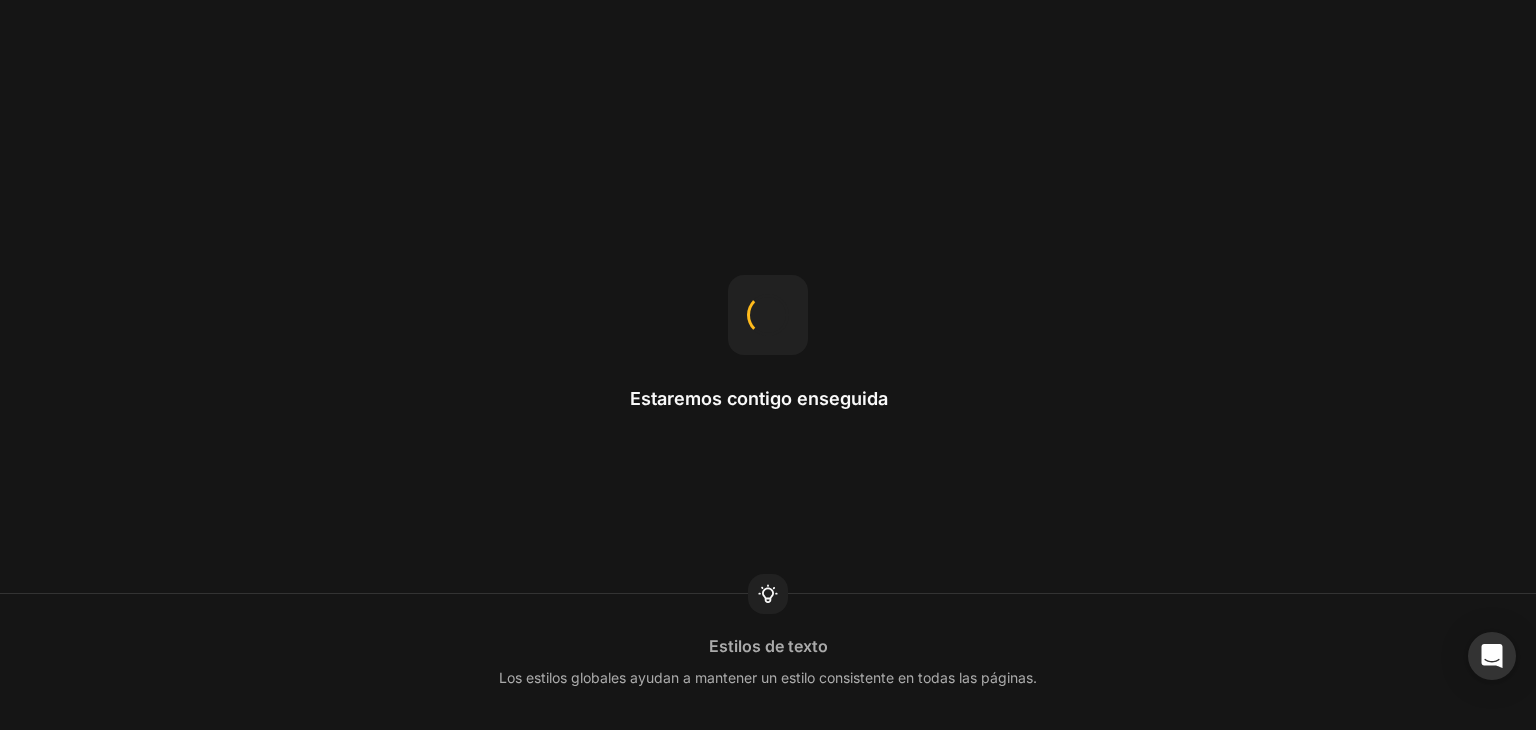 click on "Estaremos contigo enseguida Estilos de texto Los estilos globales ayudan a mantener un estilo consistente en todas las páginas." at bounding box center (768, 365) 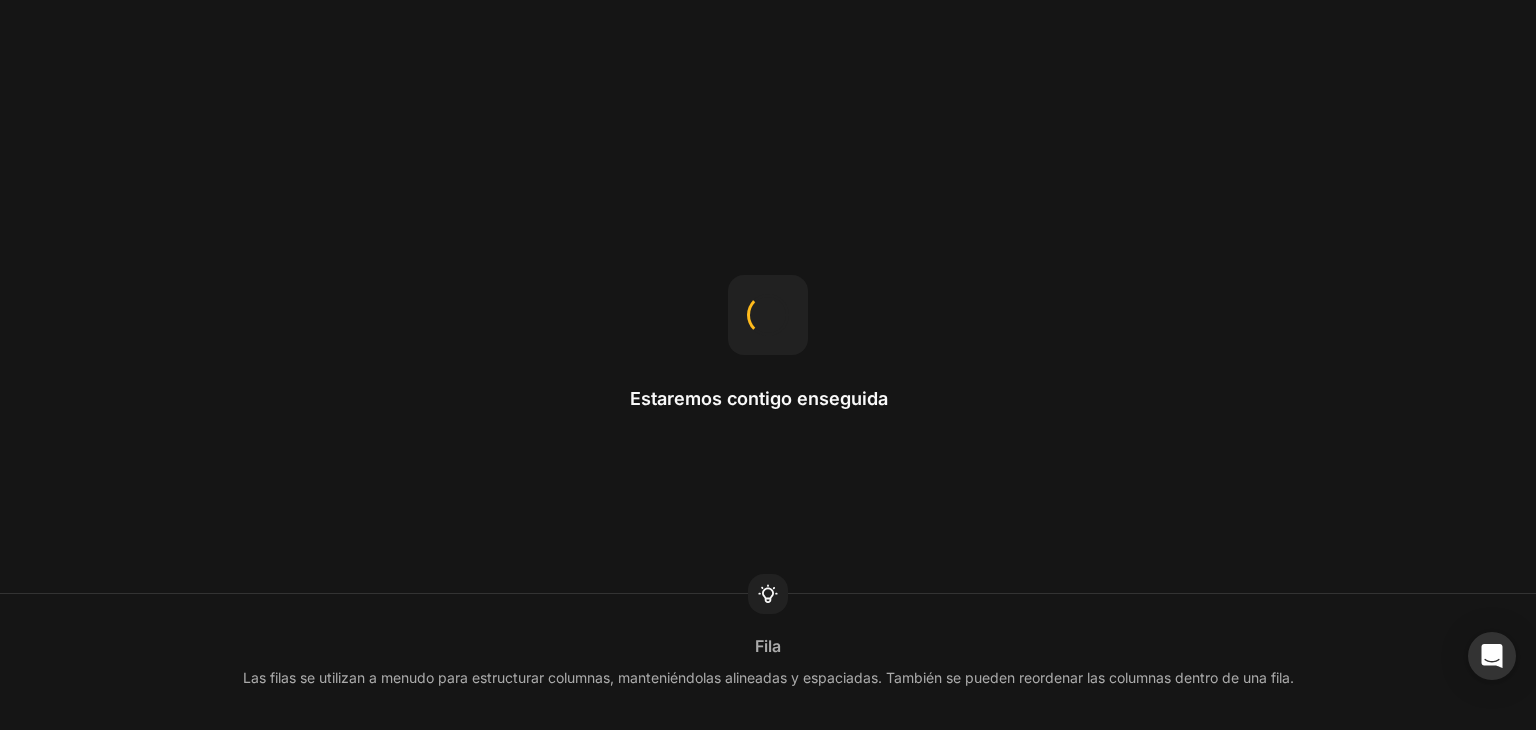 click on "Estaremos contigo enseguida Fila Las filas se utilizan a menudo para estructurar columnas, manteniéndolas alineadas y espaciadas. También se pueden reordenar las columnas dentro de una fila." at bounding box center (768, 365) 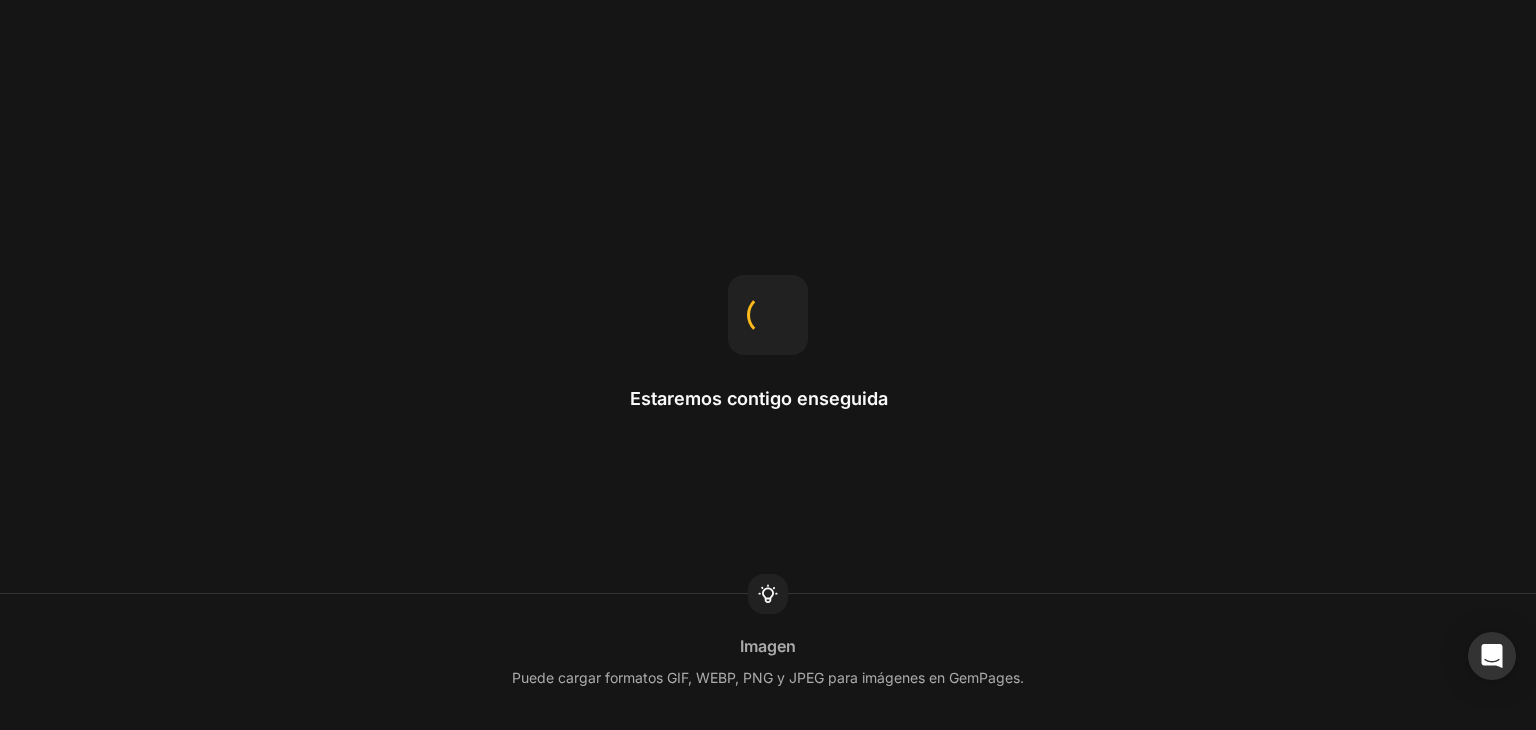 click on "Estaremos contigo enseguida Imagen Puede cargar formatos GIF, WEBP, PNG y JPEG para imágenes en GemPages." at bounding box center [768, 365] 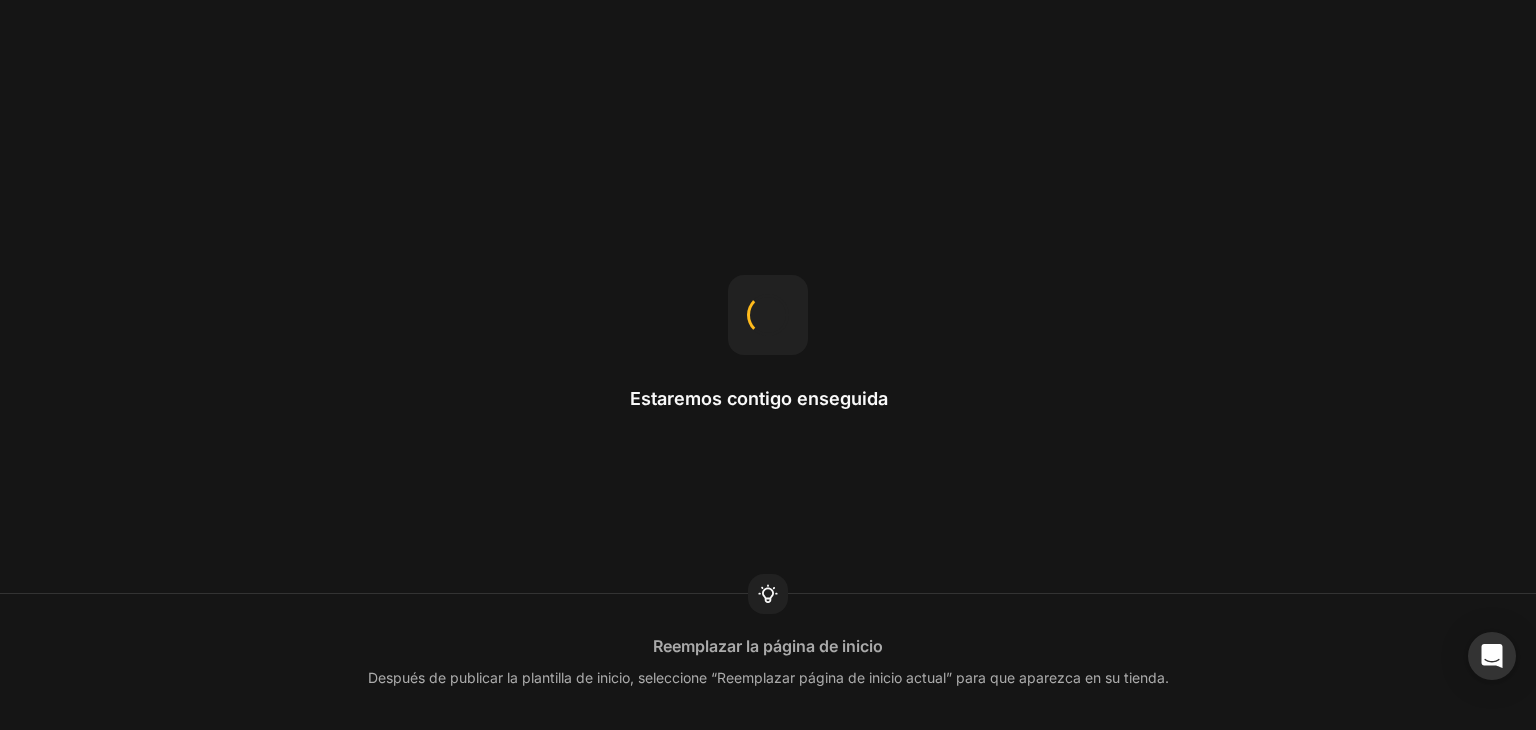 click on "Estaremos contigo enseguida Reemplazar la página de inicio Después de publicar la plantilla de inicio, seleccione “Reemplazar página de inicio actual” para que aparezca en su tienda." at bounding box center (768, 365) 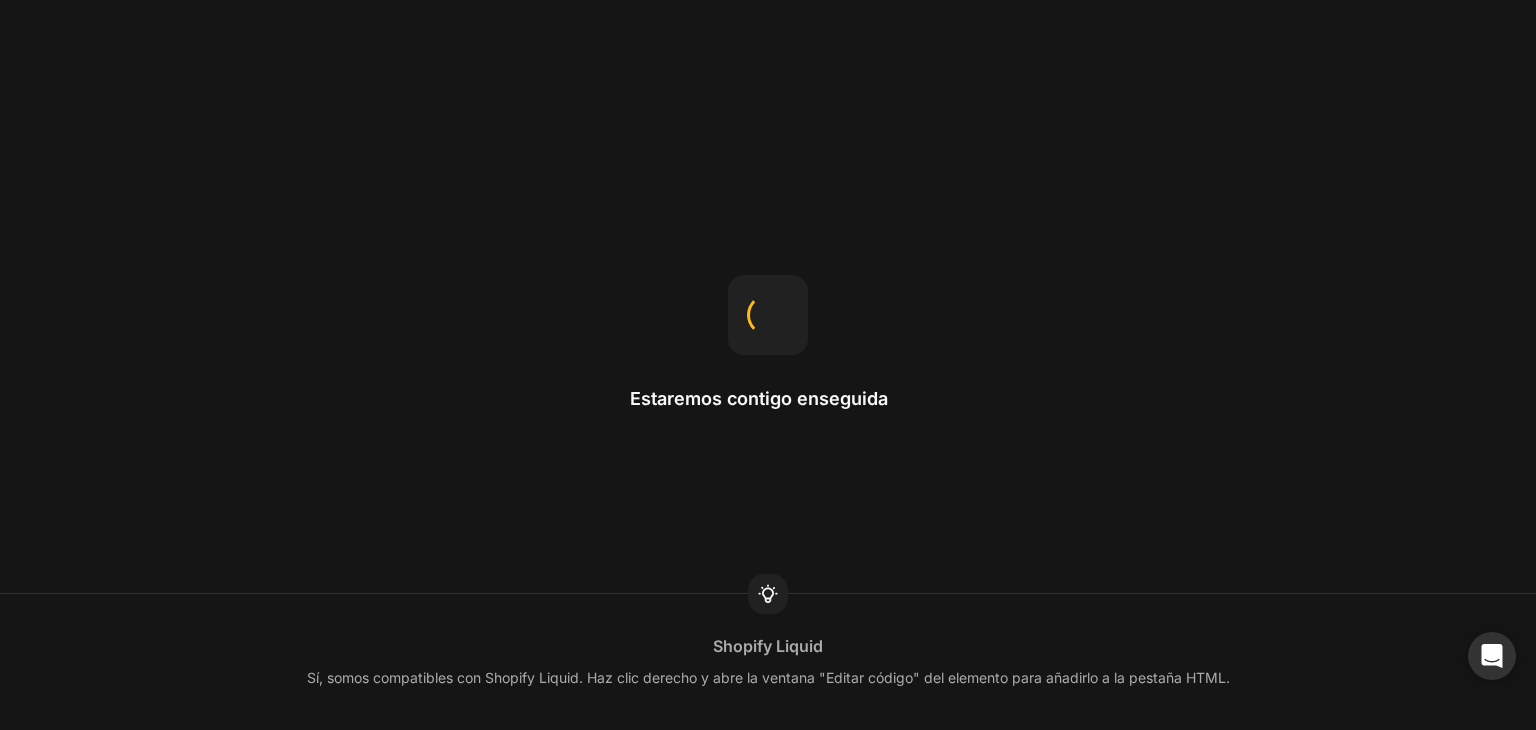 click on "Estaremos contigo enseguida Shopify Liquid Sí, somos compatibles con Shopify Liquid. Haz clic derecho y abre la ventana "Editar código" del elemento para añadirlo a la pestaña HTML." at bounding box center (768, 365) 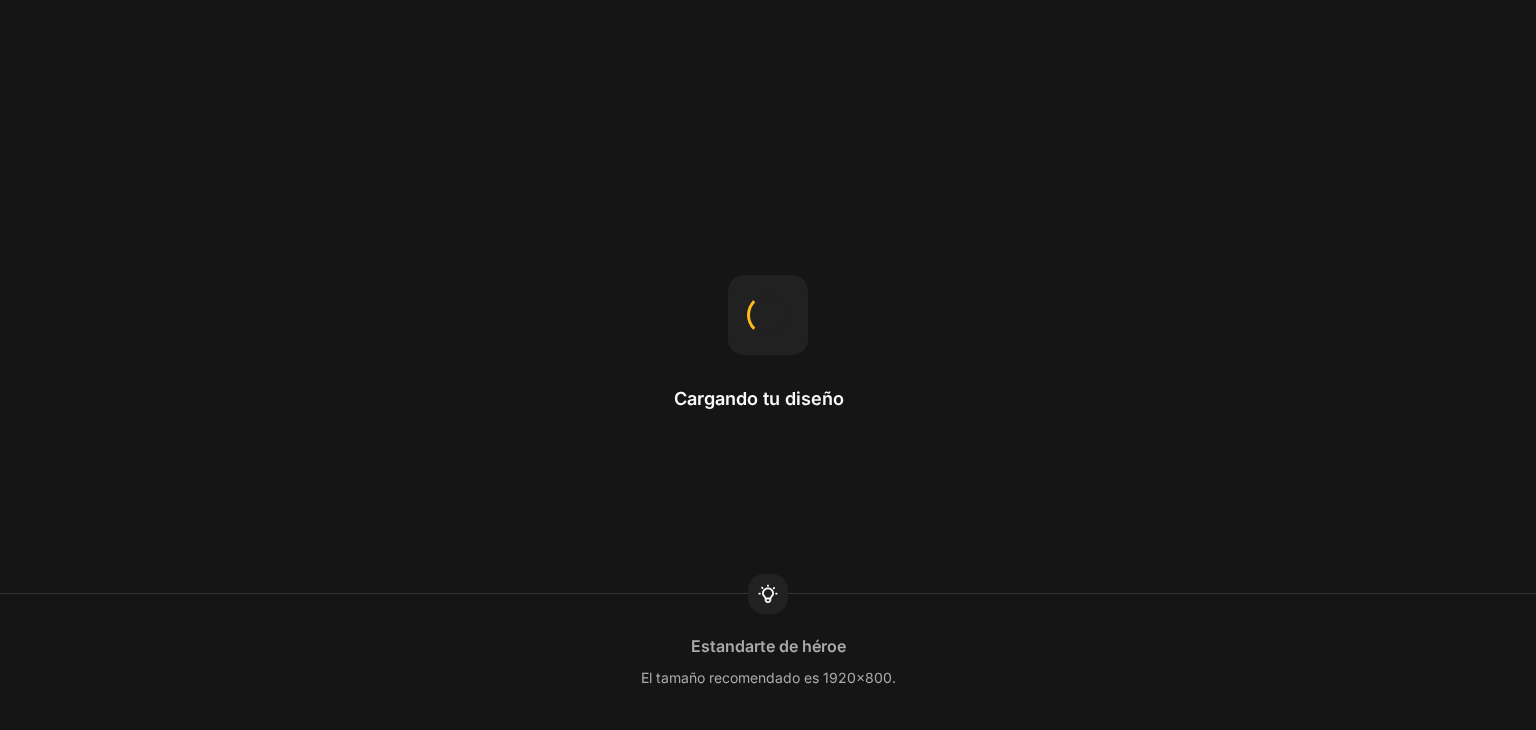scroll, scrollTop: 0, scrollLeft: 0, axis: both 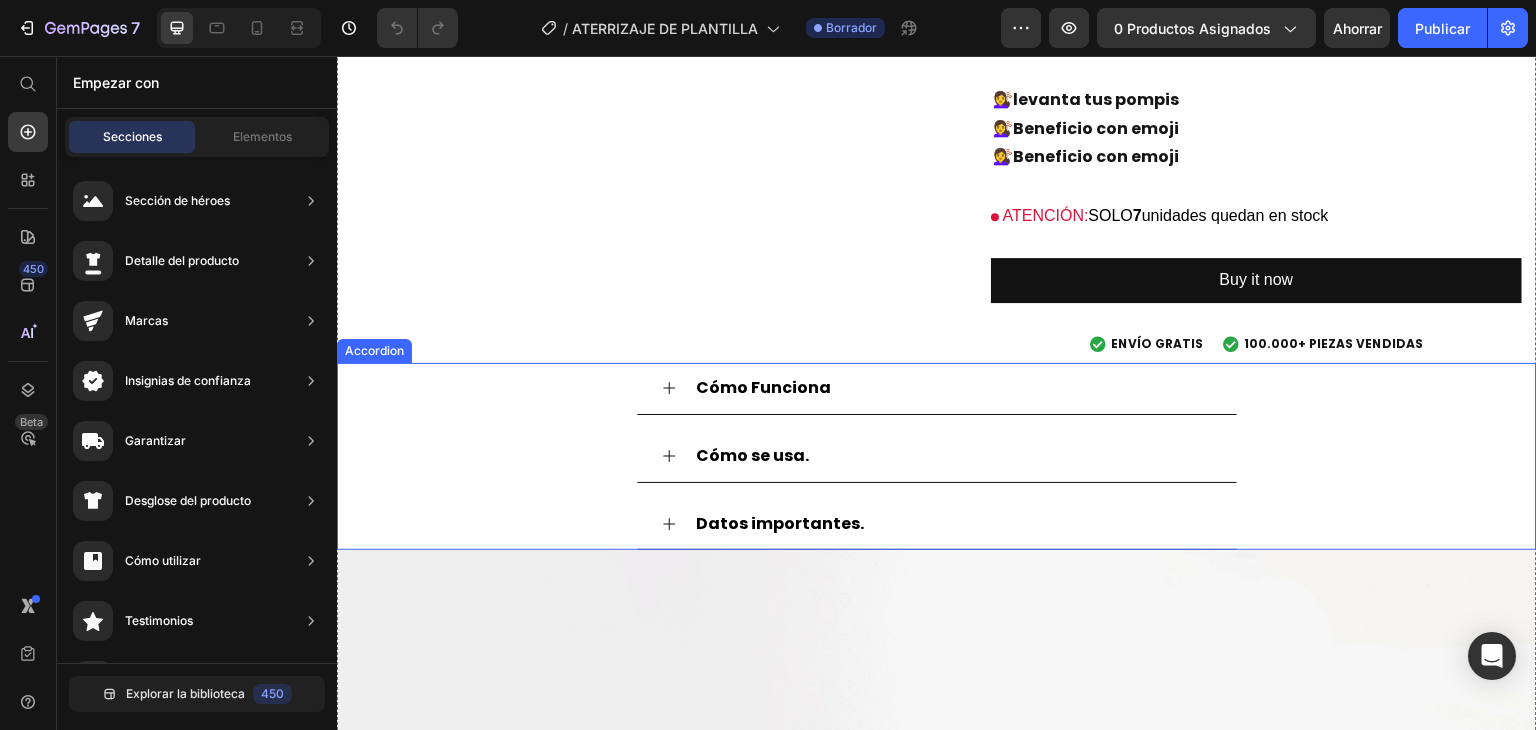 click 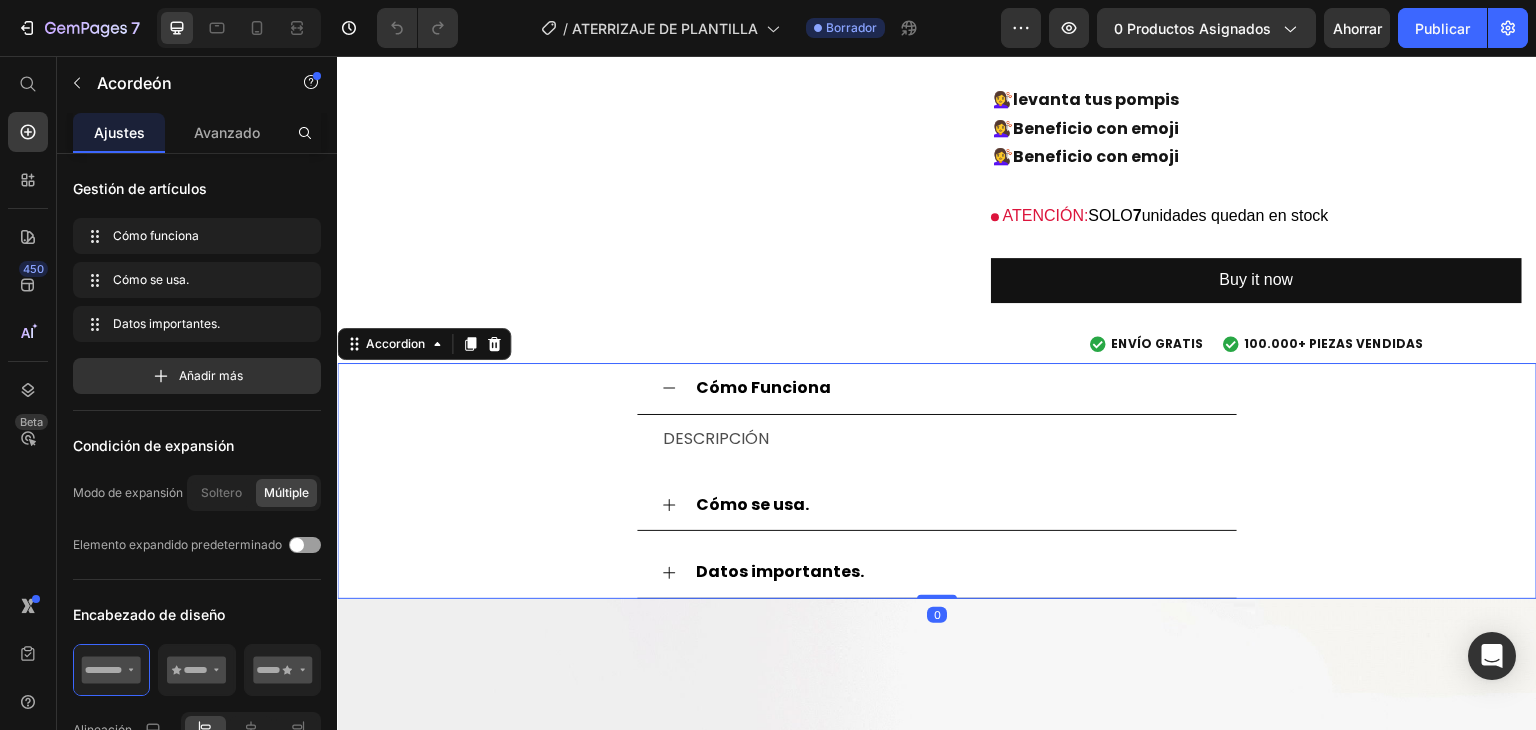 click 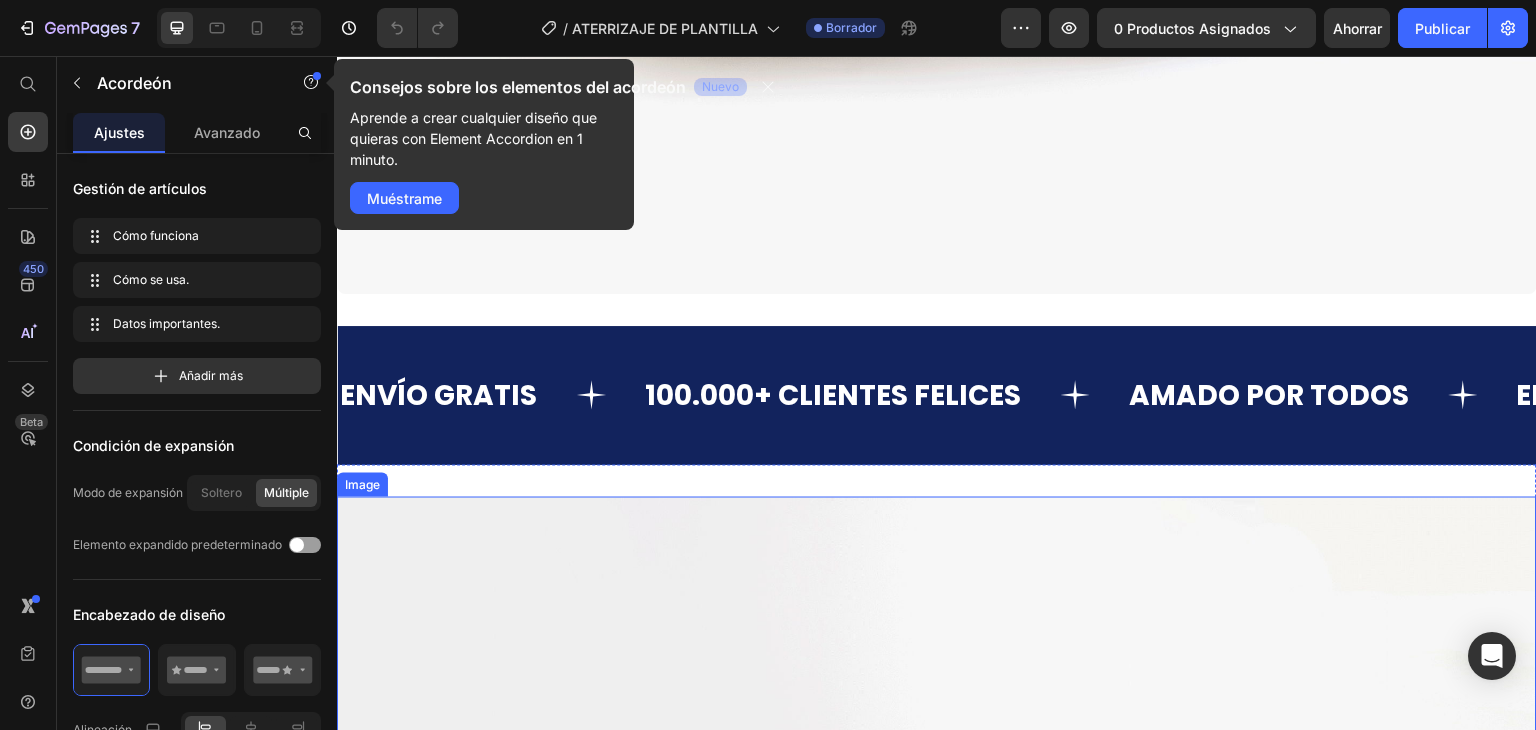 scroll, scrollTop: 7300, scrollLeft: 0, axis: vertical 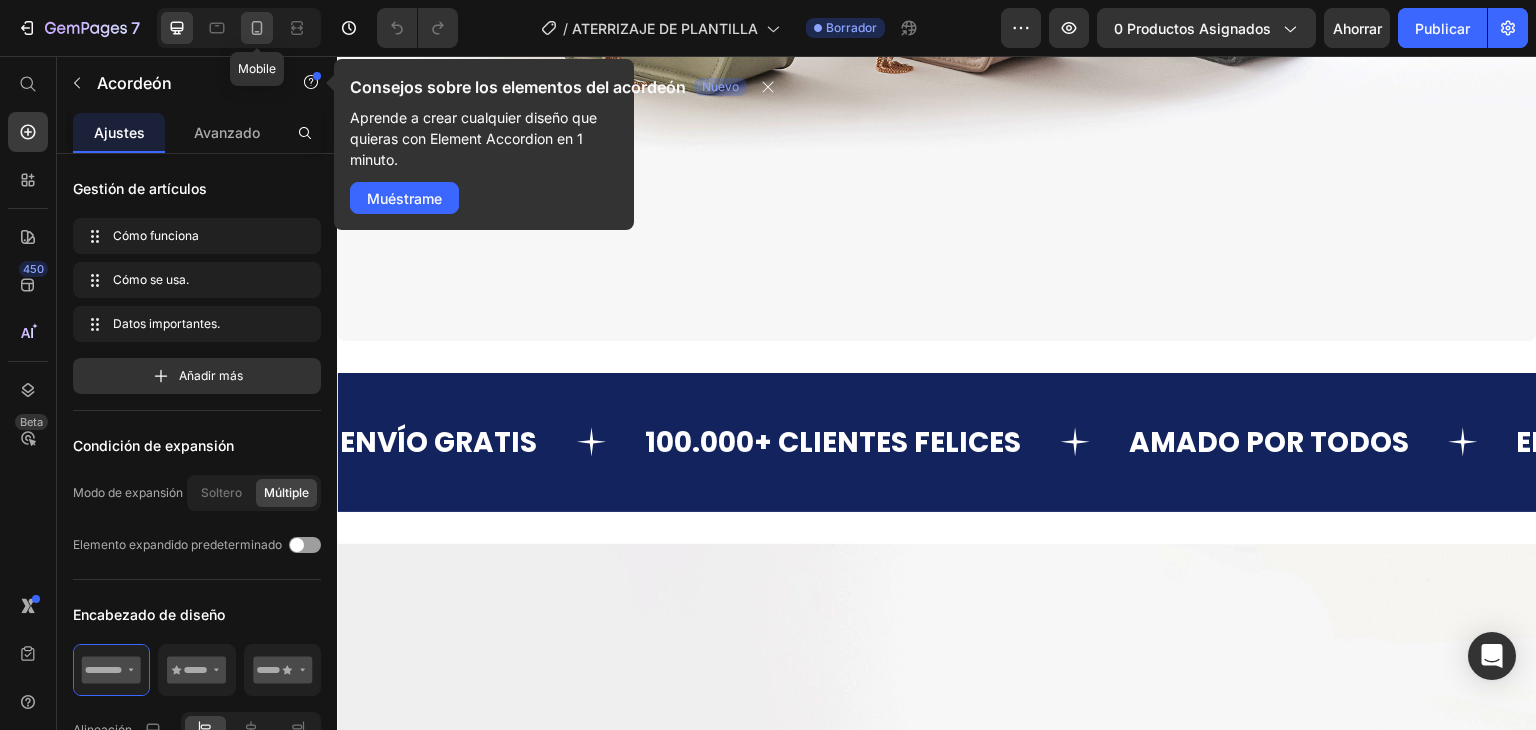 drag, startPoint x: 250, startPoint y: 28, endPoint x: 284, endPoint y: 195, distance: 170.42593 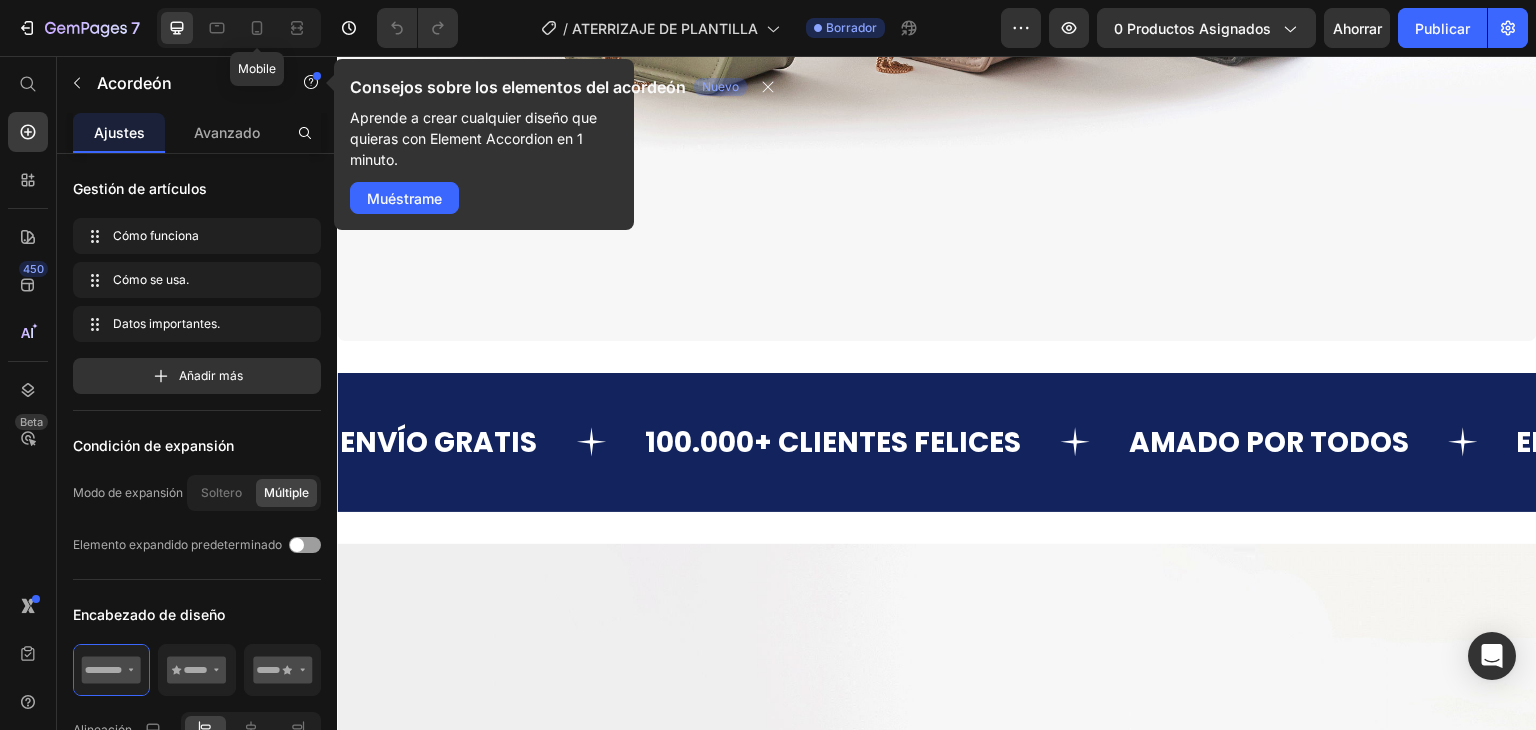 type on "14" 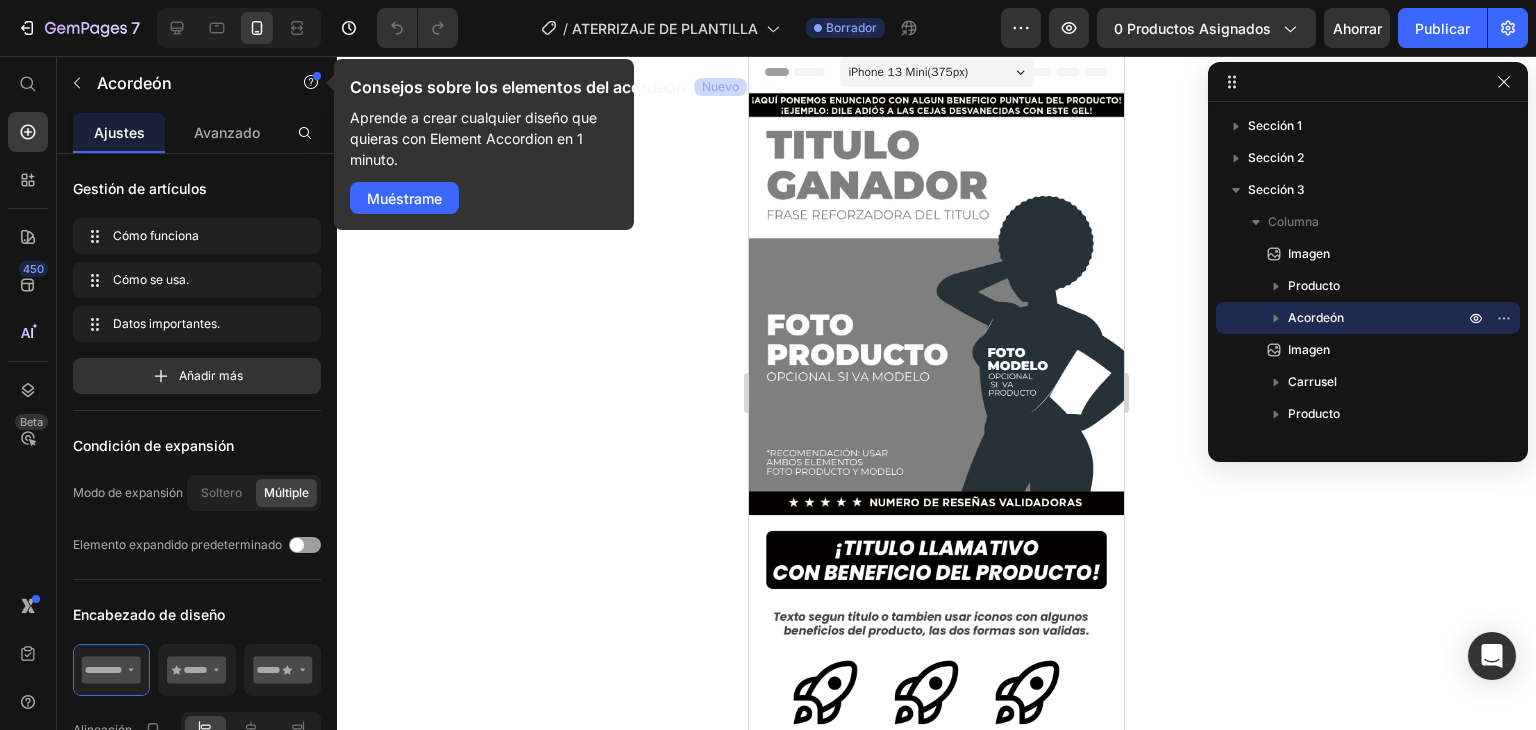 scroll, scrollTop: 0, scrollLeft: 0, axis: both 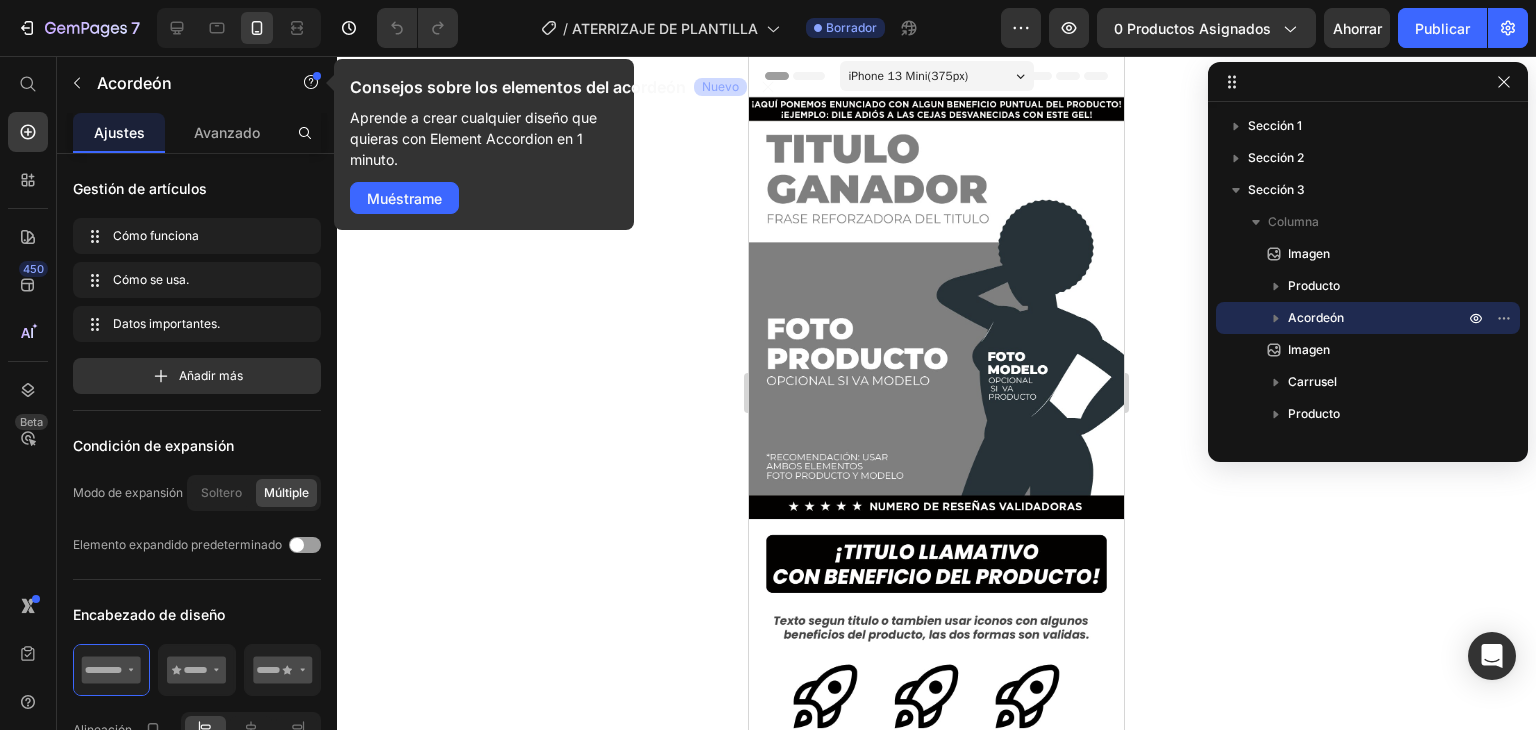 click 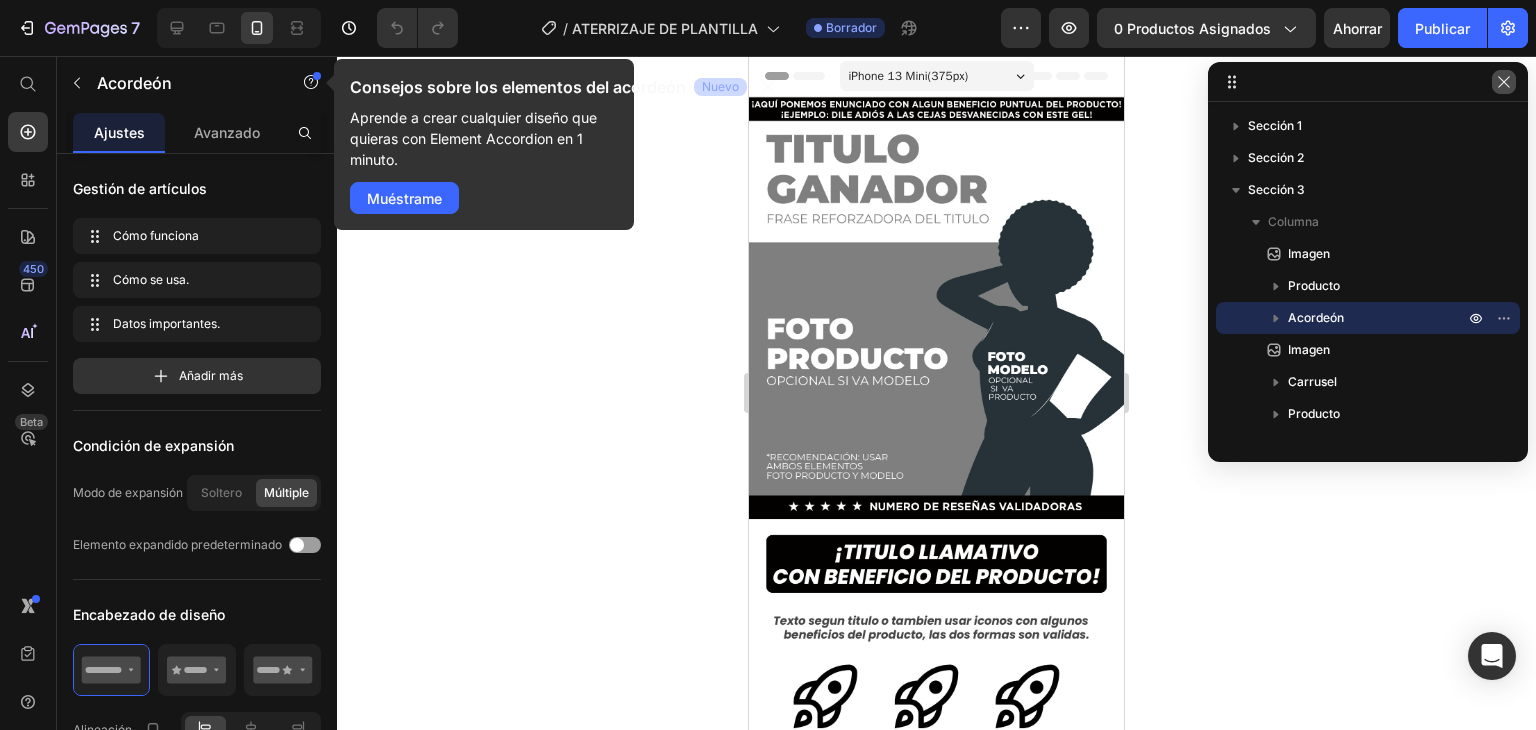 click 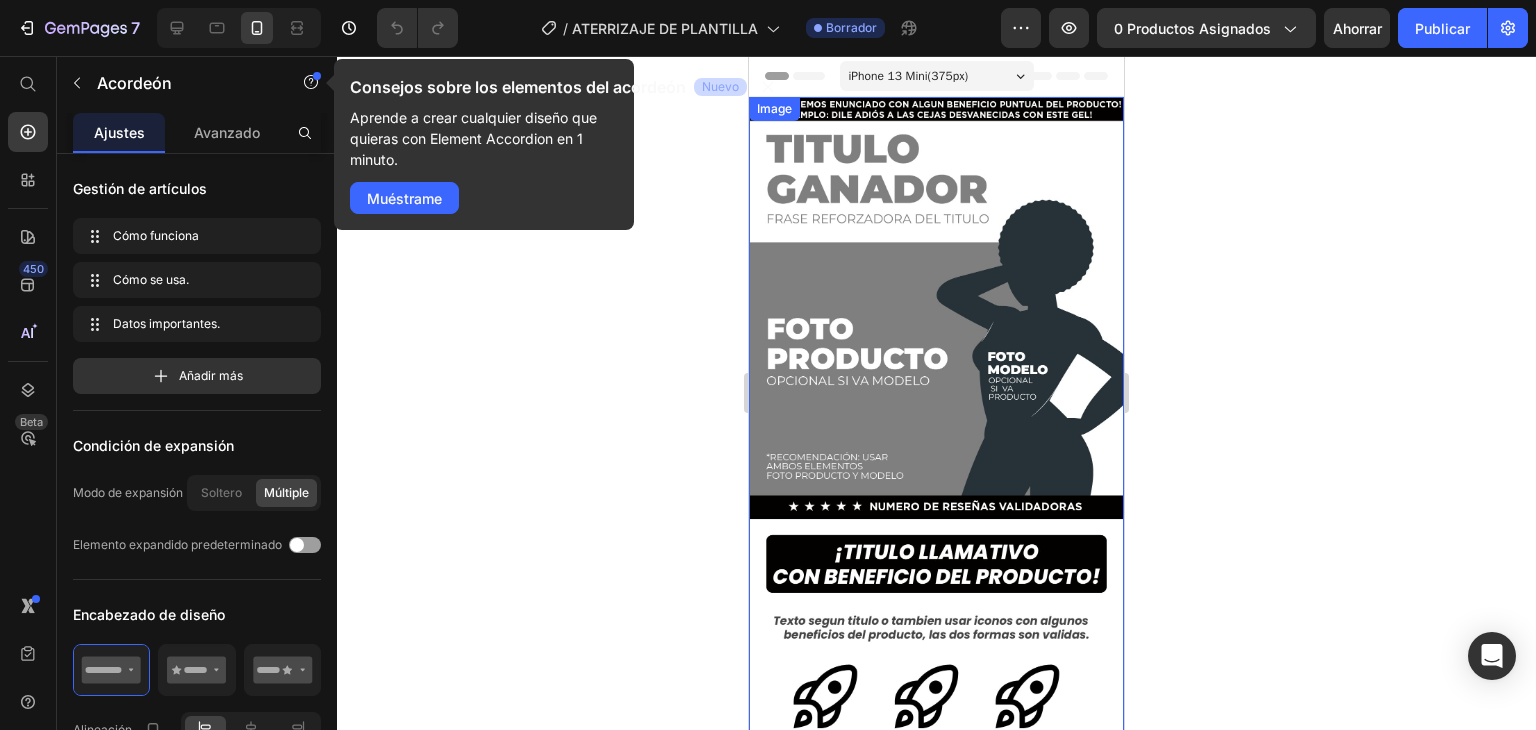 drag, startPoint x: 988, startPoint y: 101, endPoint x: 986, endPoint y: 131, distance: 30.066593 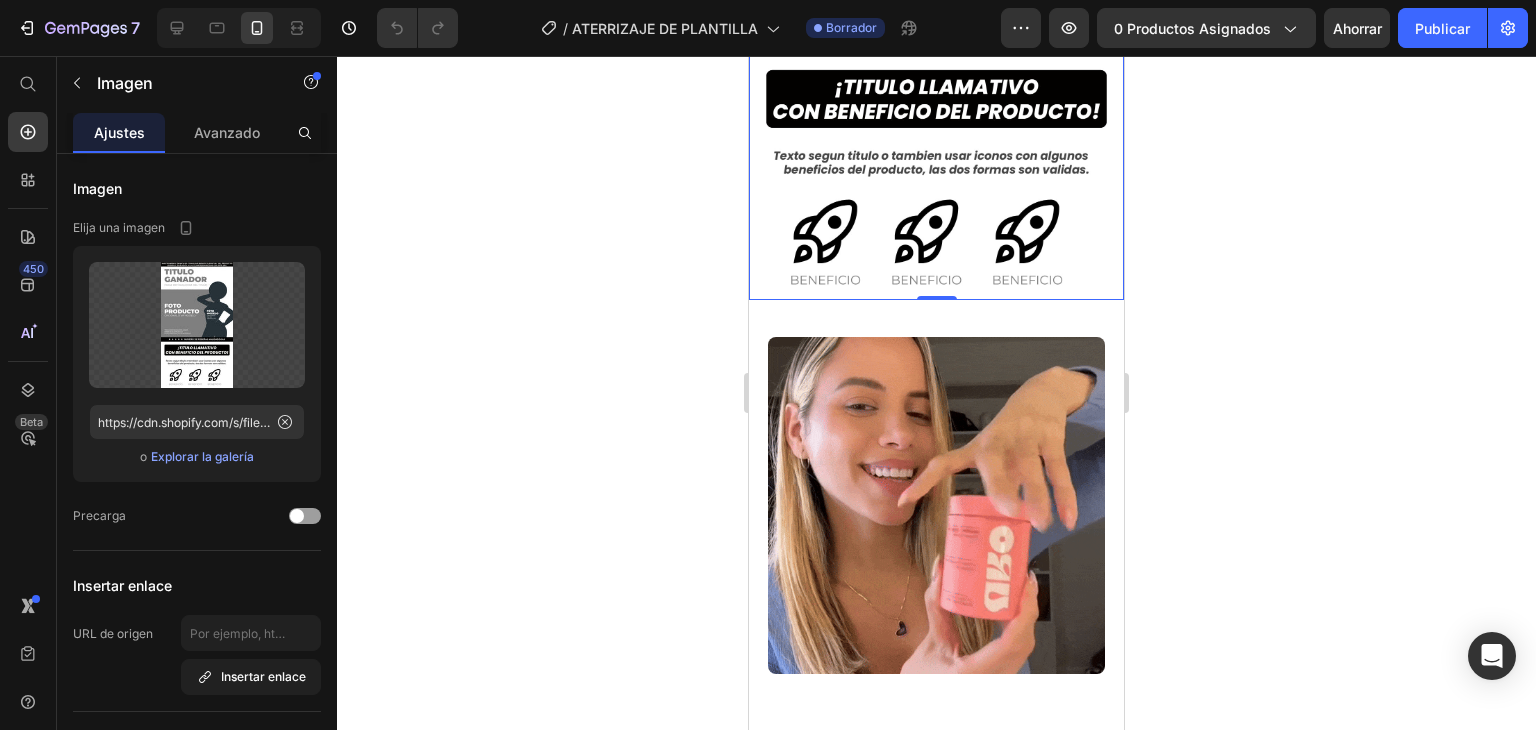 scroll, scrollTop: 500, scrollLeft: 0, axis: vertical 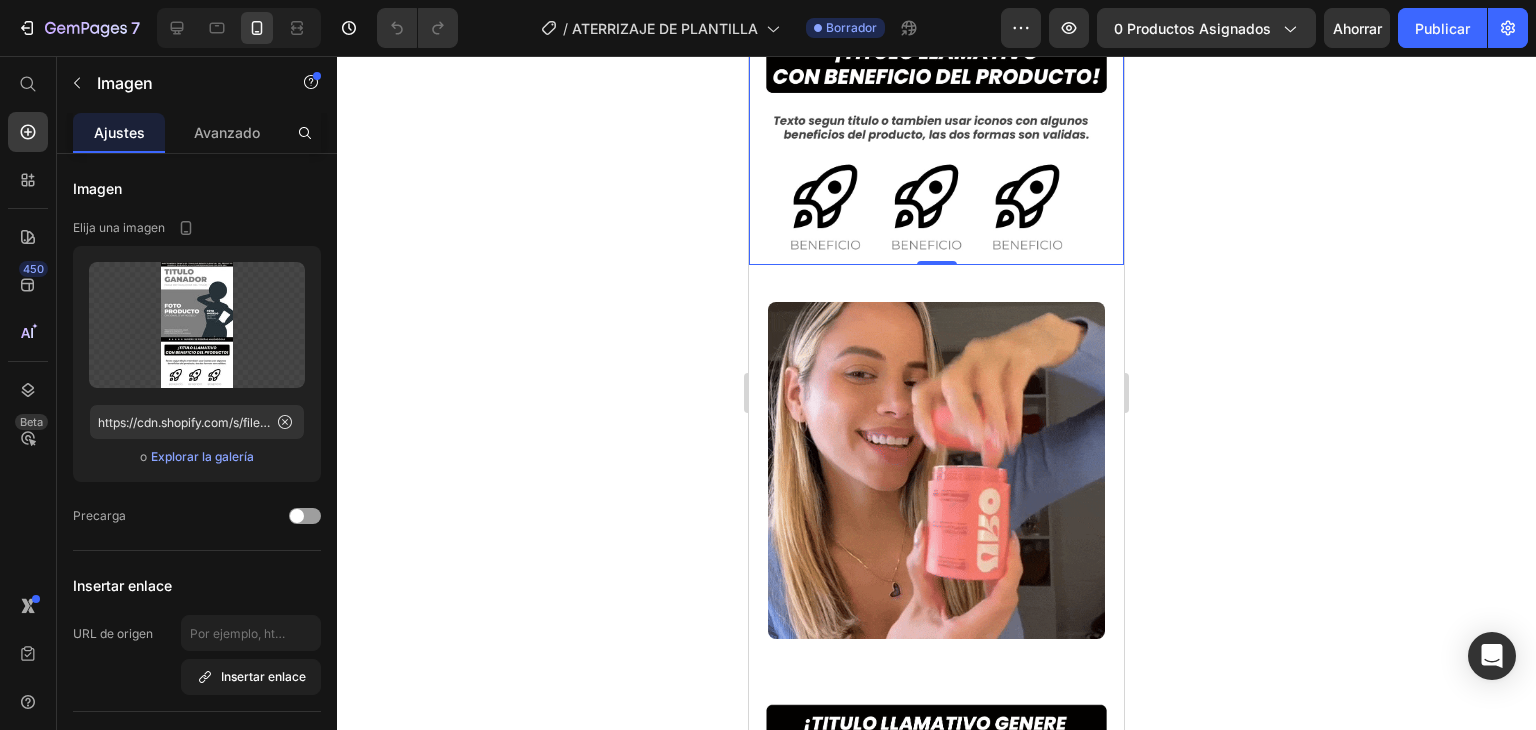 click at bounding box center [936, 471] 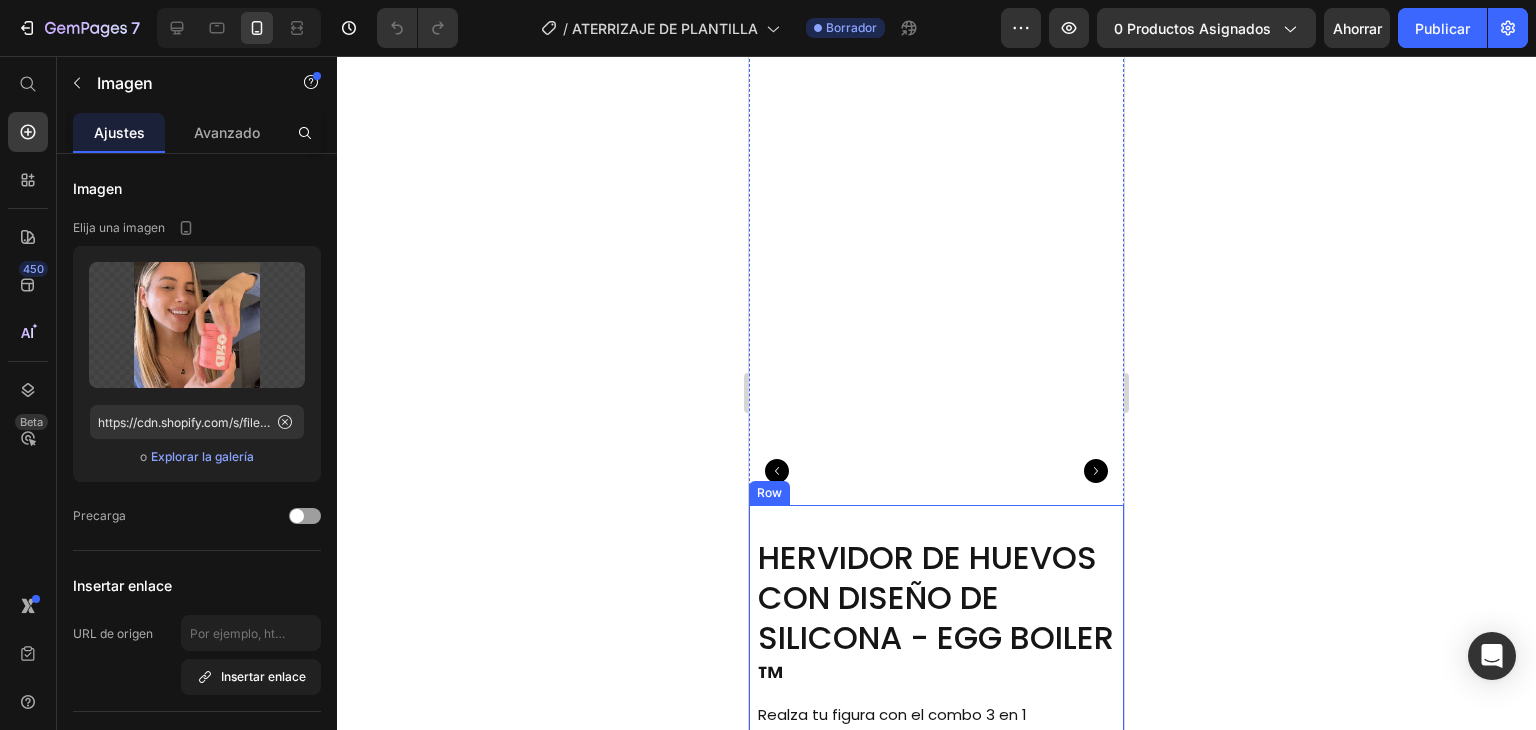 scroll, scrollTop: 1400, scrollLeft: 0, axis: vertical 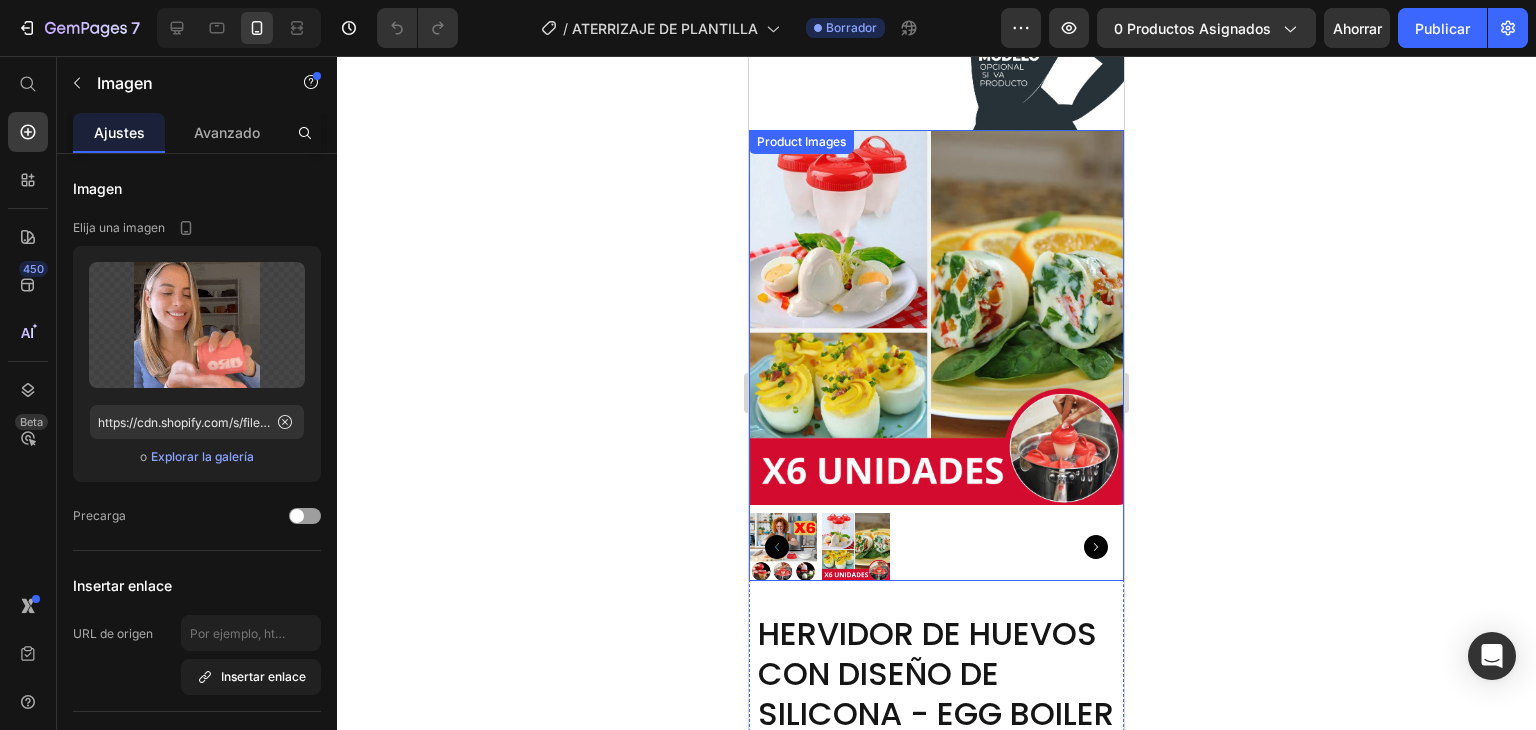 click at bounding box center (936, 317) 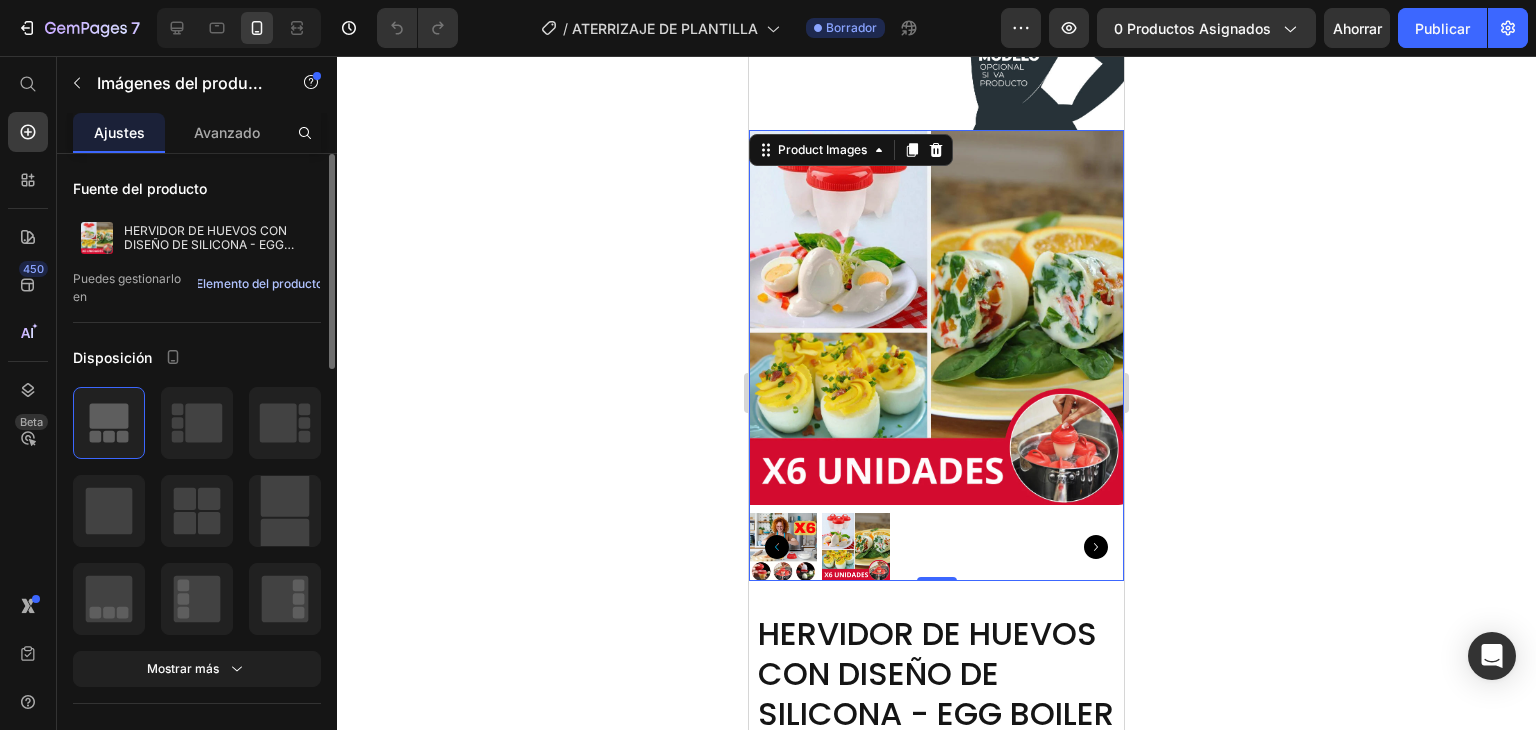 click on "Elemento del producto" at bounding box center [259, 283] 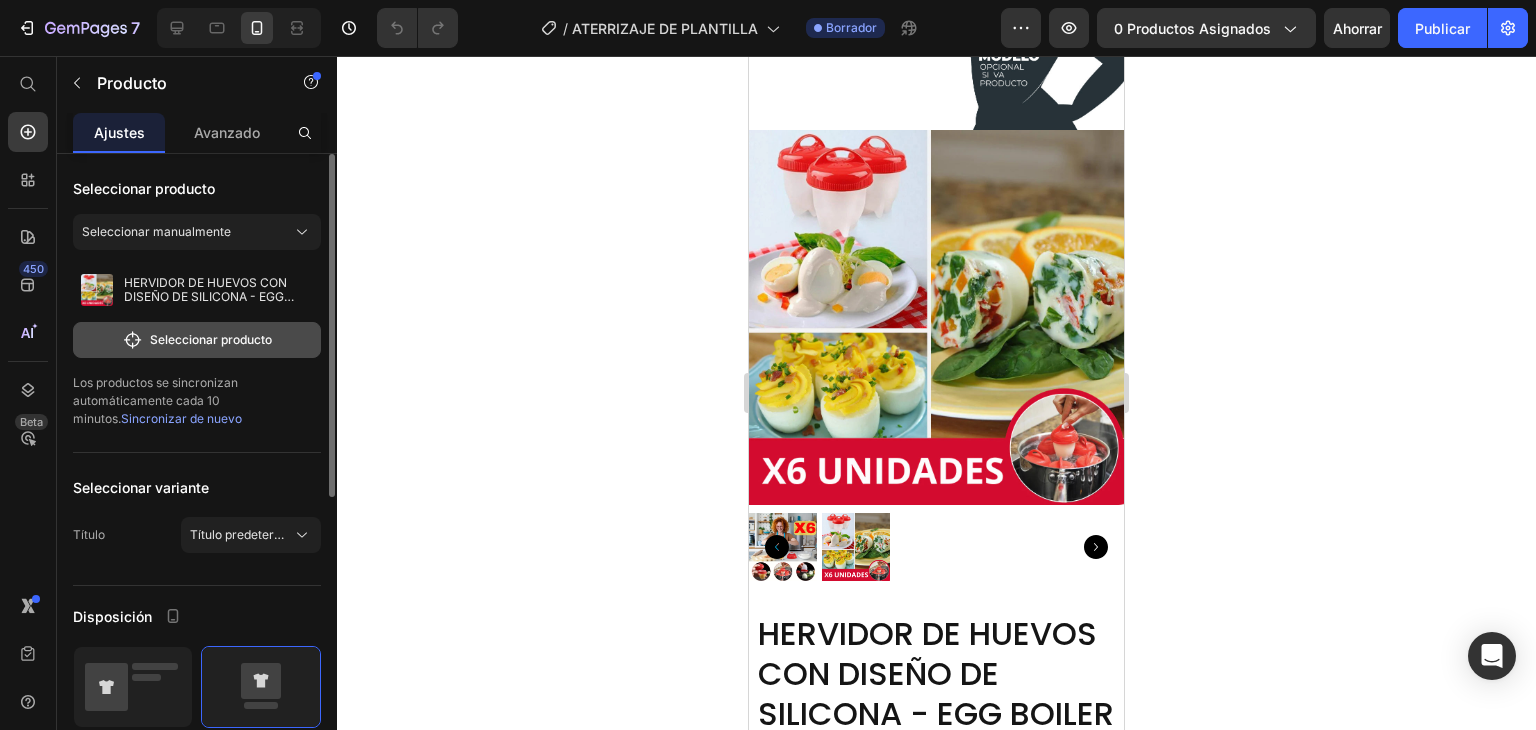 click on "Seleccionar producto" at bounding box center [211, 339] 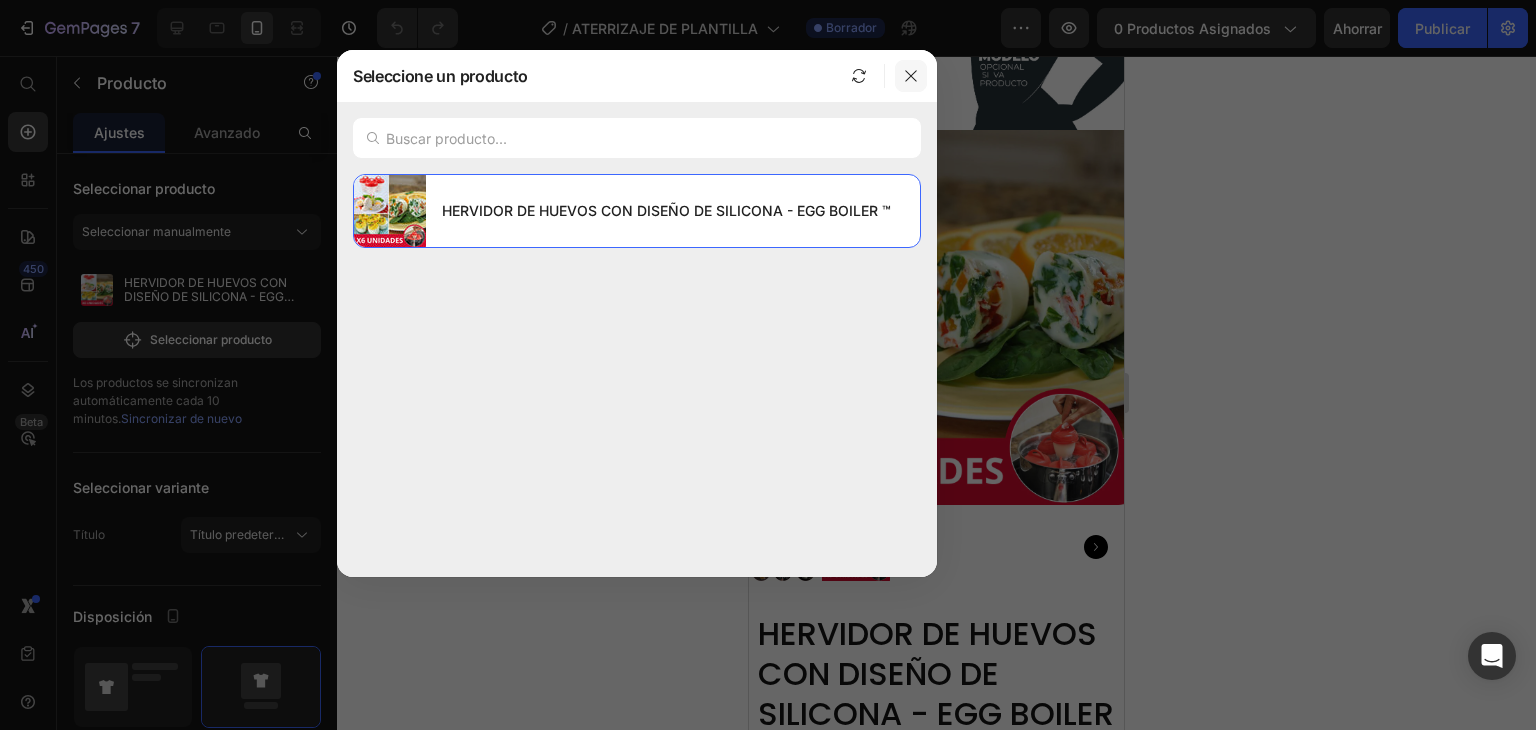 click 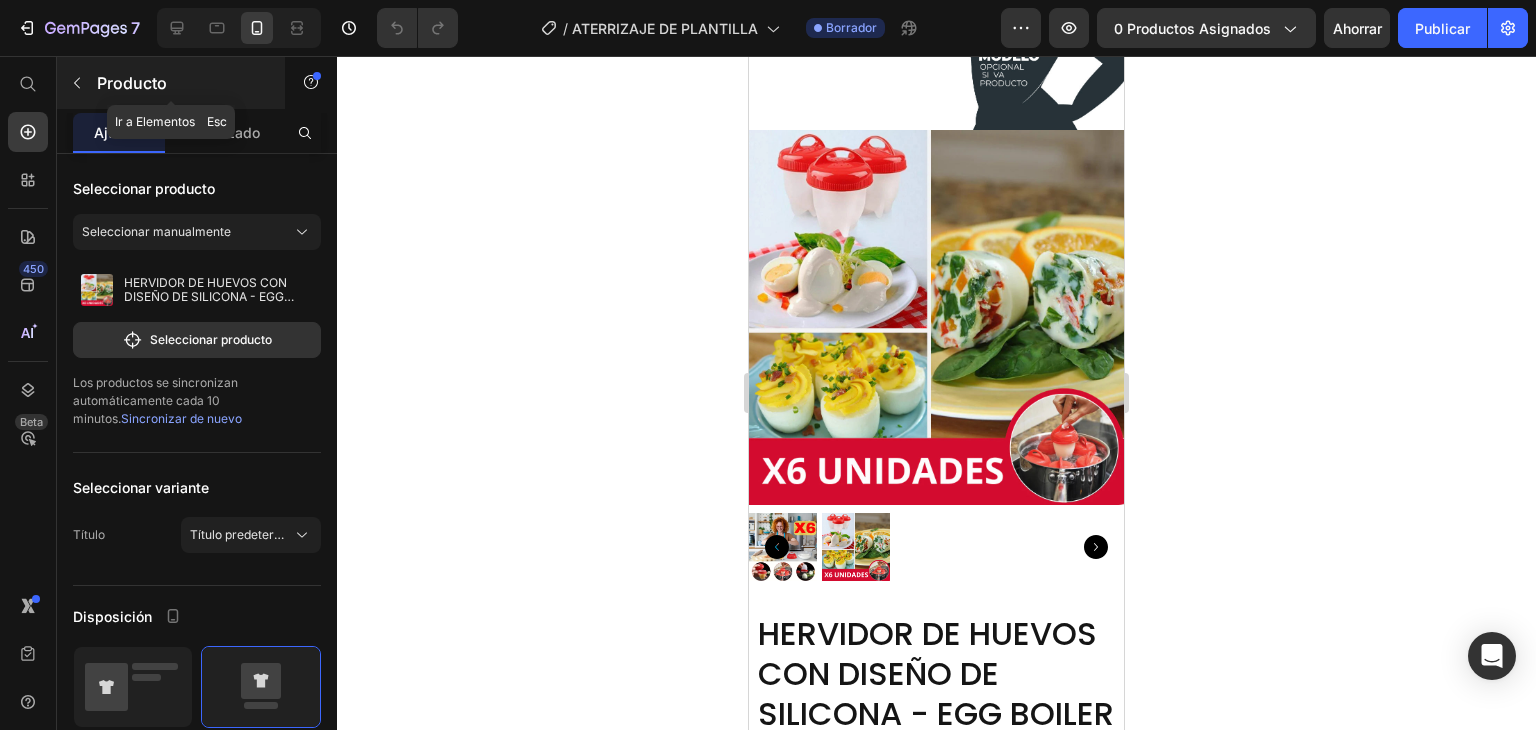 click 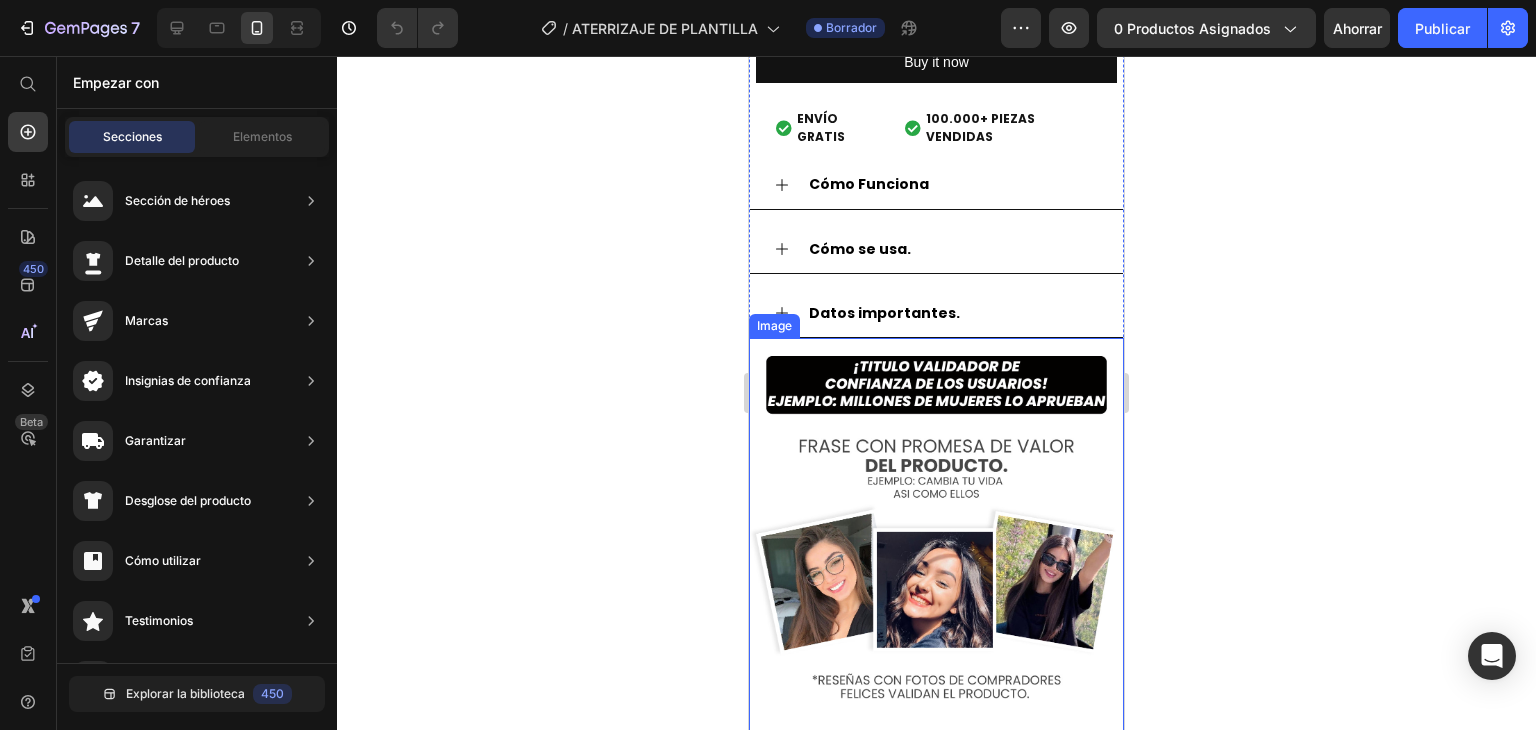 scroll, scrollTop: 2600, scrollLeft: 0, axis: vertical 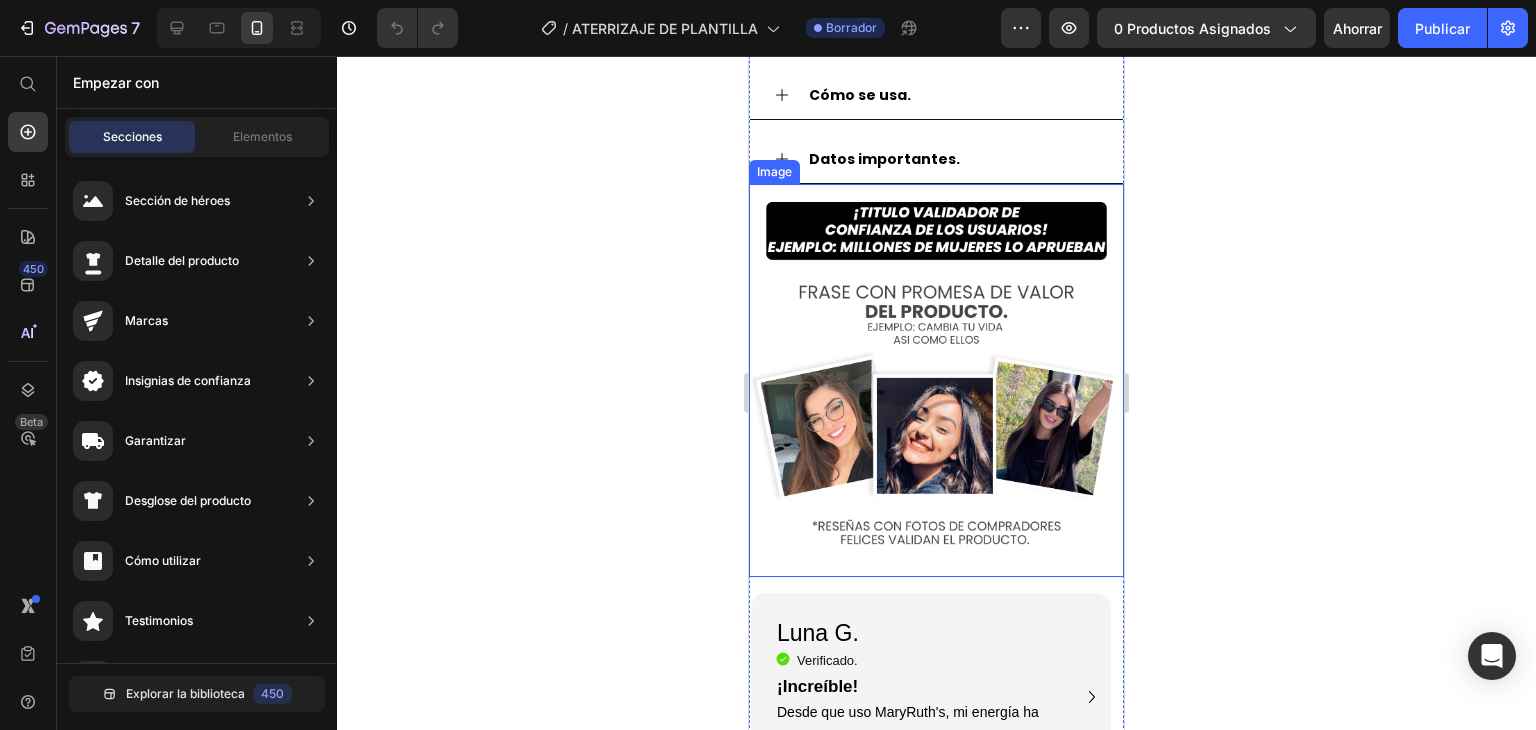click at bounding box center [936, 380] 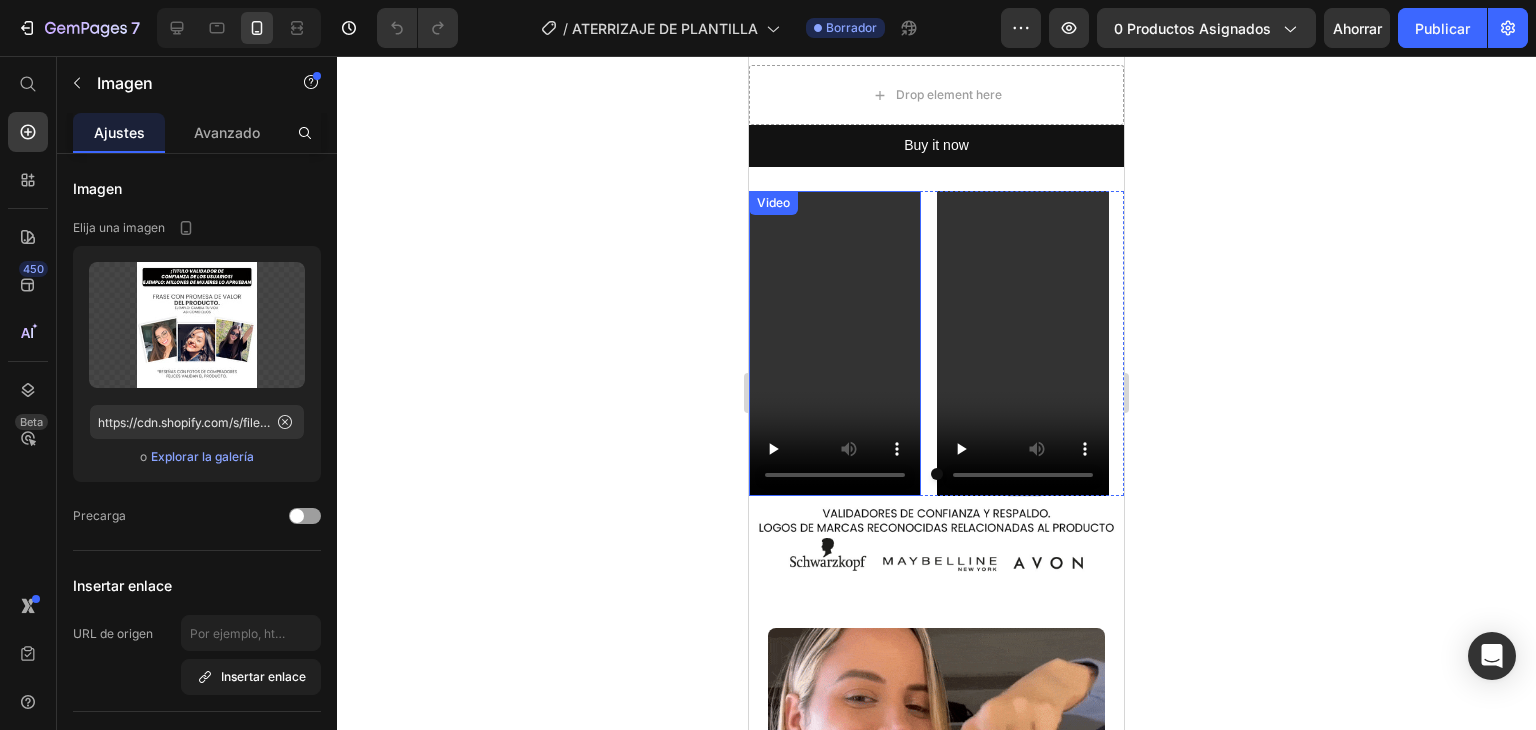 scroll, scrollTop: 3500, scrollLeft: 0, axis: vertical 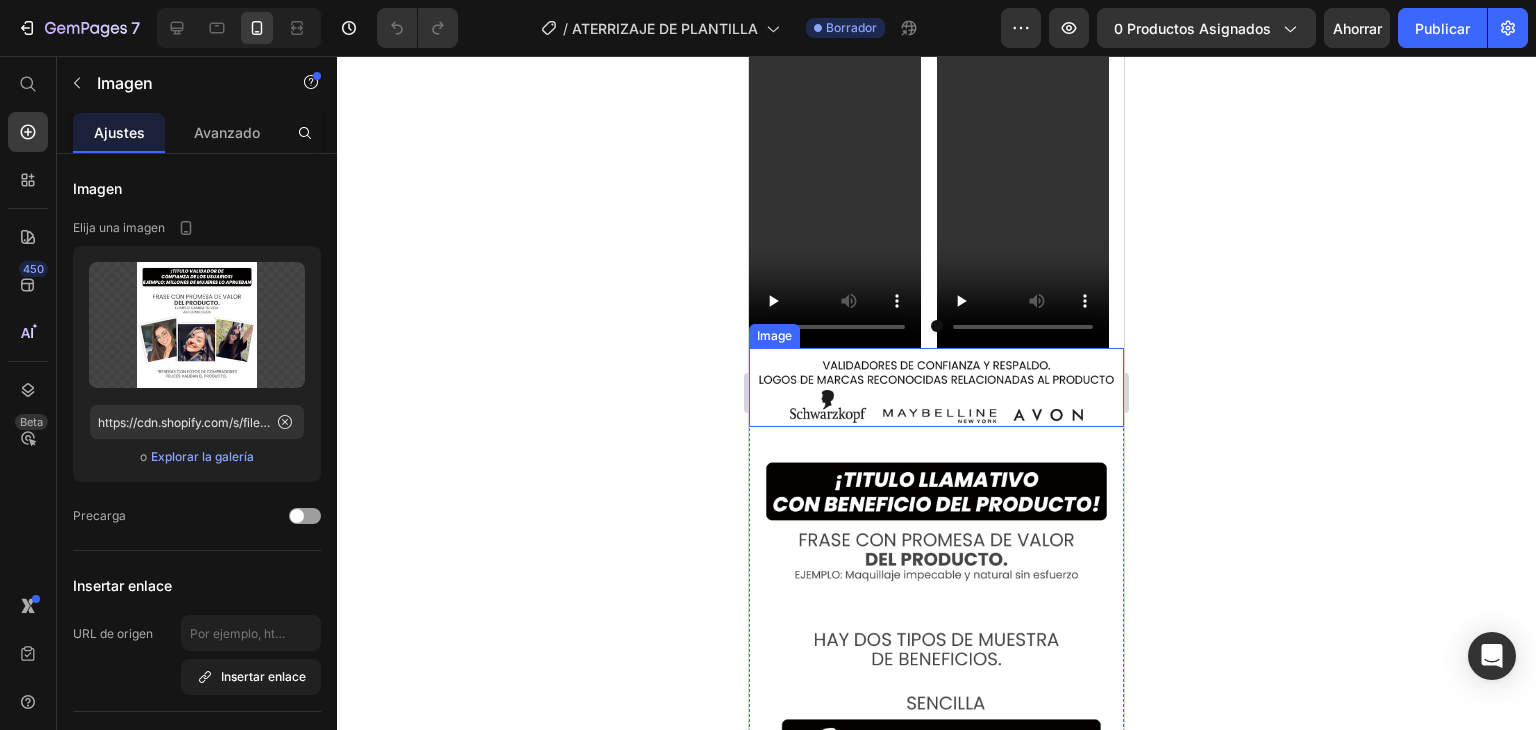 click at bounding box center (936, 387) 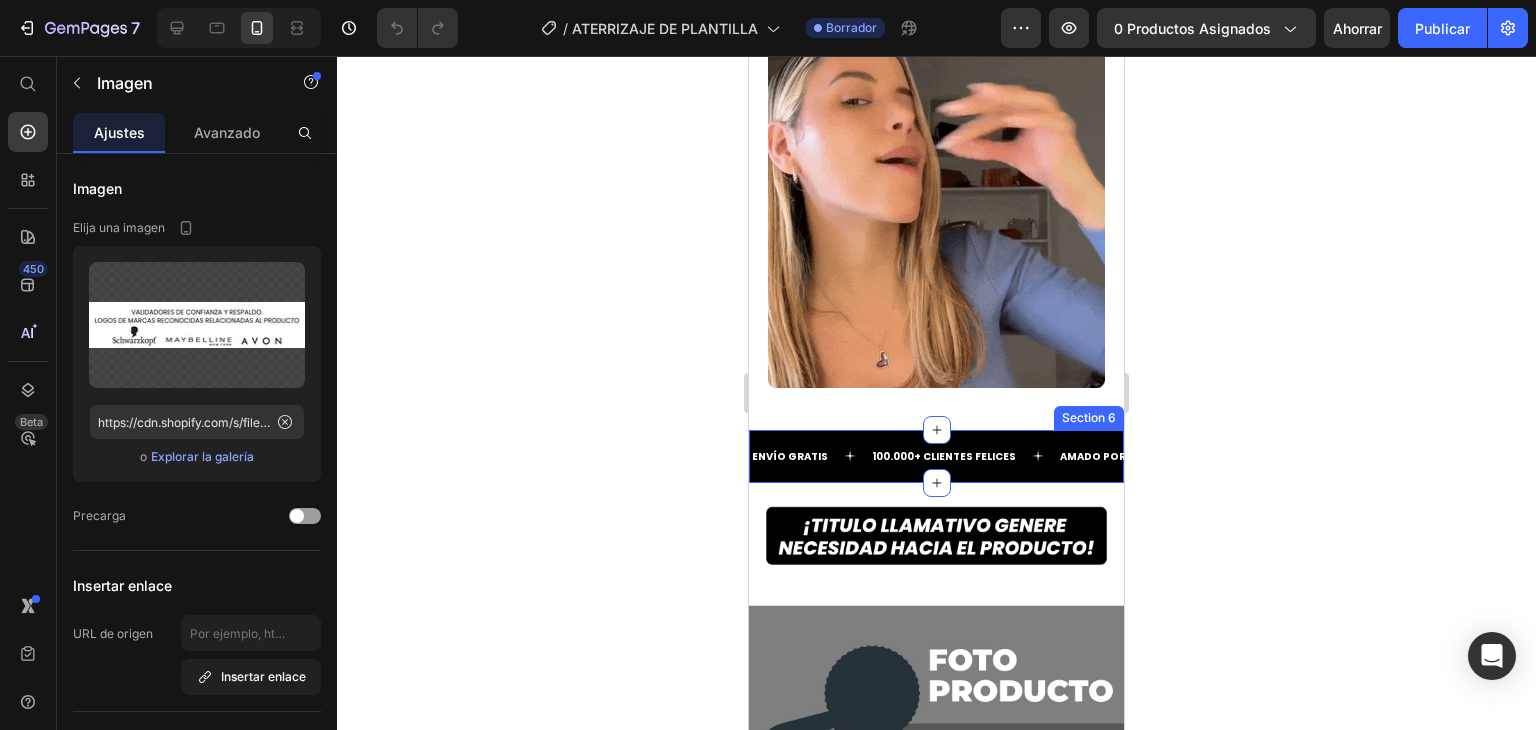 scroll, scrollTop: 4600, scrollLeft: 0, axis: vertical 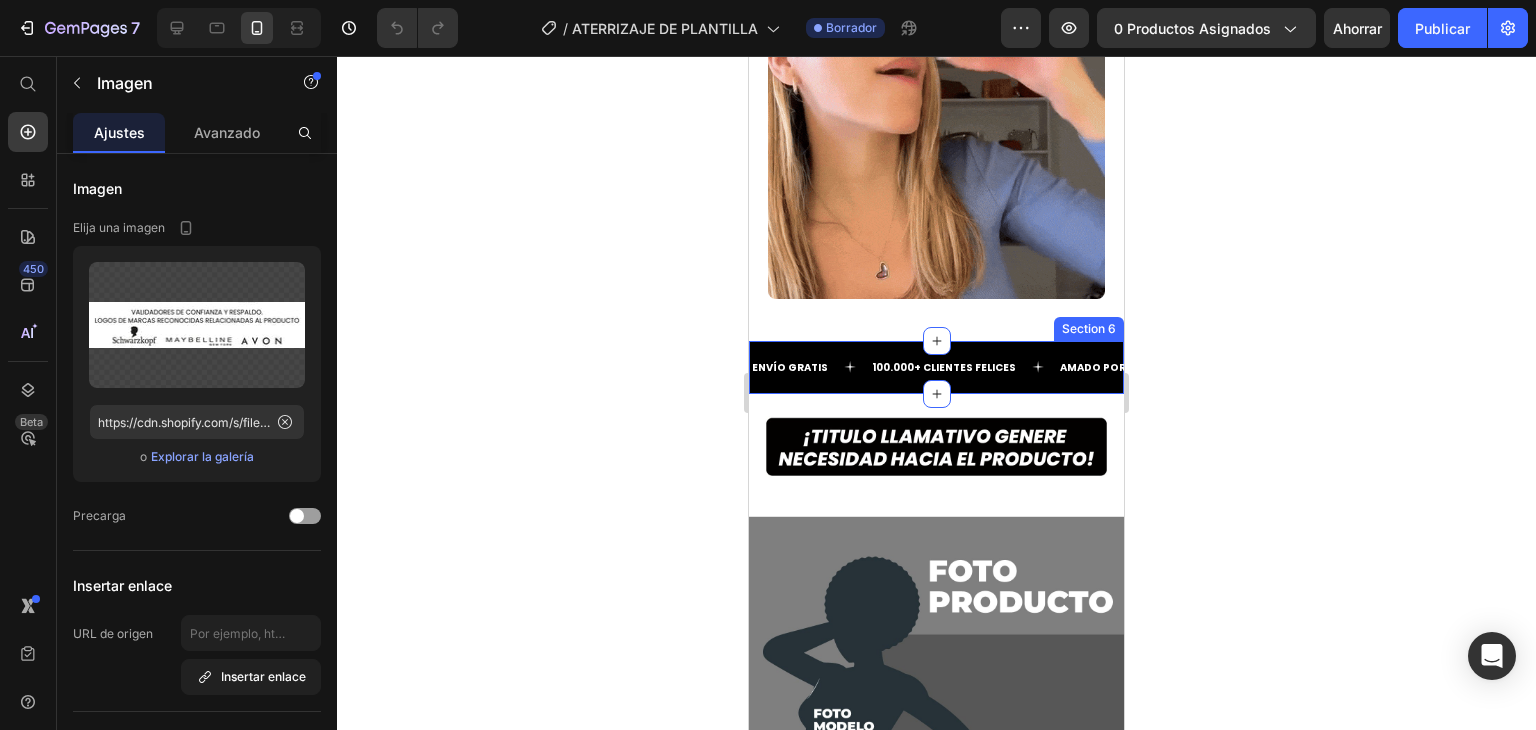 click on "ENVÍO GRATIS Text
100.000+ CLIENTES FELICES Text
AMADO POR TODOS Text
ENVÍO GRATIS Text
100.000+ CLIENTES FELICES Text
AMADO POR TODOS Text
Marquee Section 6" at bounding box center (936, 367) 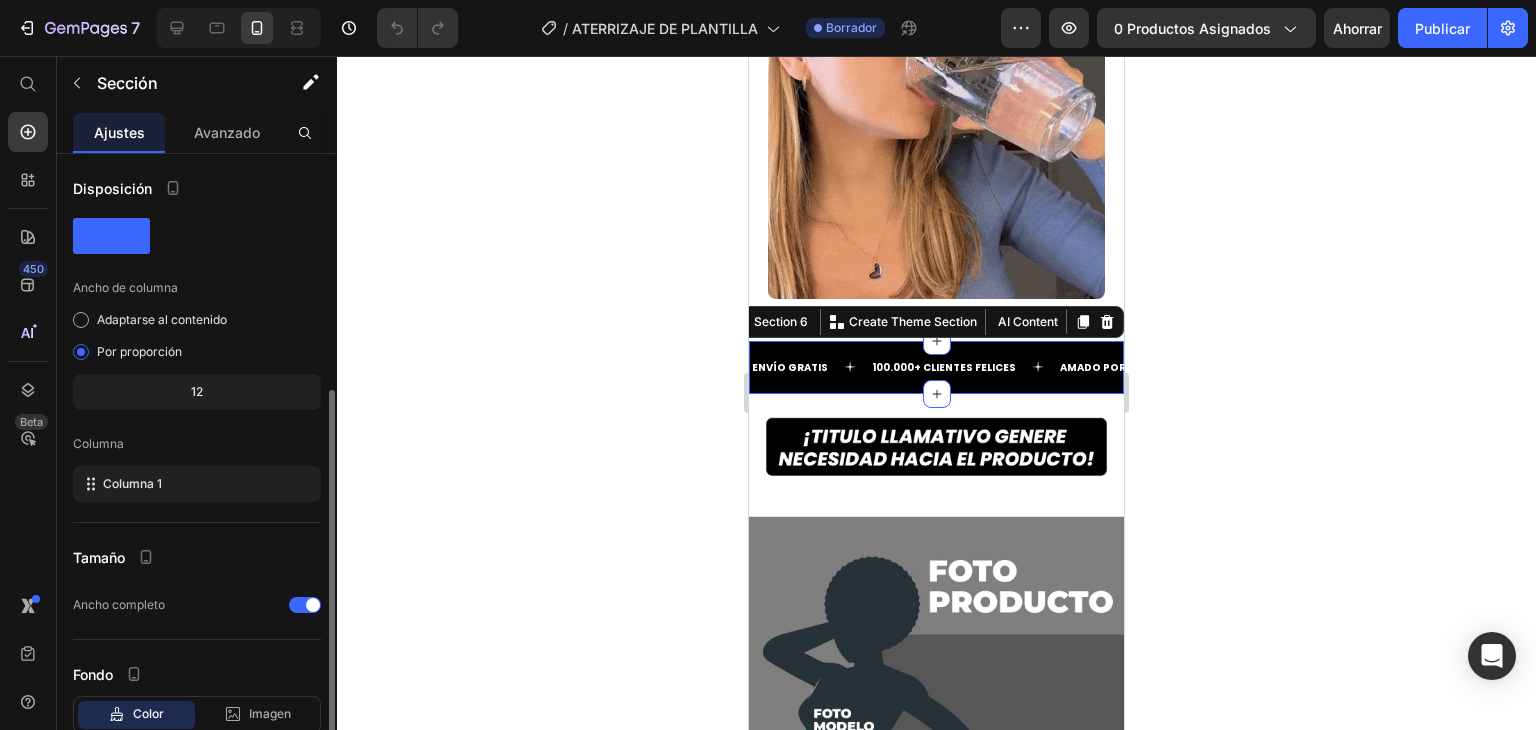 scroll, scrollTop: 129, scrollLeft: 0, axis: vertical 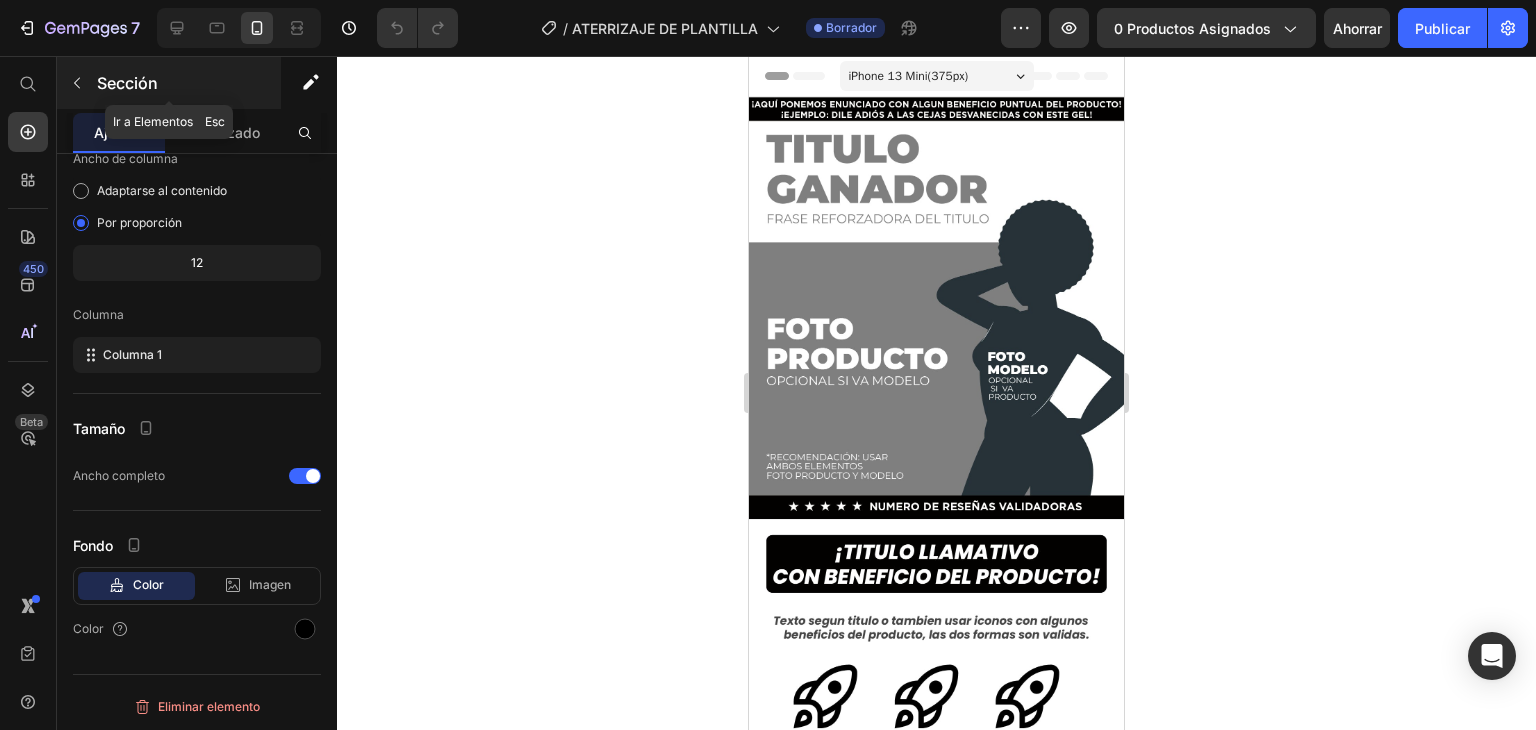 click 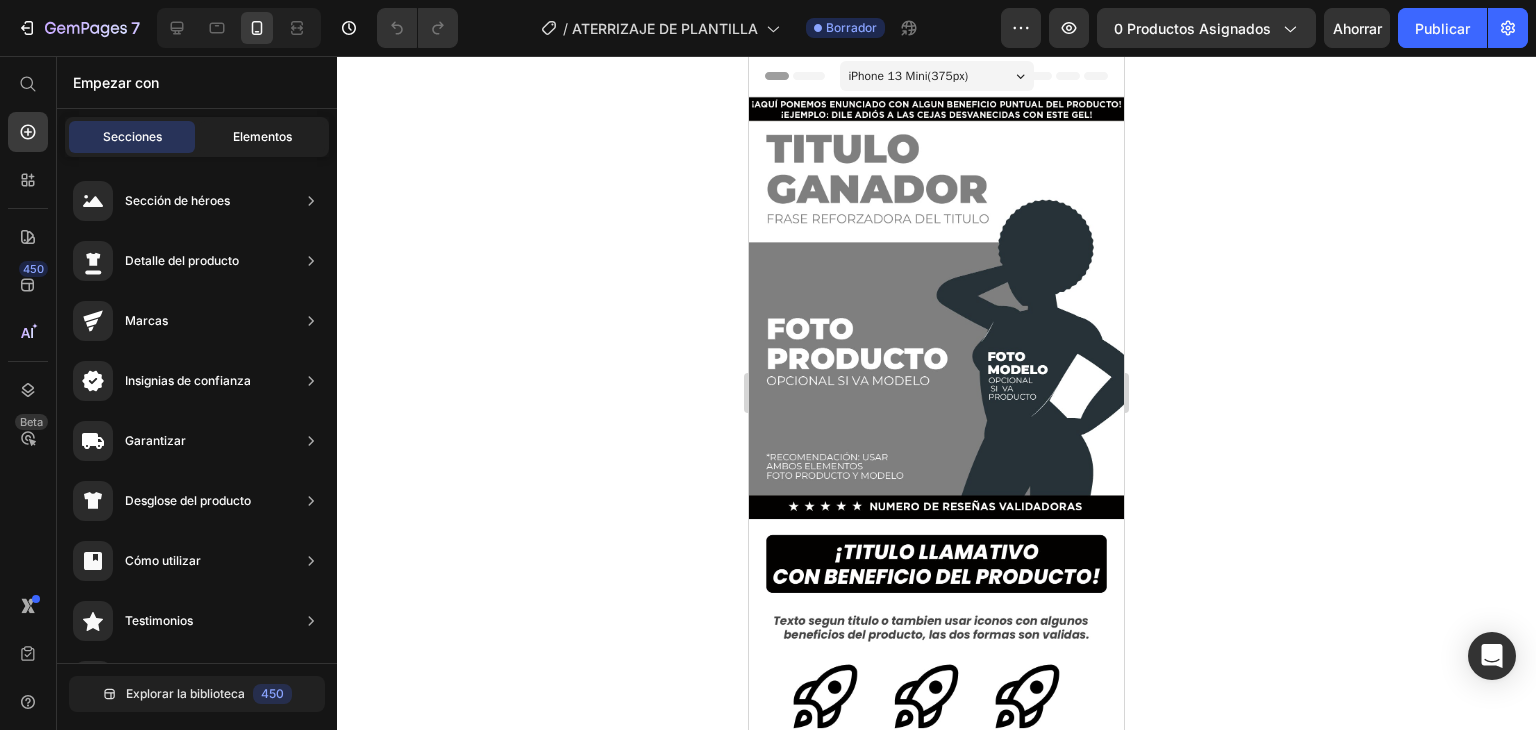 click on "Elementos" at bounding box center (262, 136) 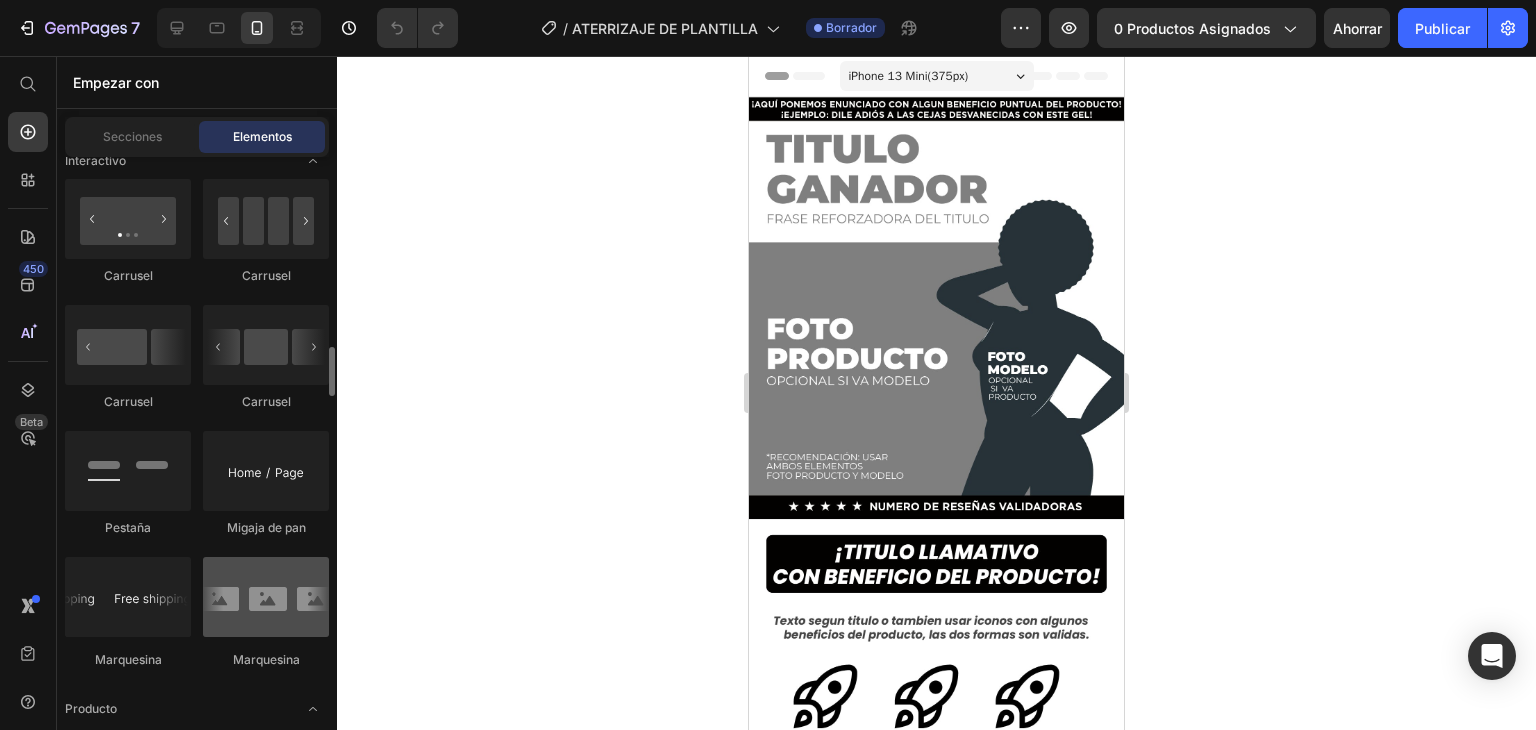 scroll, scrollTop: 2400, scrollLeft: 0, axis: vertical 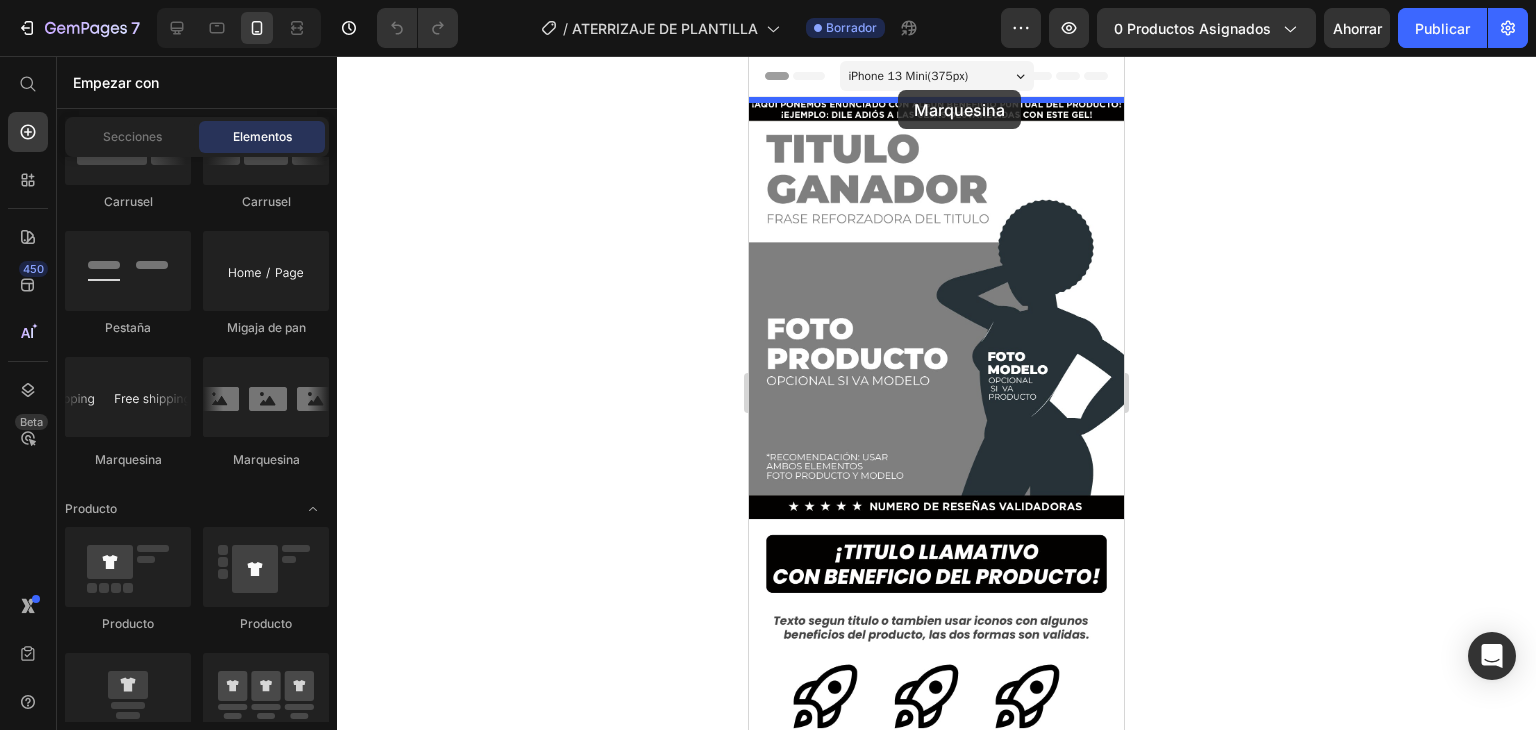 drag, startPoint x: 1143, startPoint y: 473, endPoint x: 898, endPoint y: 90, distance: 454.6581 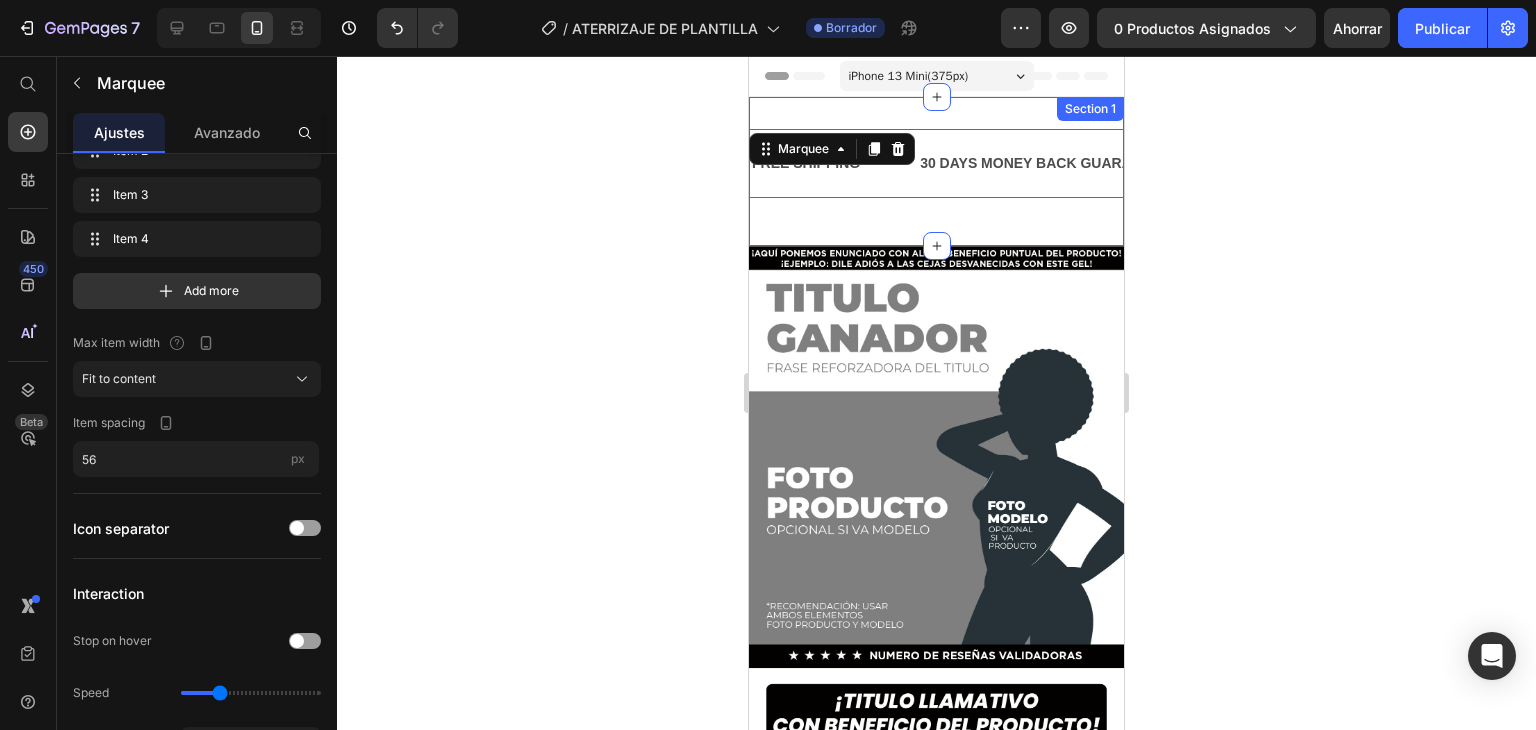scroll, scrollTop: 0, scrollLeft: 0, axis: both 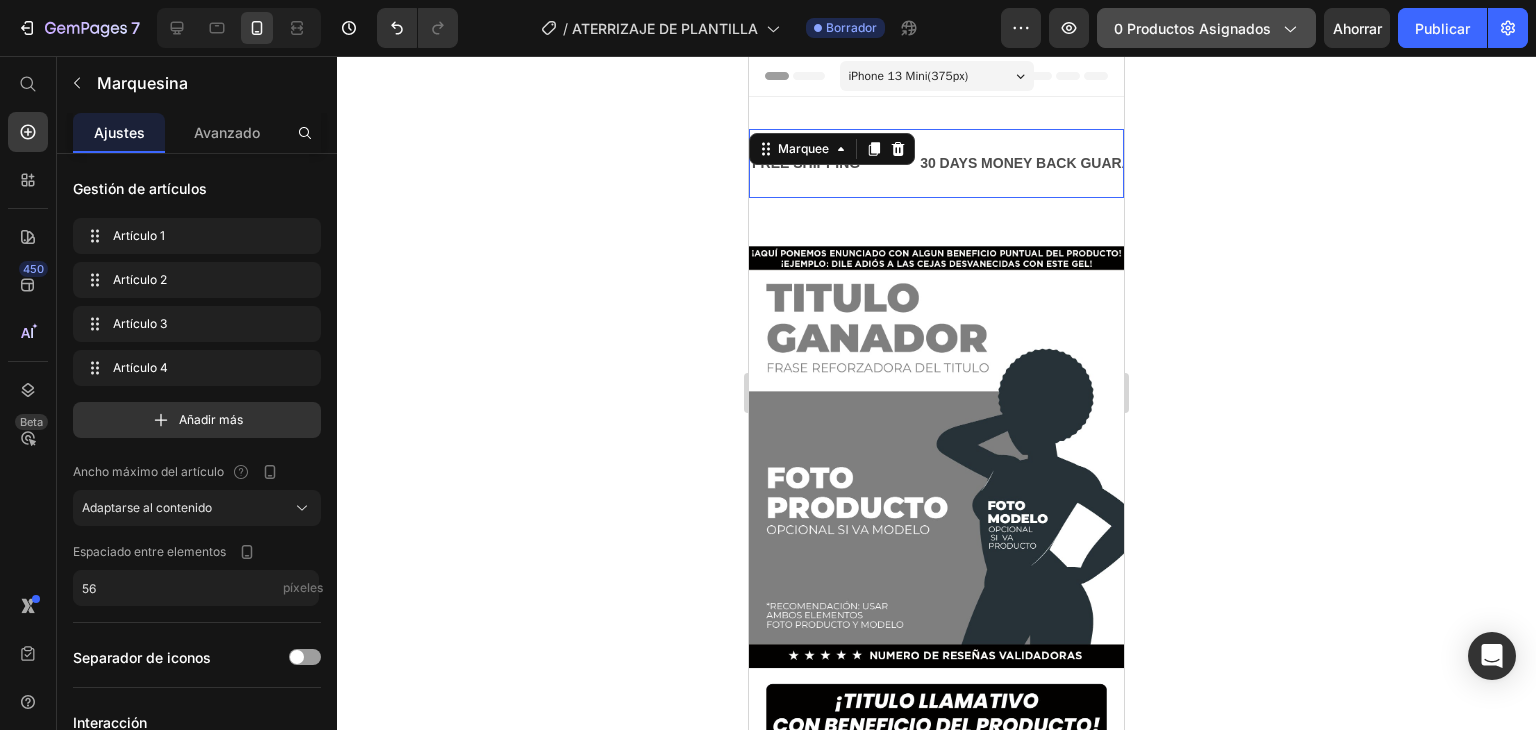 click 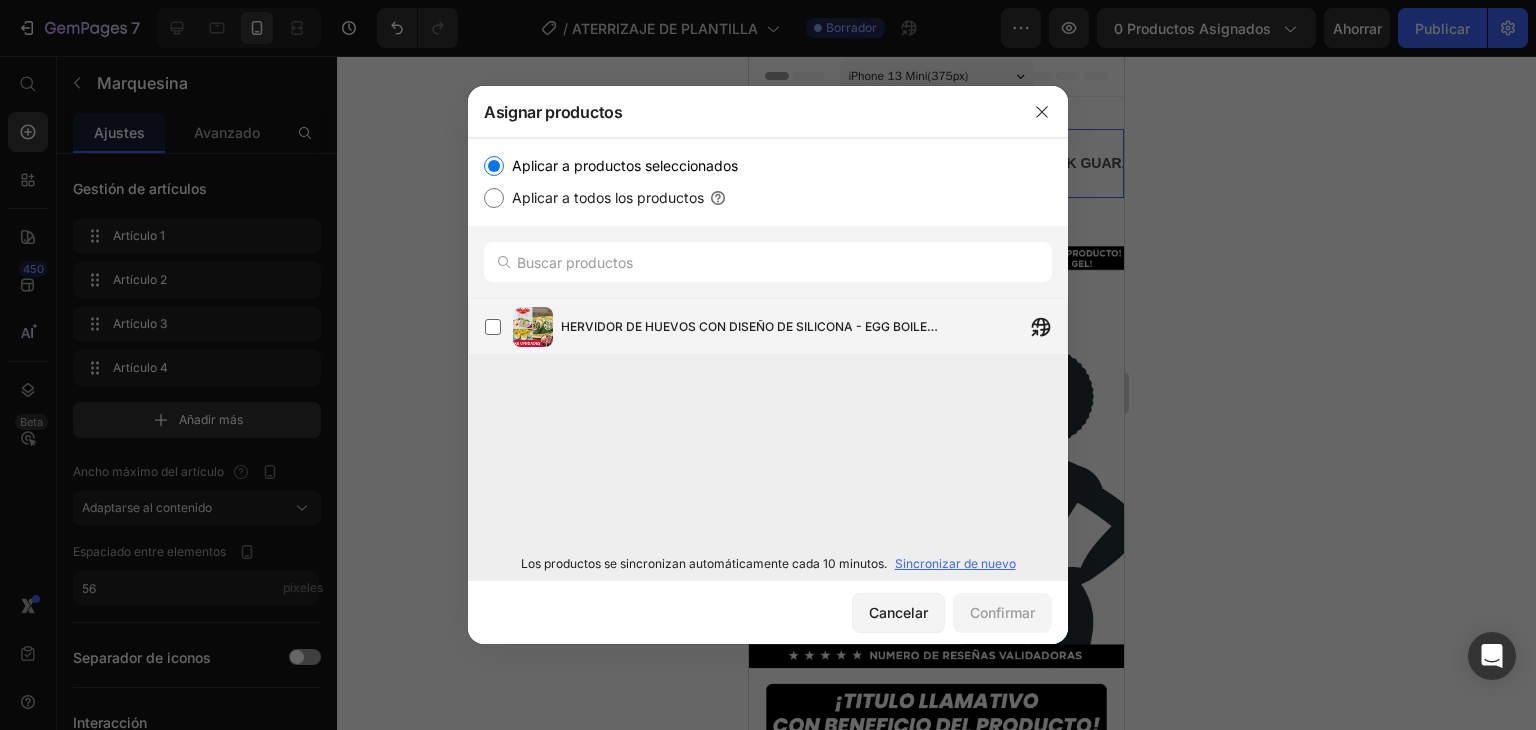 click on "HERVIDOR DE HUEVOS CON DISEÑO DE SILICONA - EGG BOILER ™" at bounding box center (749, 335) 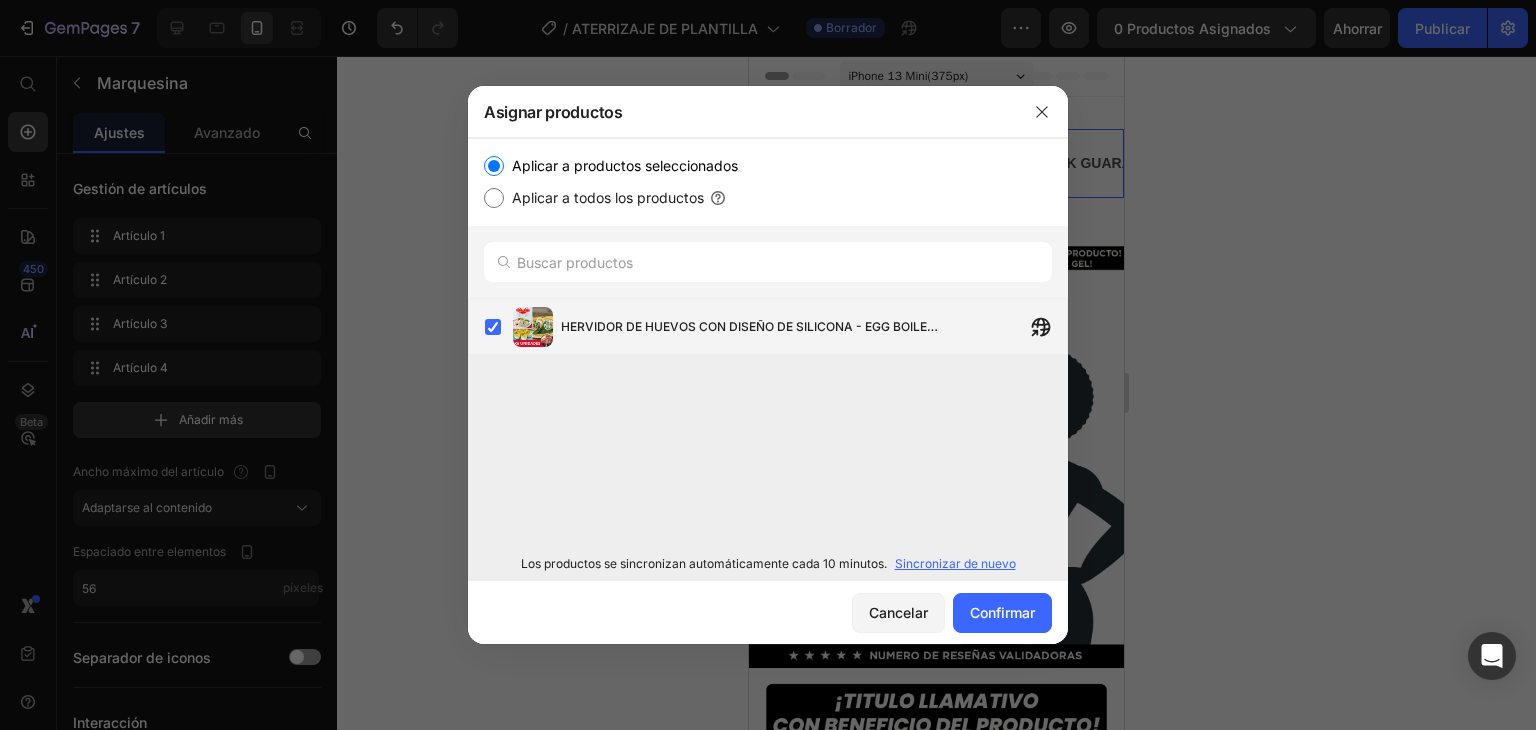 click on "HERVIDOR DE HUEVOS CON DISEÑO DE SILICONA - EGG BOILER ™" at bounding box center (751, 327) 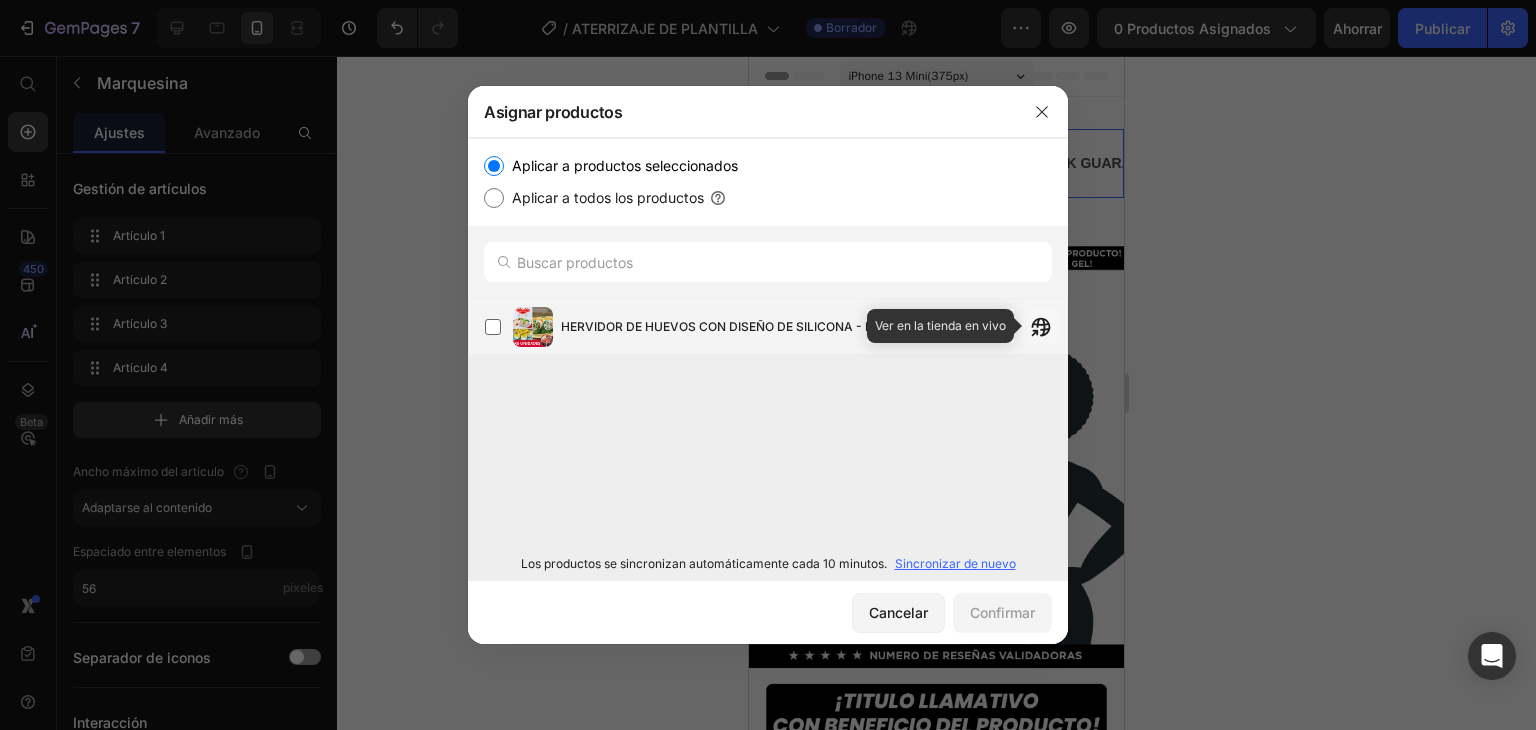 click 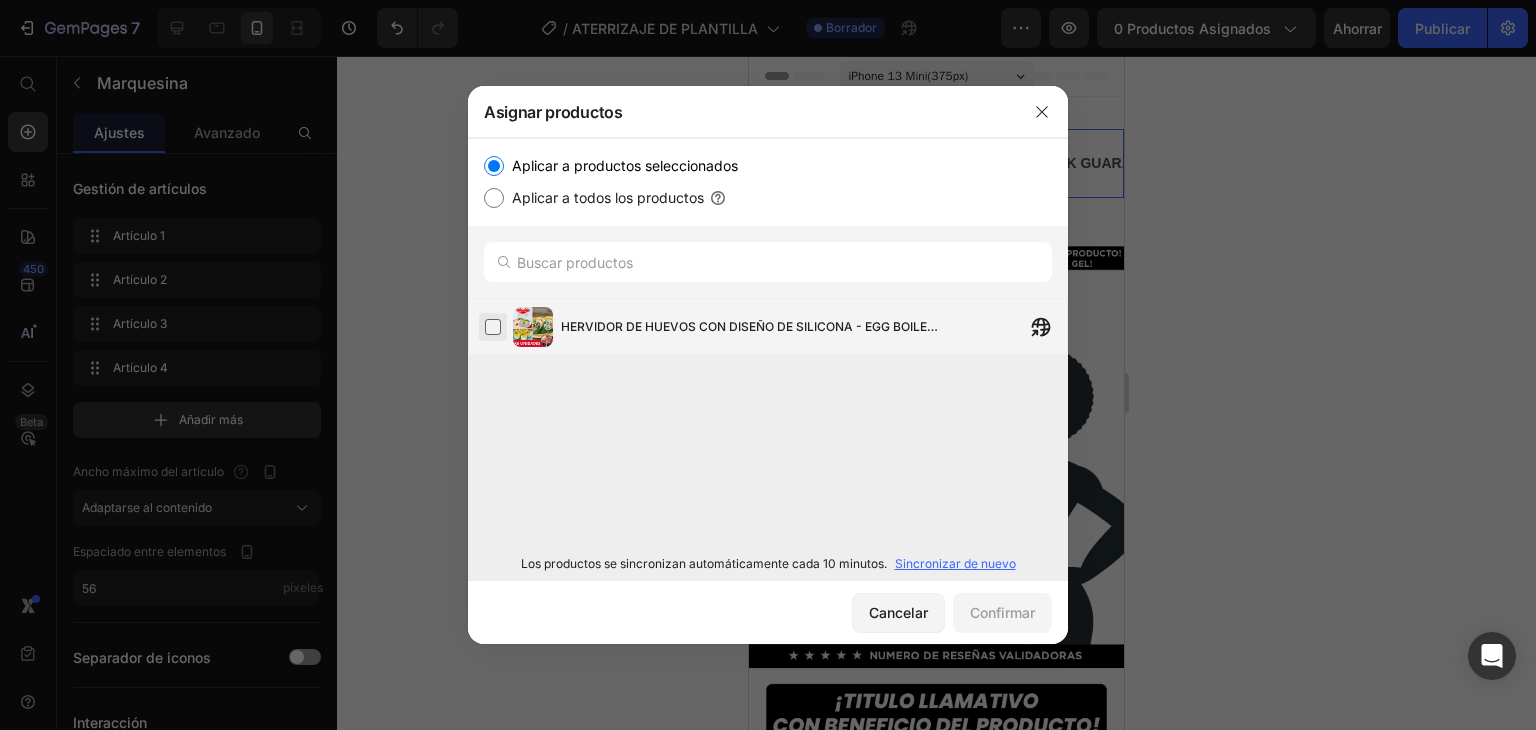 click at bounding box center (493, 327) 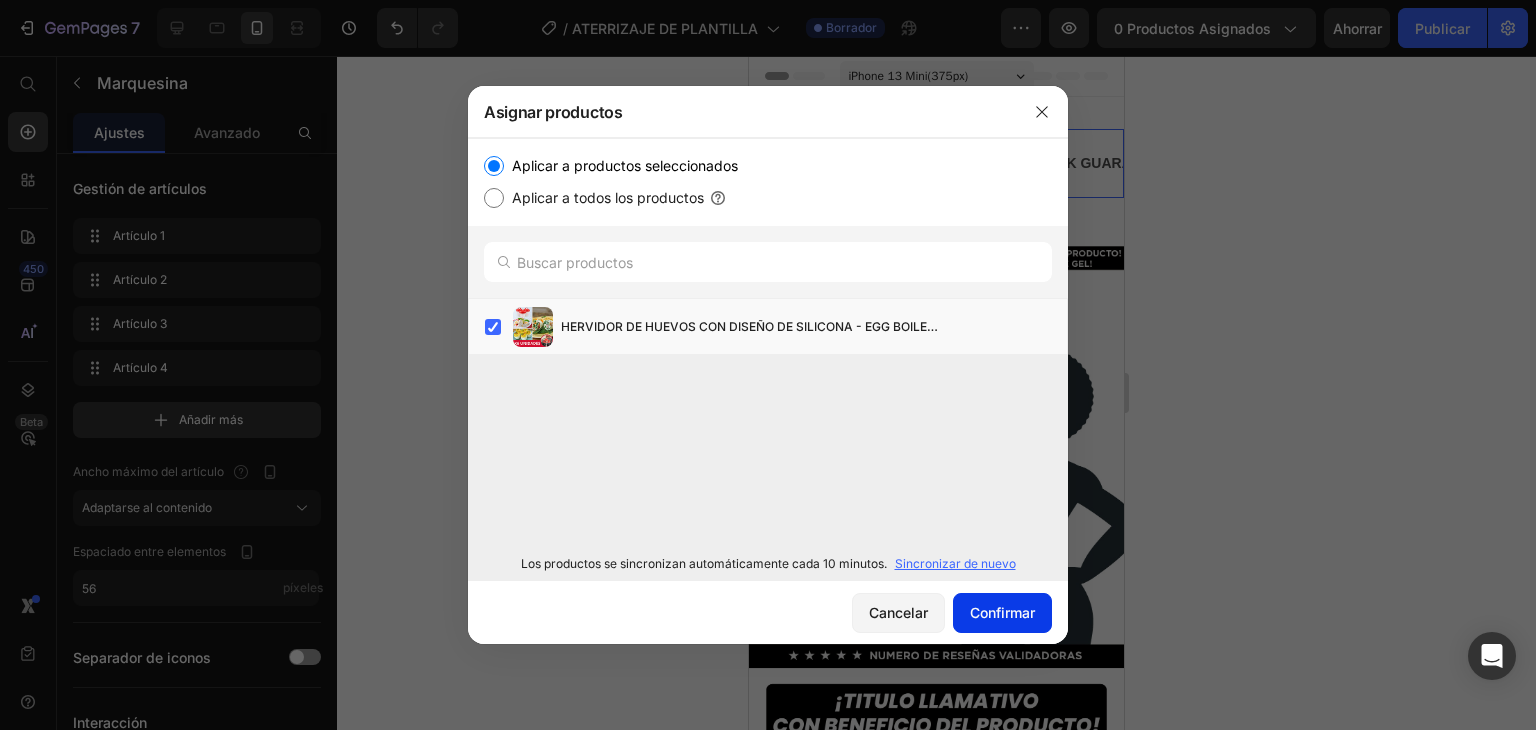 click on "Confirmar" at bounding box center (1002, 612) 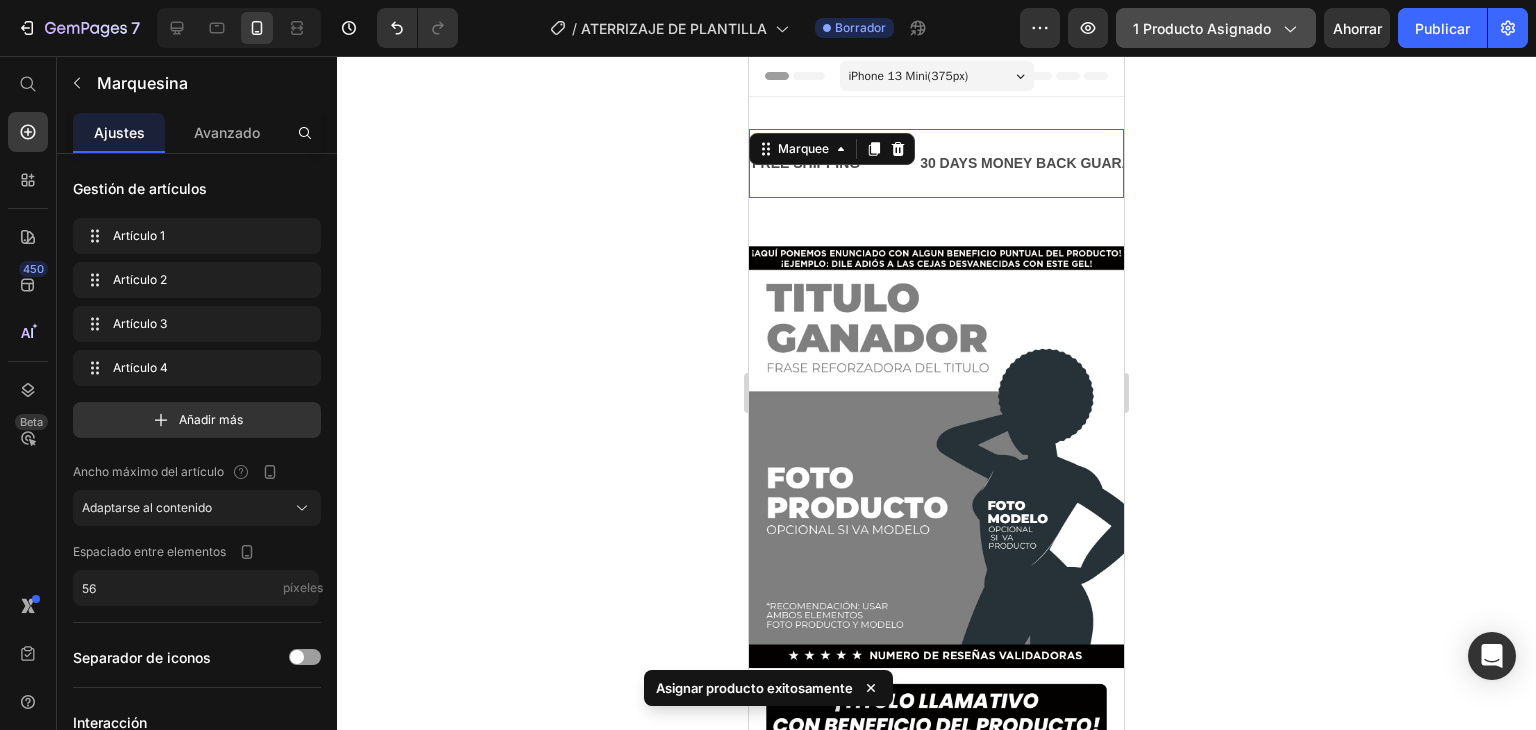 click 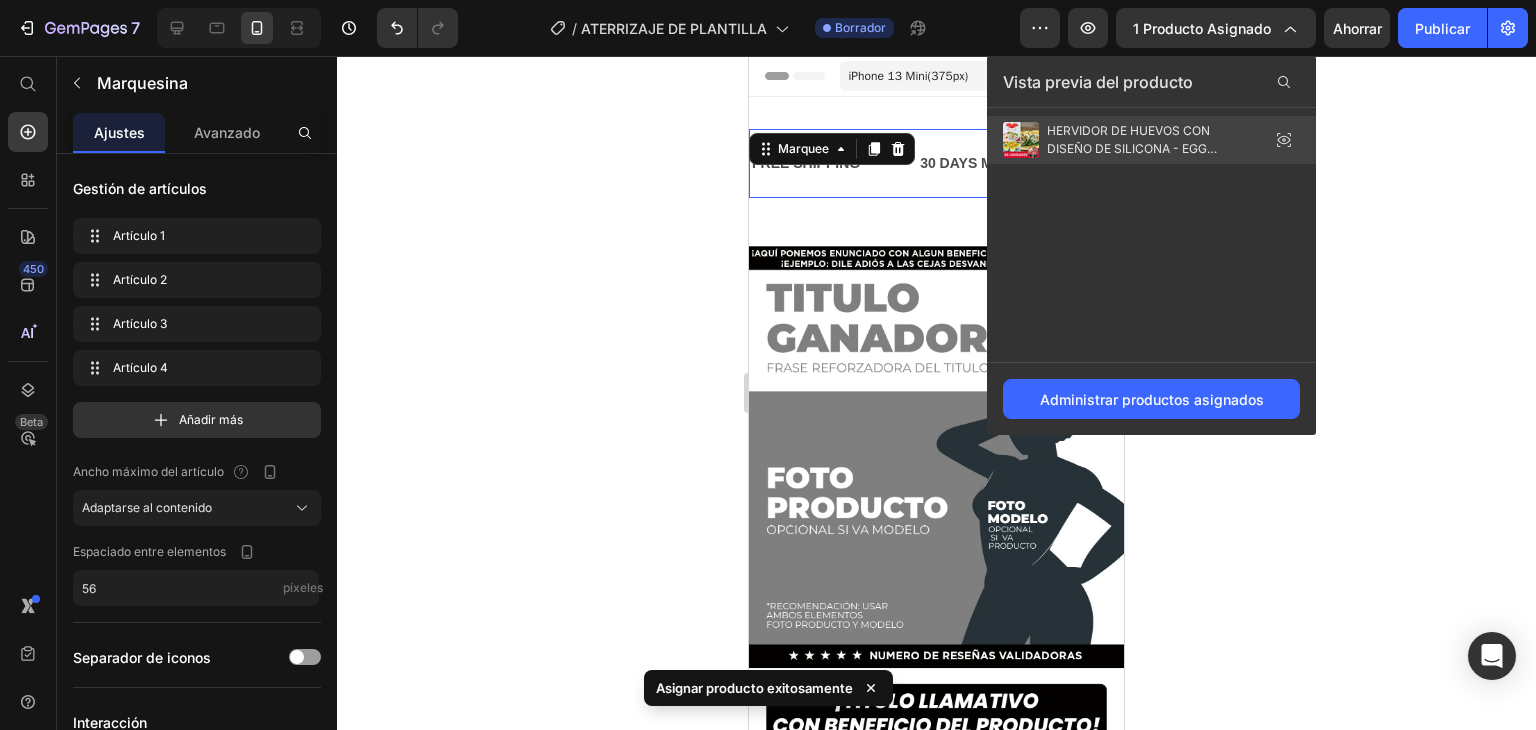 click 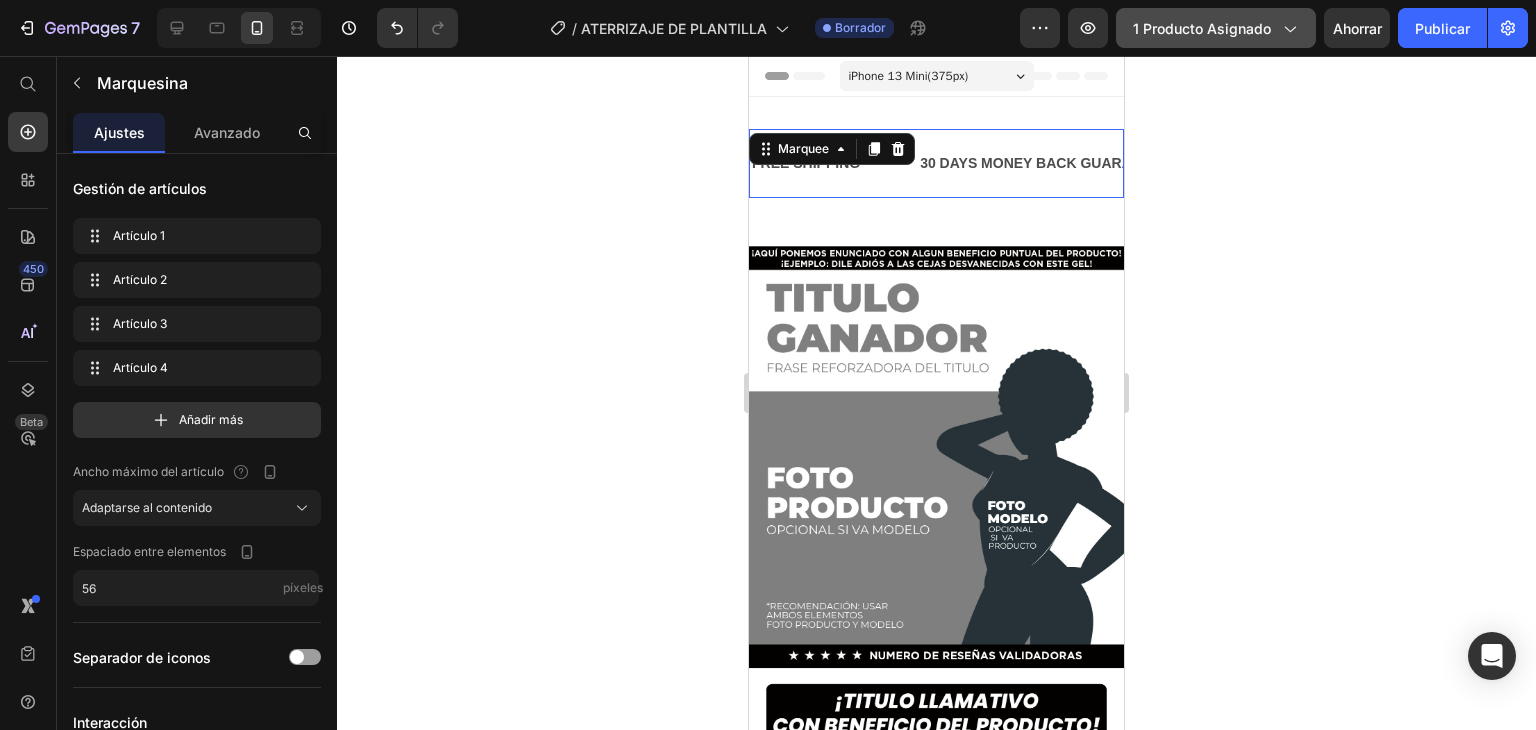 click 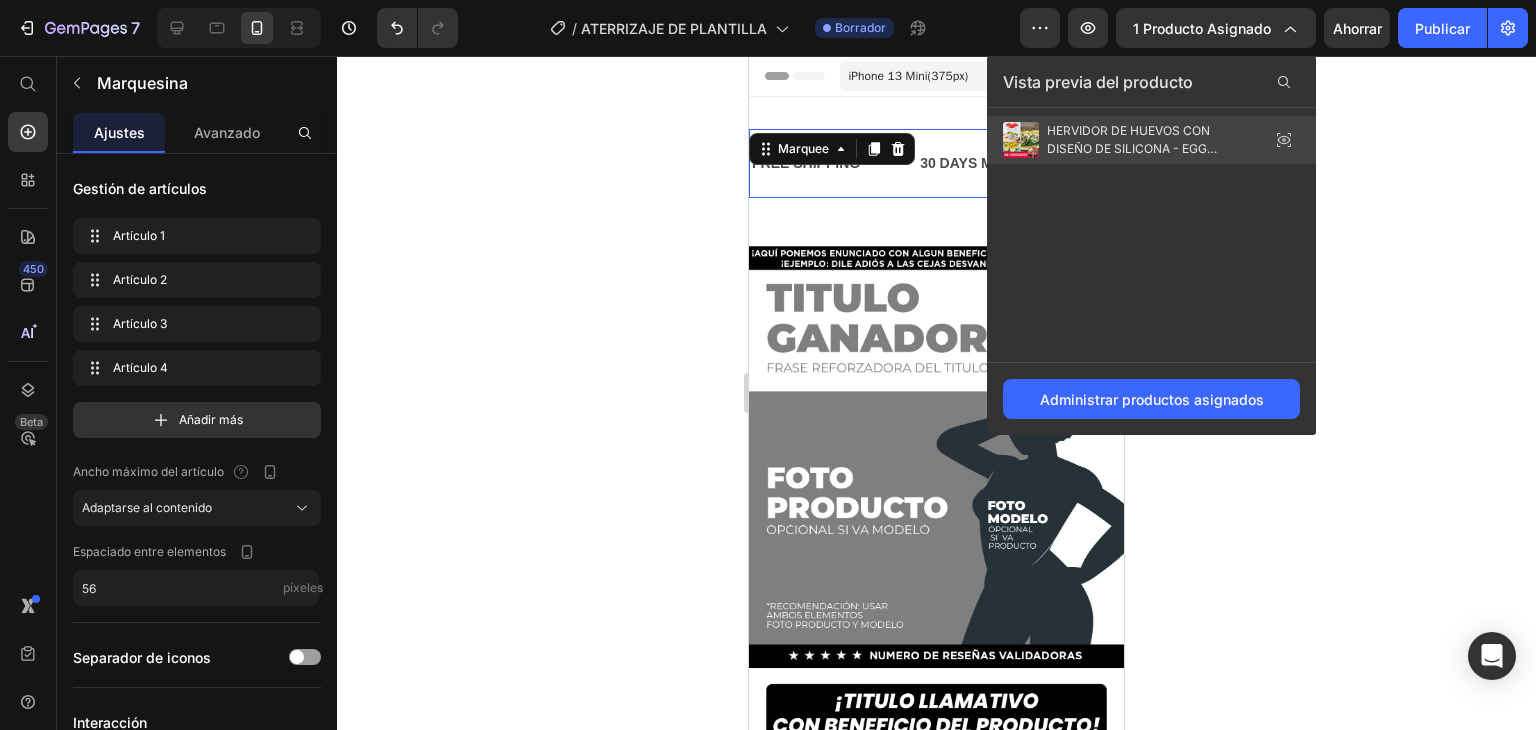 click on "HERVIDOR DE HUEVOS CON DISEÑO DE SILICONA - EGG BOILER ™" at bounding box center (1147, 140) 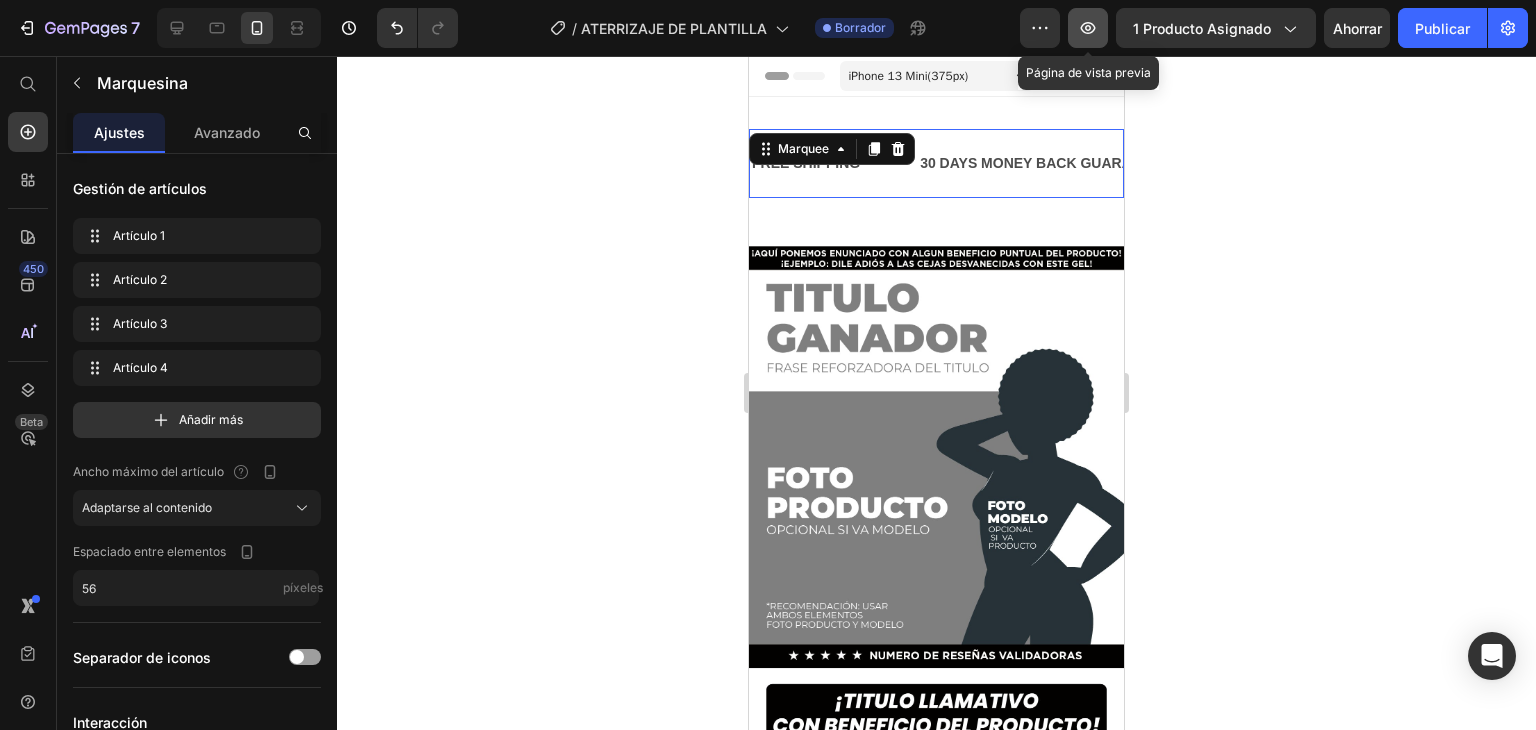 click 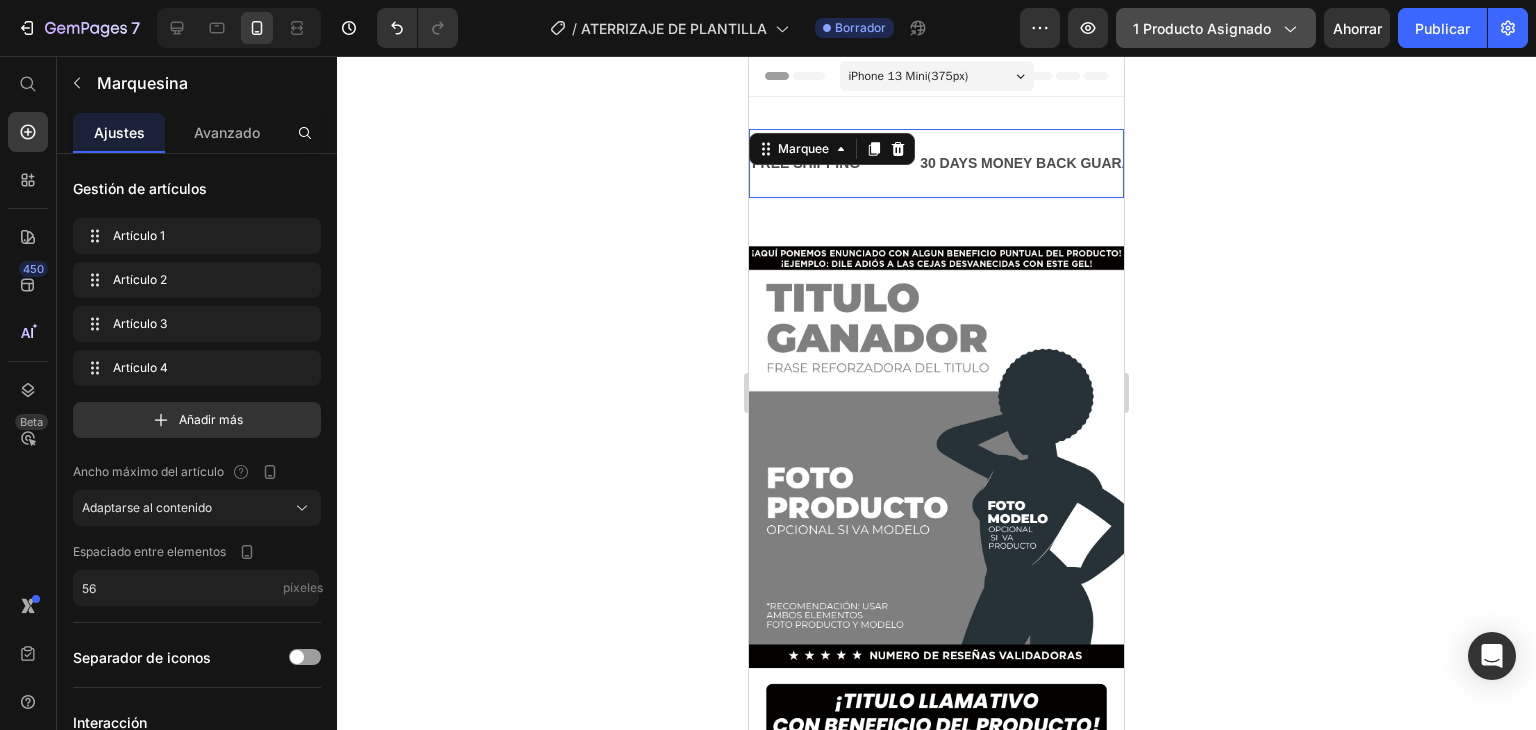 click on "1 producto asignado" at bounding box center (1202, 28) 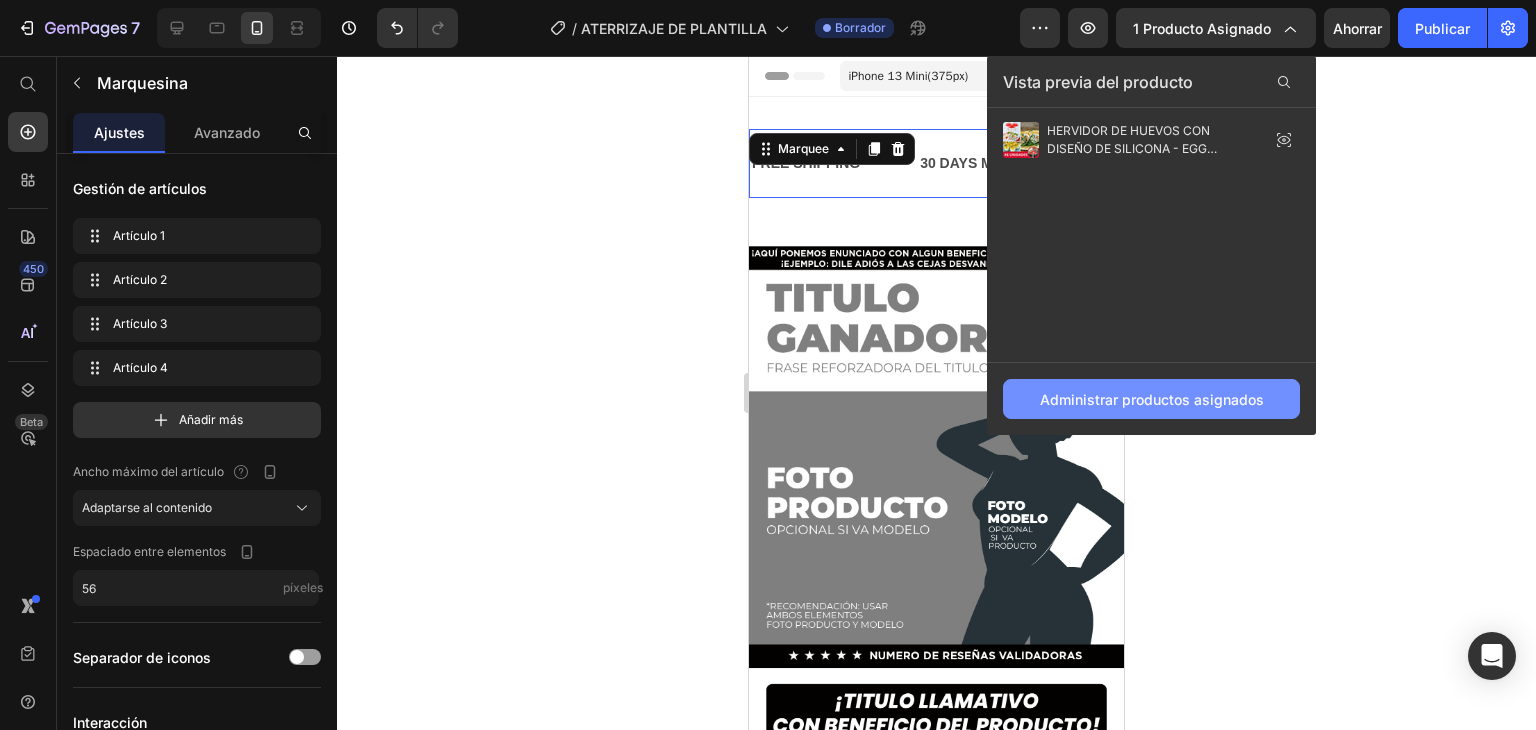 click on "Administrar productos asignados" at bounding box center (1152, 399) 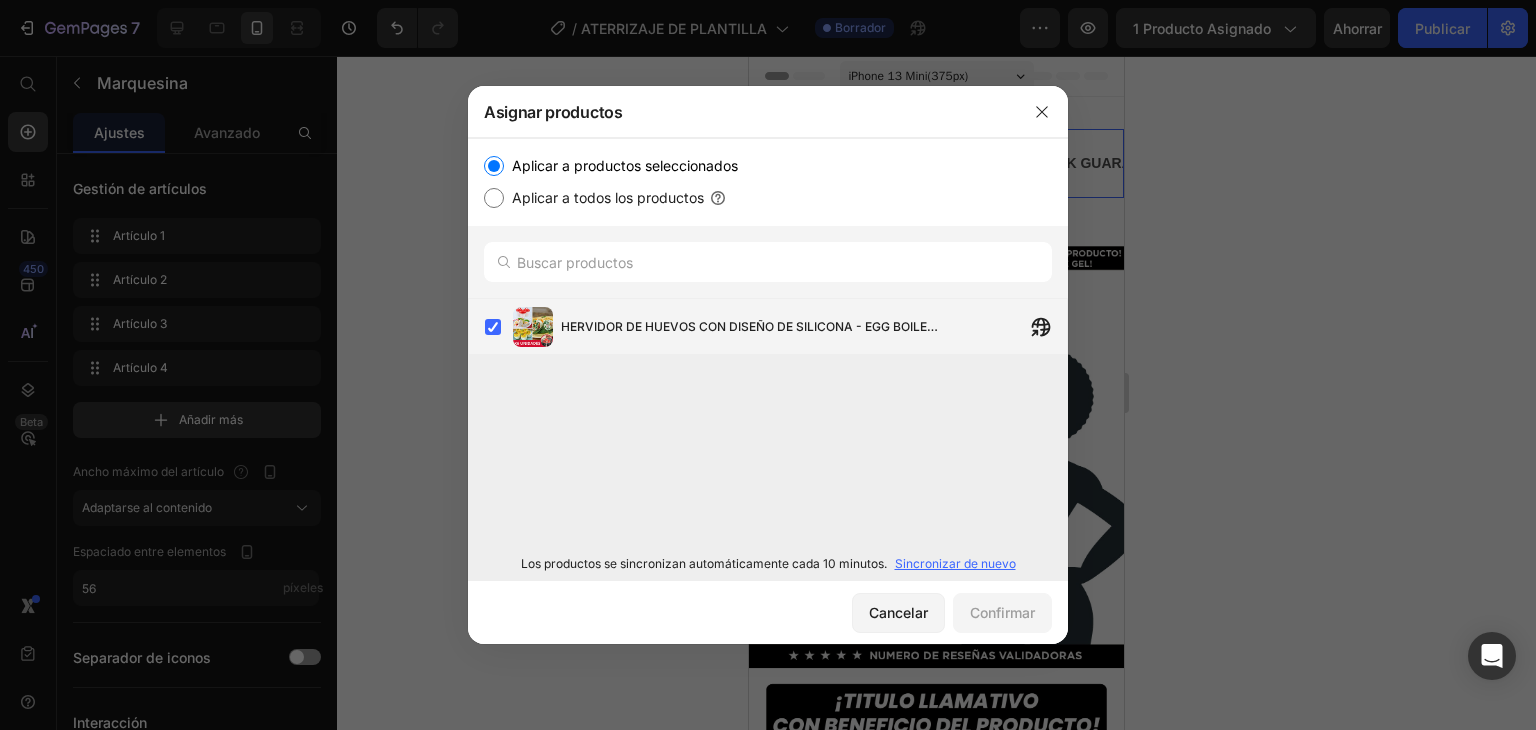click on "HERVIDOR DE HUEVOS CON DISEÑO DE SILICONA - EGG BOILER ™" at bounding box center [751, 327] 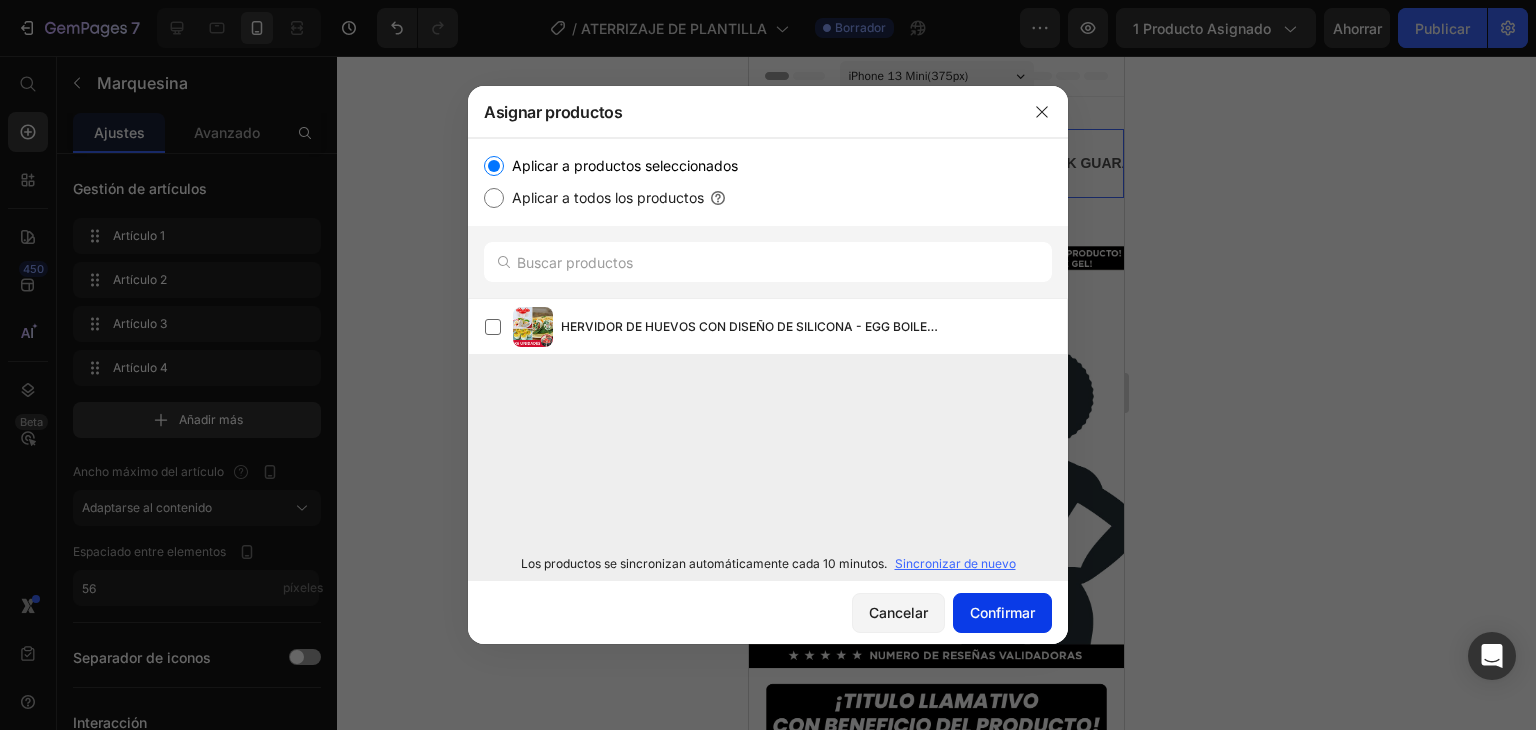 click on "Confirmar" 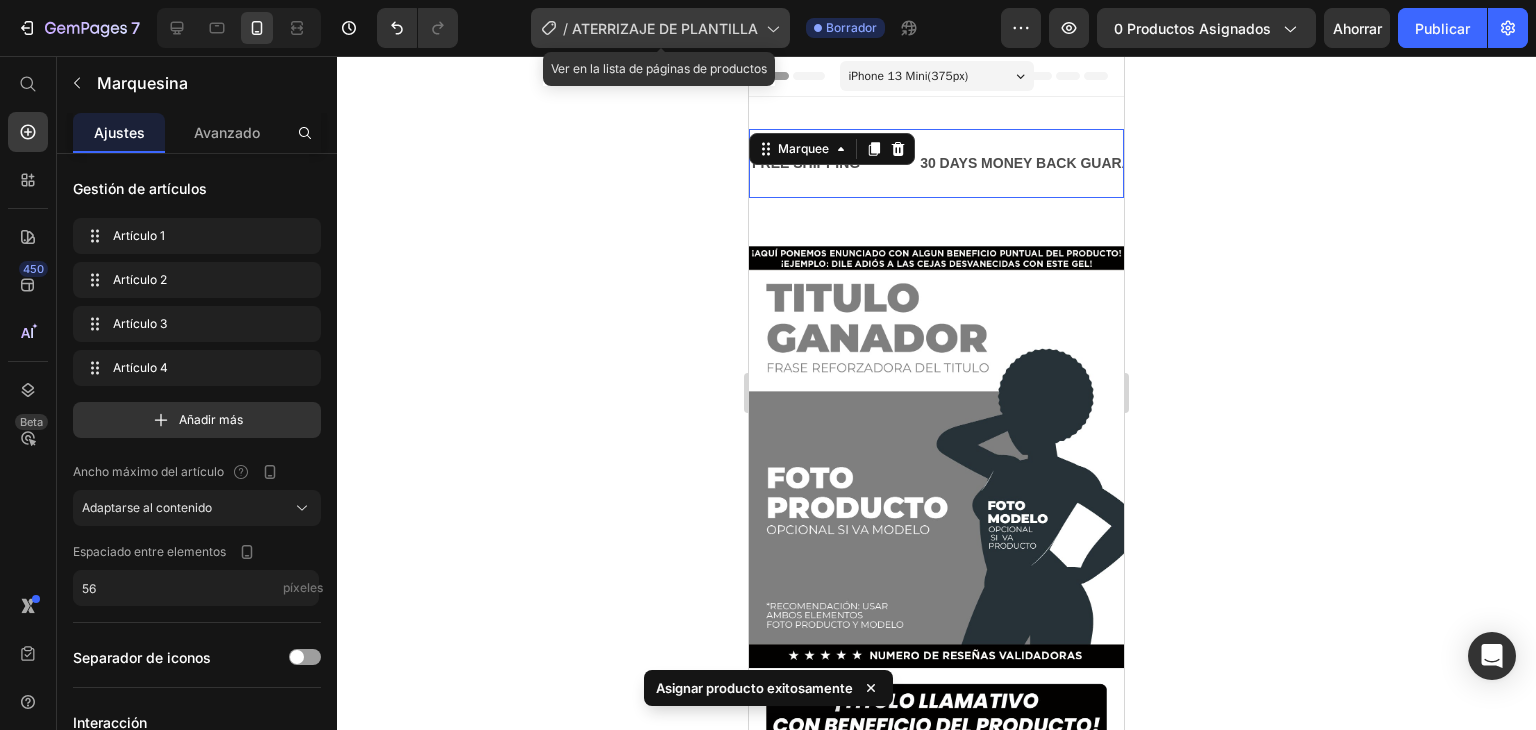 click 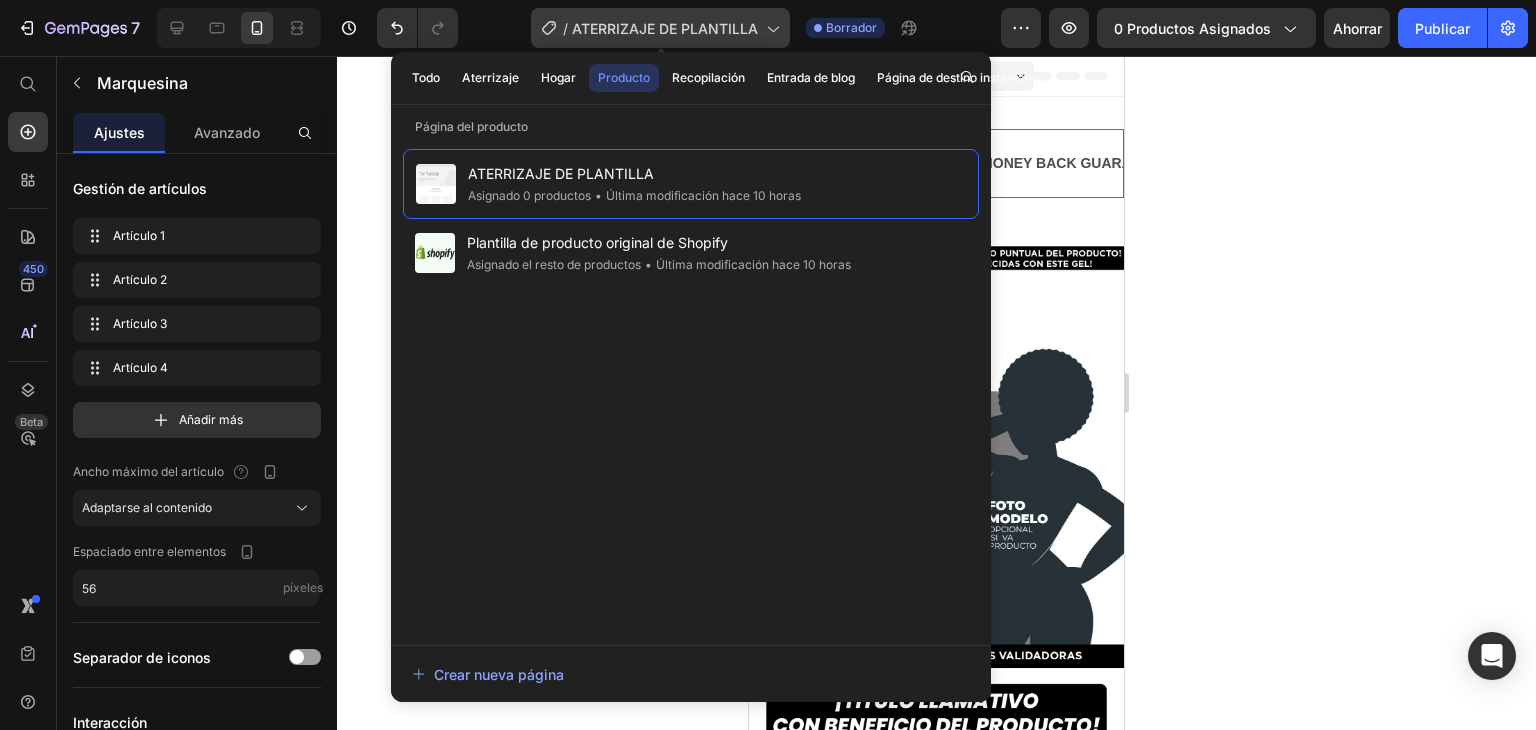 click 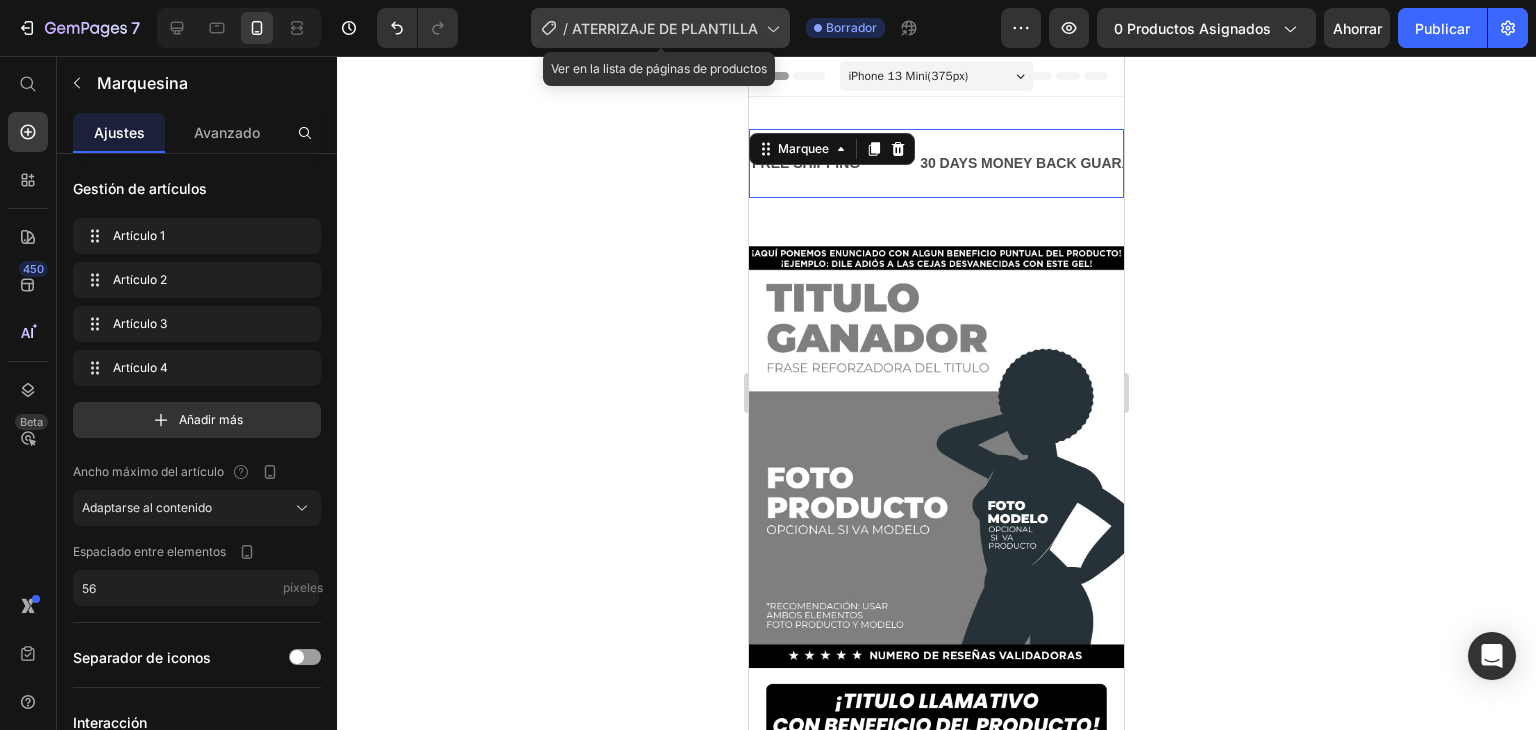click 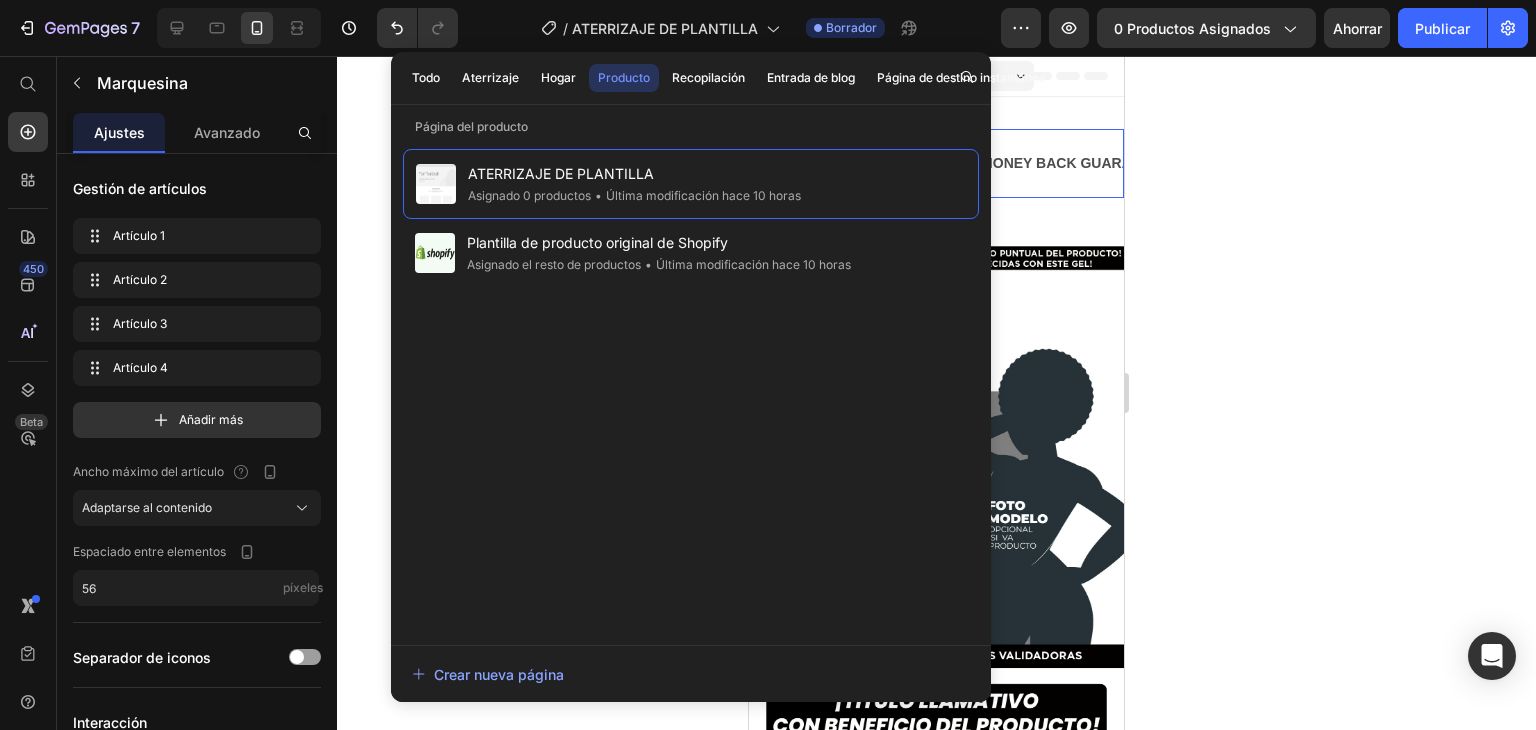 click 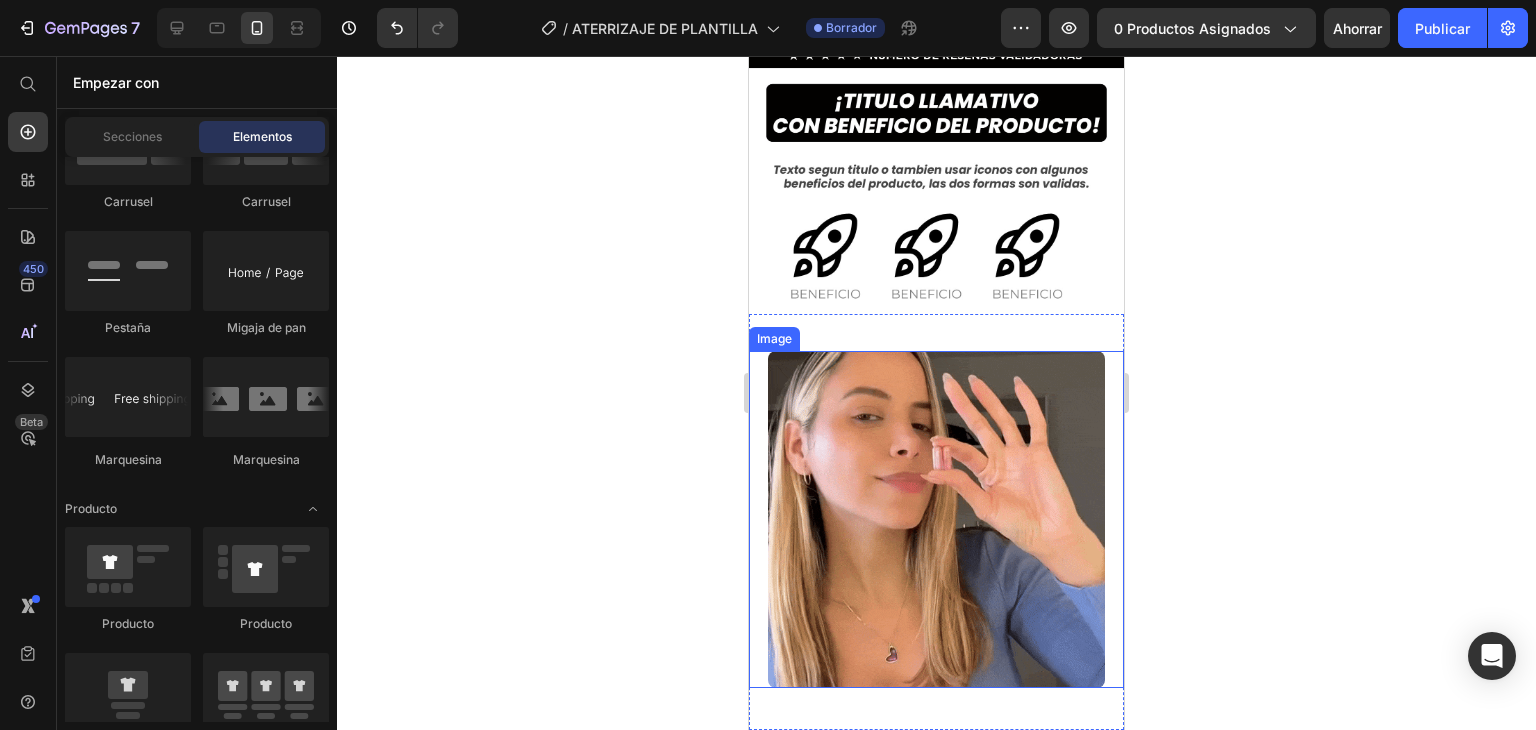 scroll, scrollTop: 500, scrollLeft: 0, axis: vertical 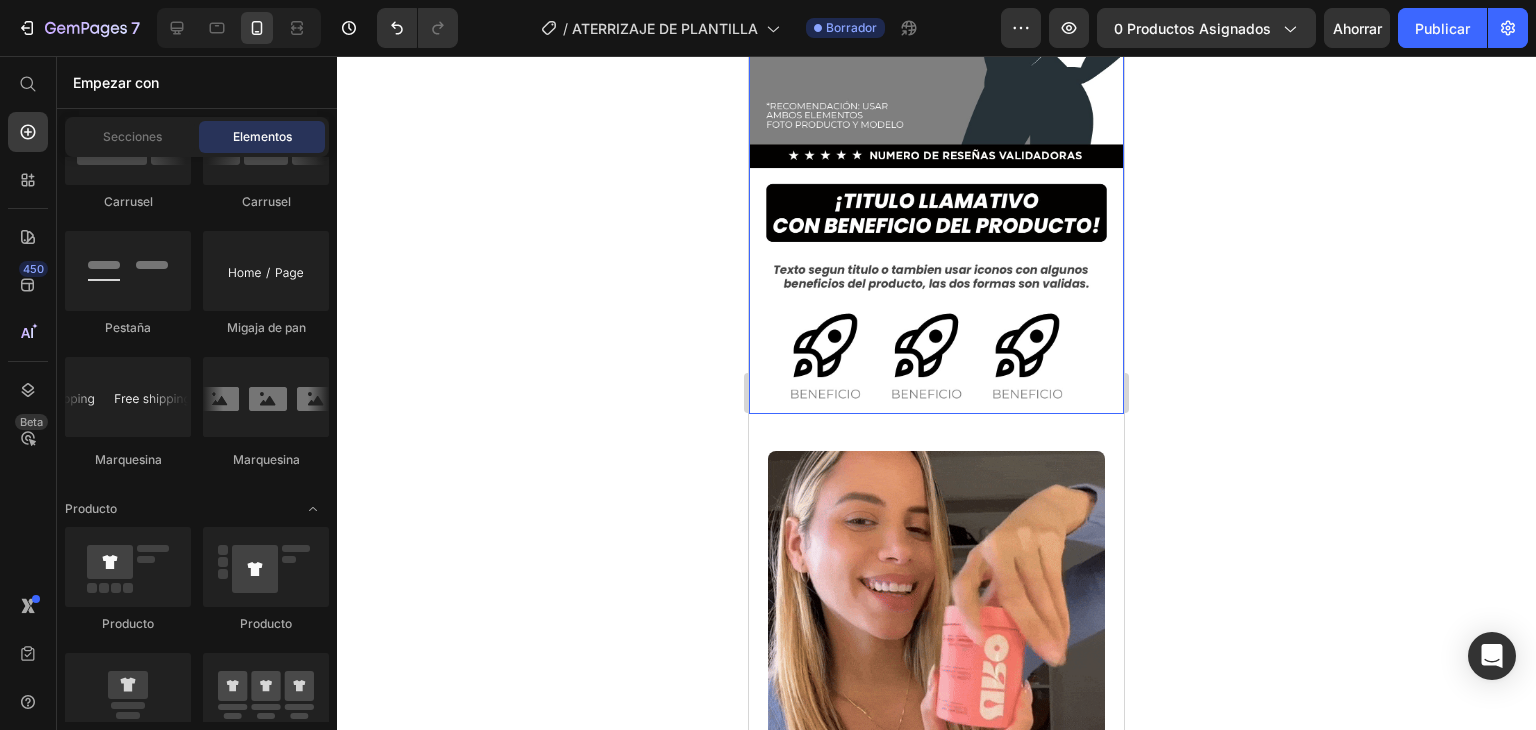 drag, startPoint x: 920, startPoint y: 313, endPoint x: 944, endPoint y: 365, distance: 57.271286 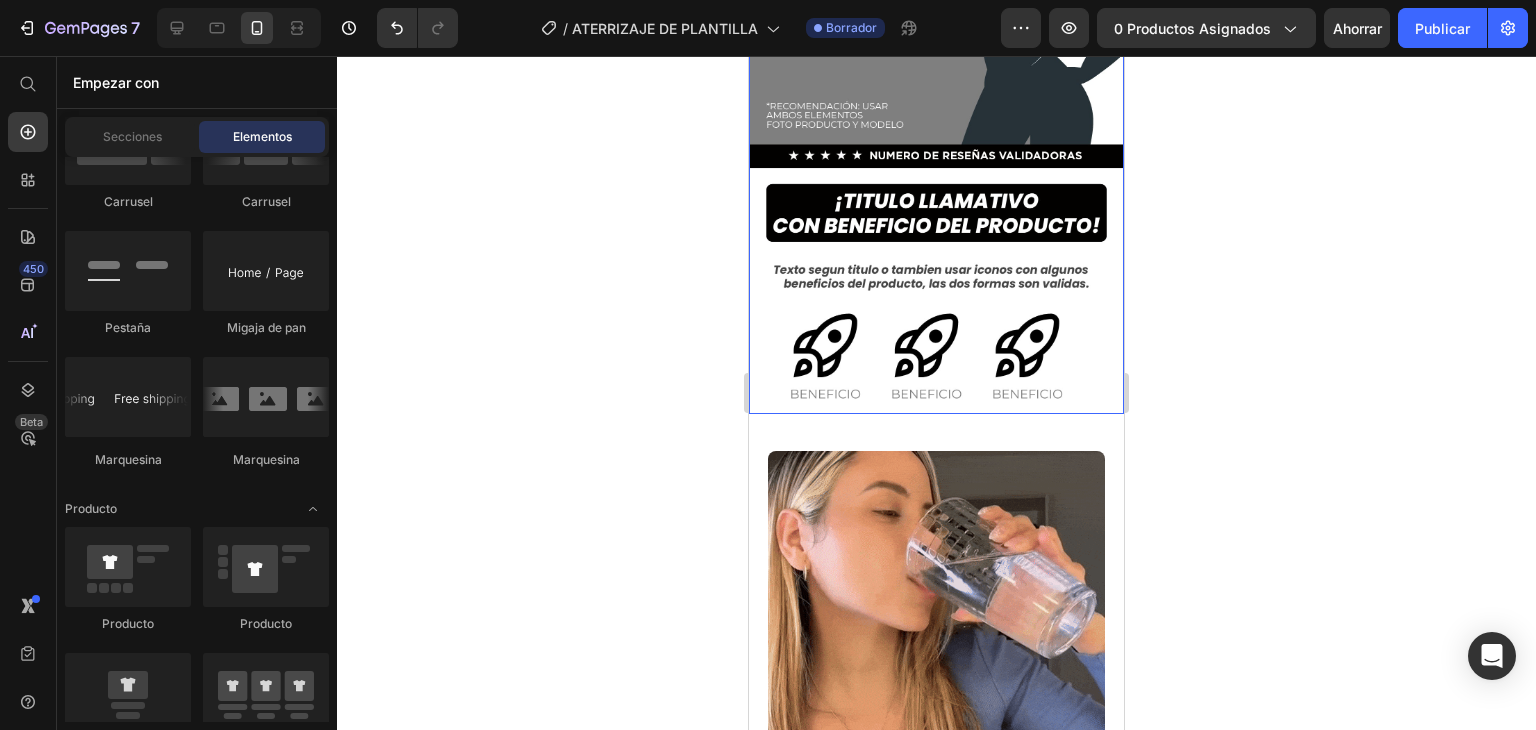 click at bounding box center [936, 80] 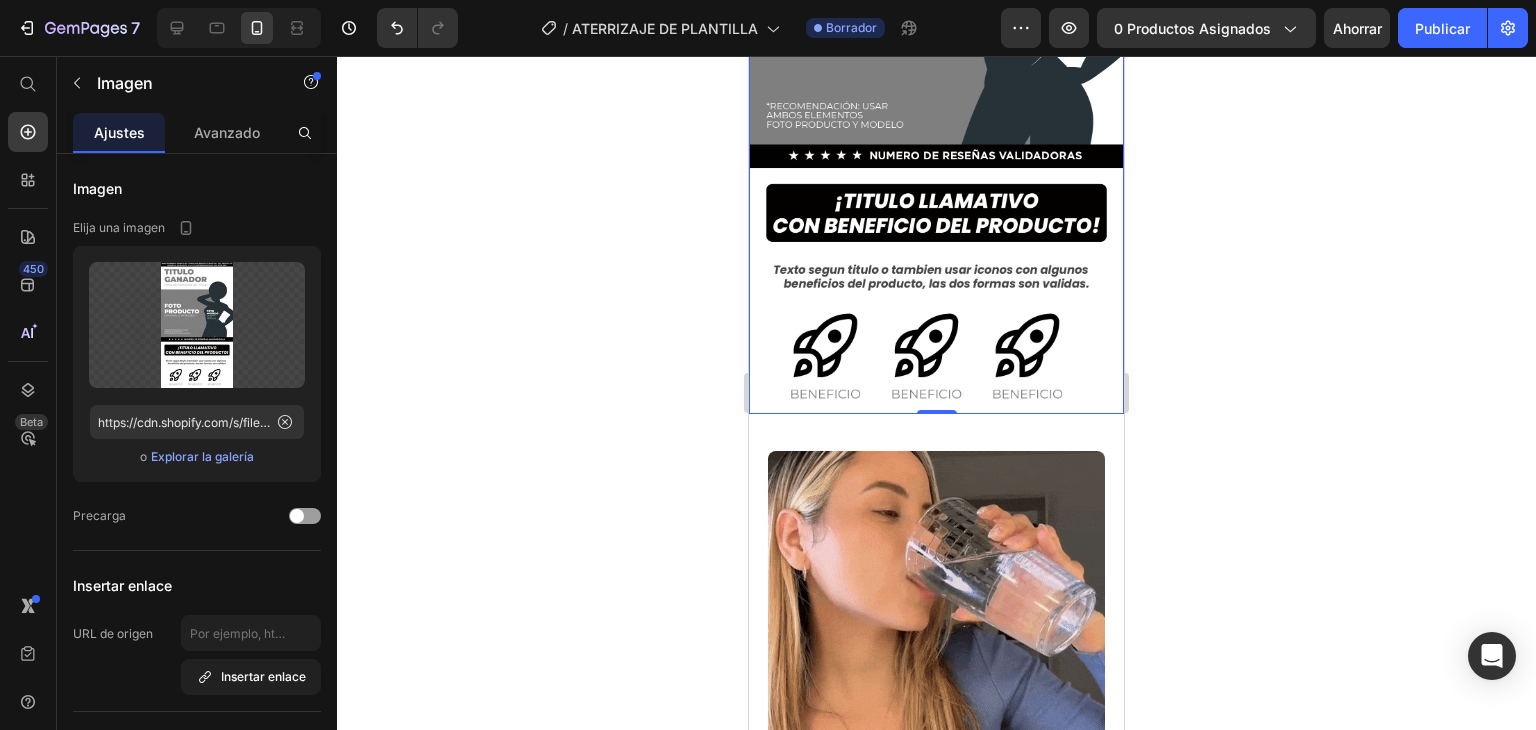click at bounding box center [936, 80] 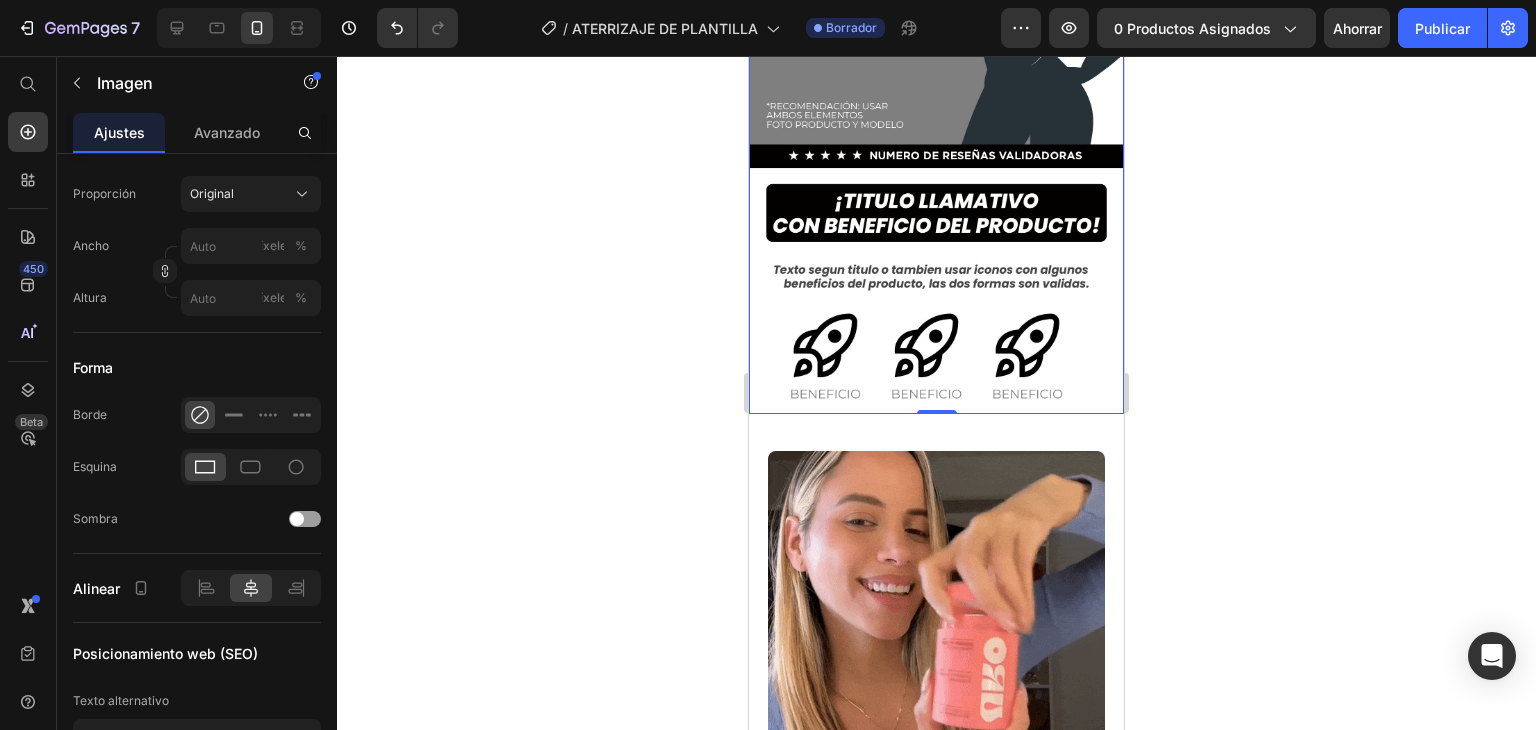 scroll, scrollTop: 836, scrollLeft: 0, axis: vertical 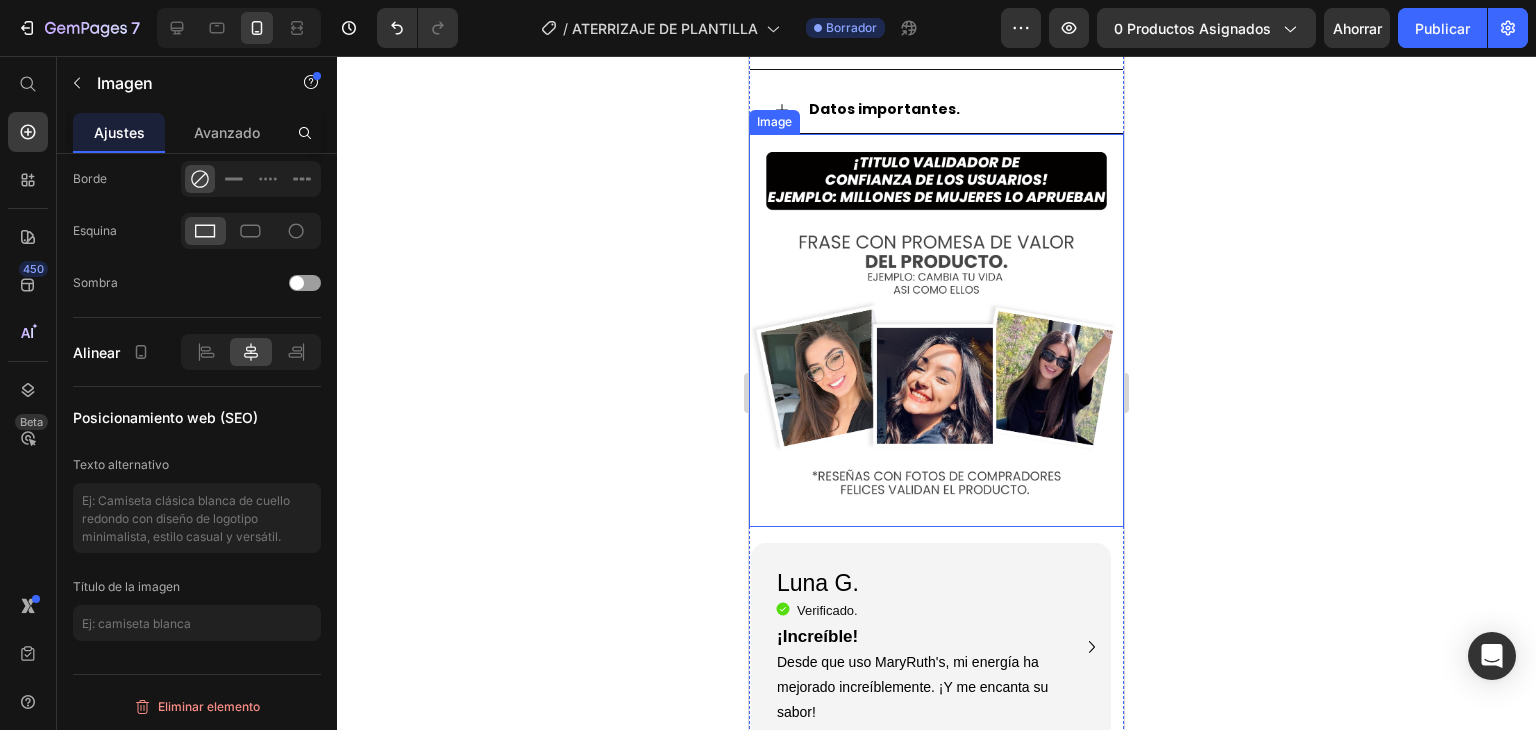click at bounding box center [936, 330] 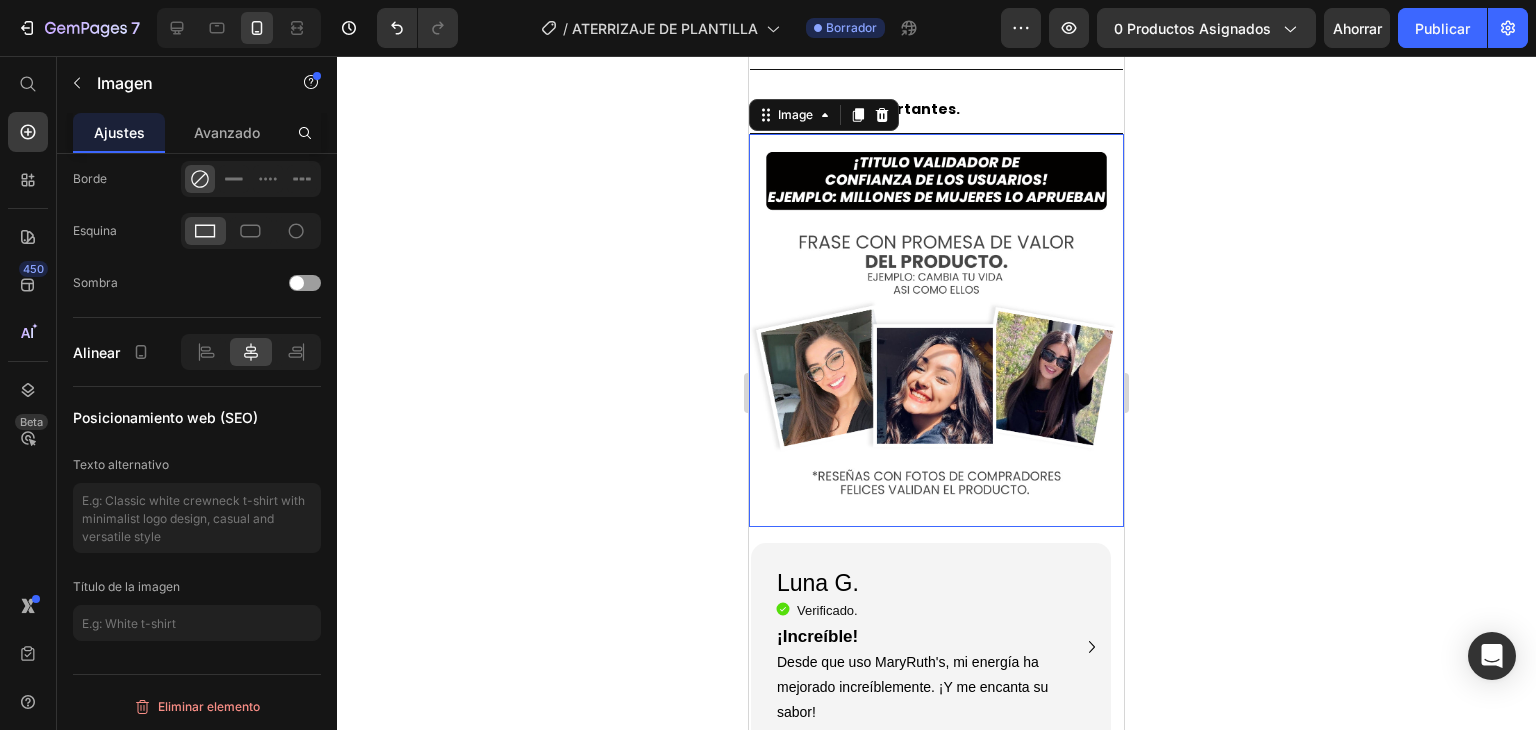 scroll, scrollTop: 836, scrollLeft: 0, axis: vertical 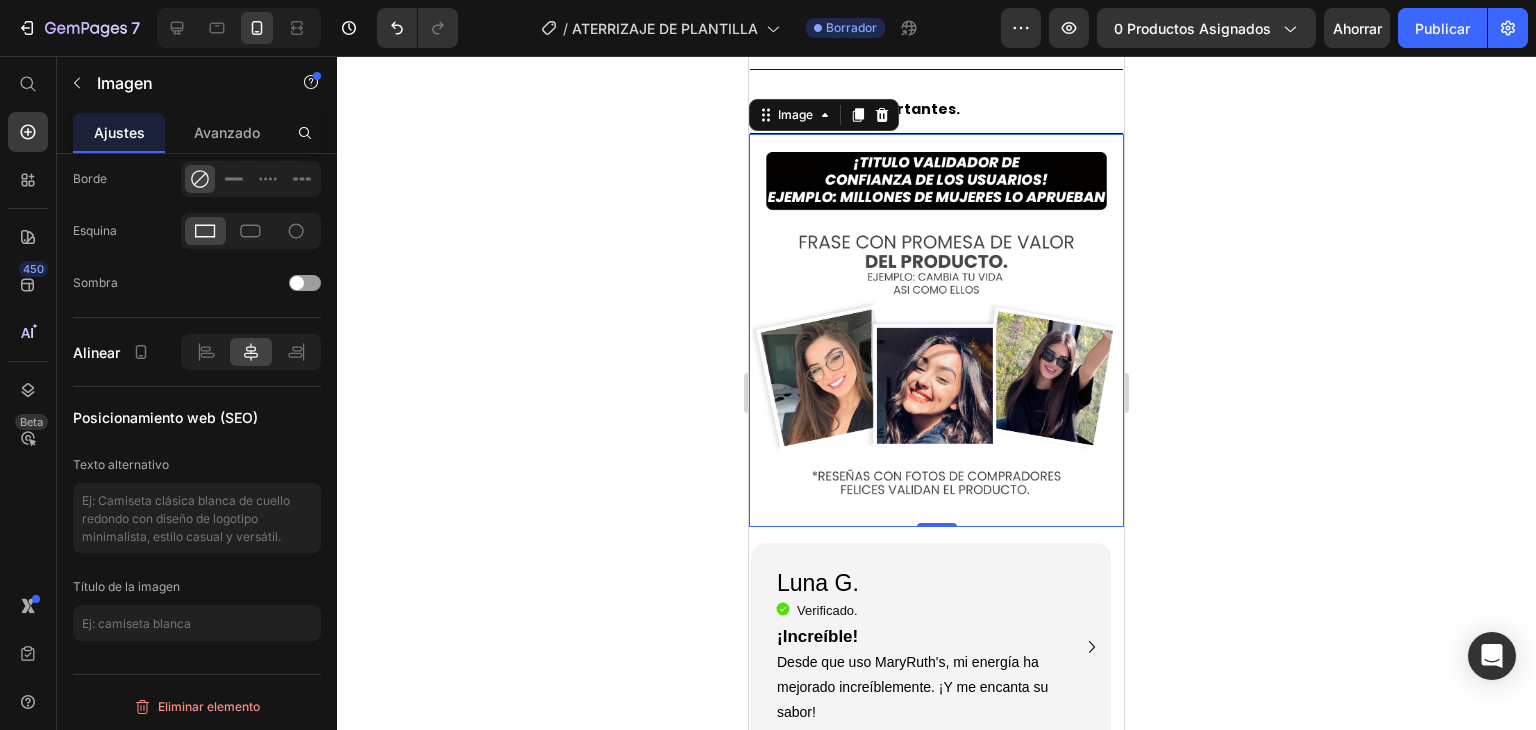 click 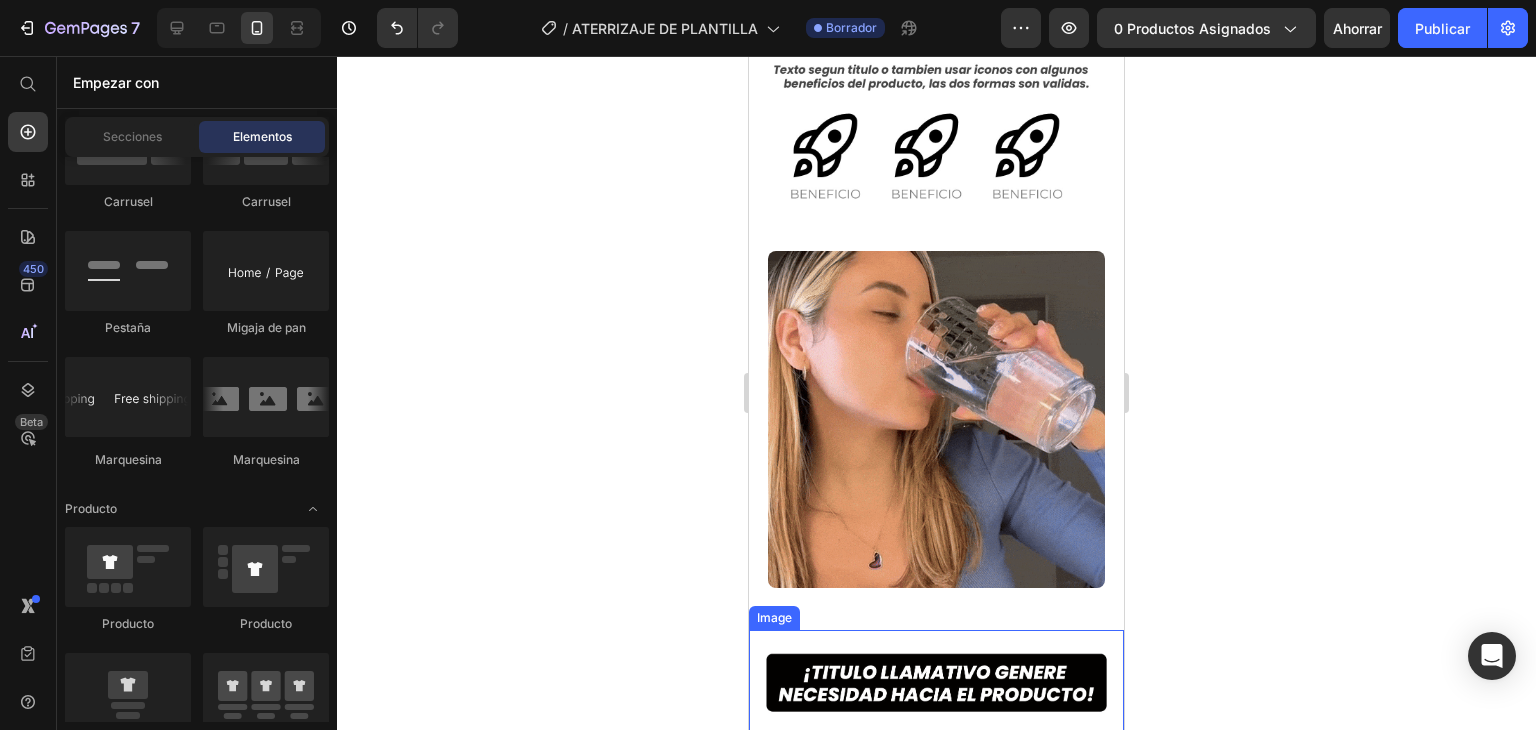 scroll, scrollTop: 400, scrollLeft: 0, axis: vertical 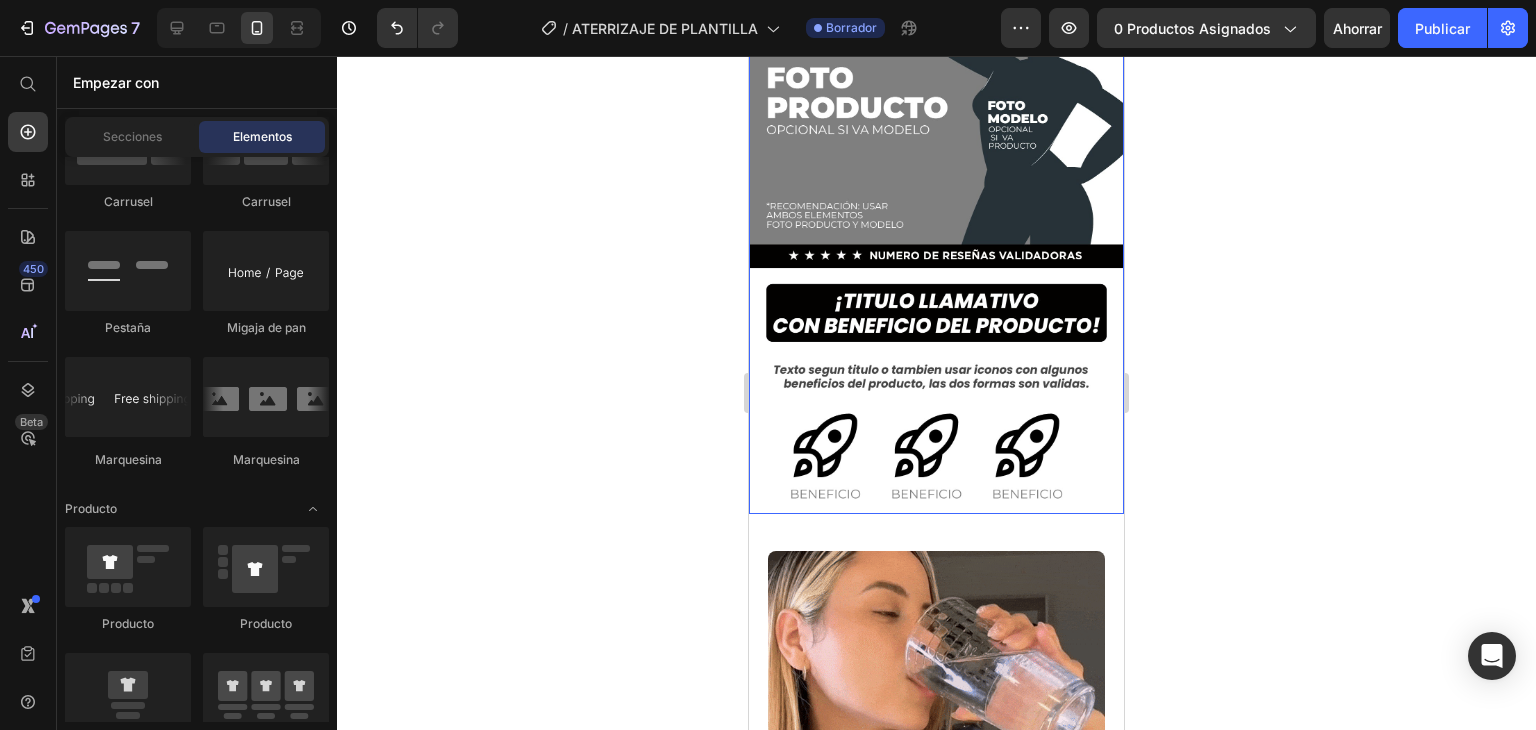 click at bounding box center (936, 180) 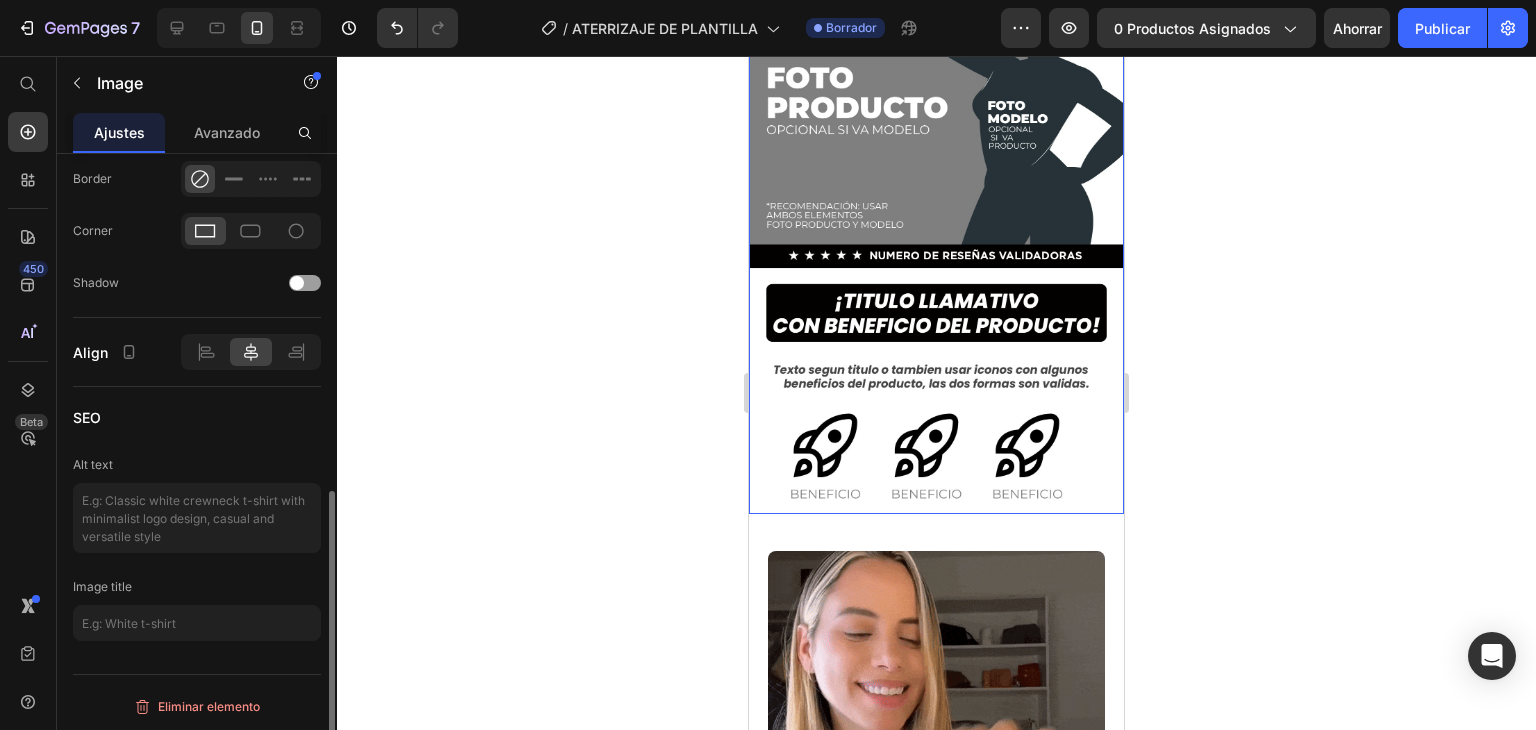 scroll, scrollTop: 820, scrollLeft: 0, axis: vertical 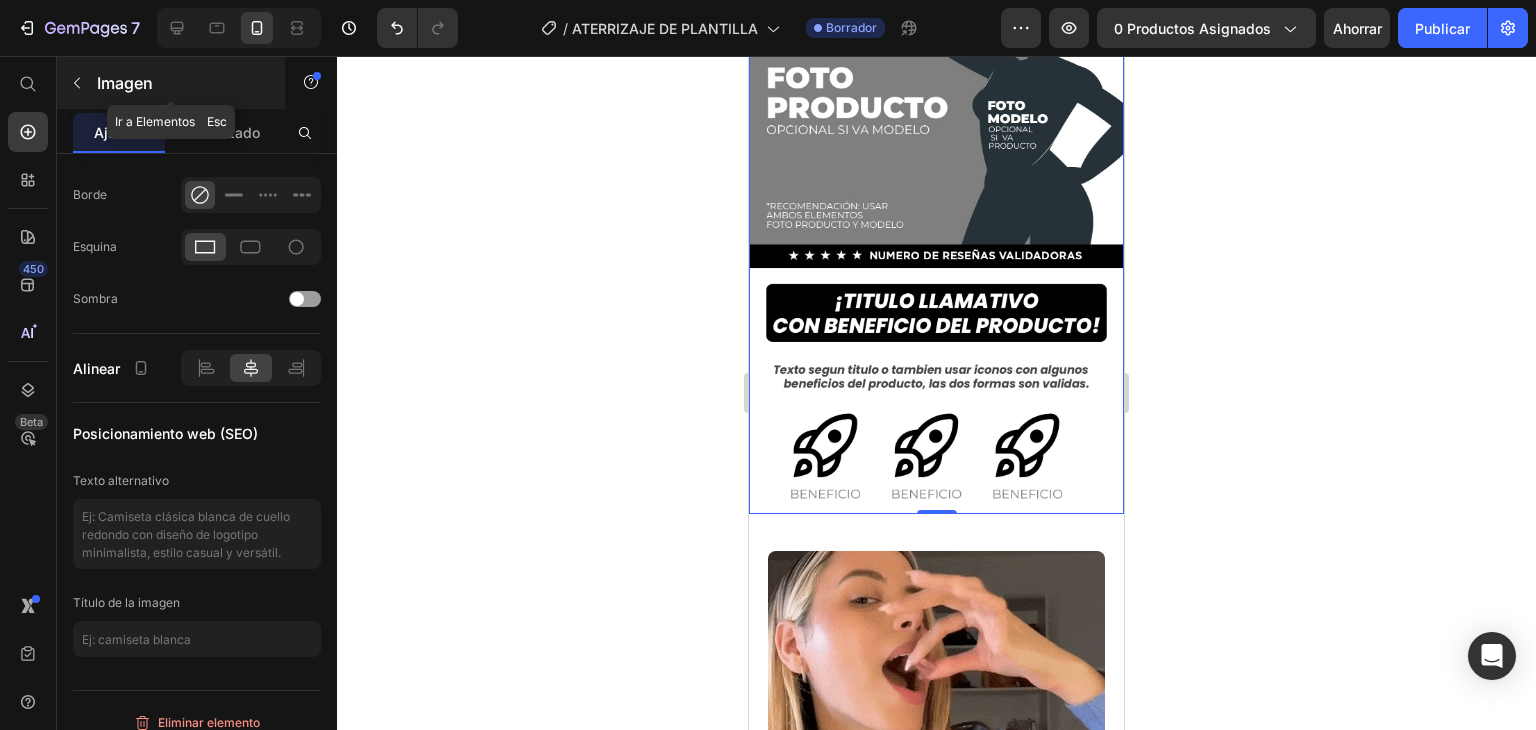 click at bounding box center (77, 83) 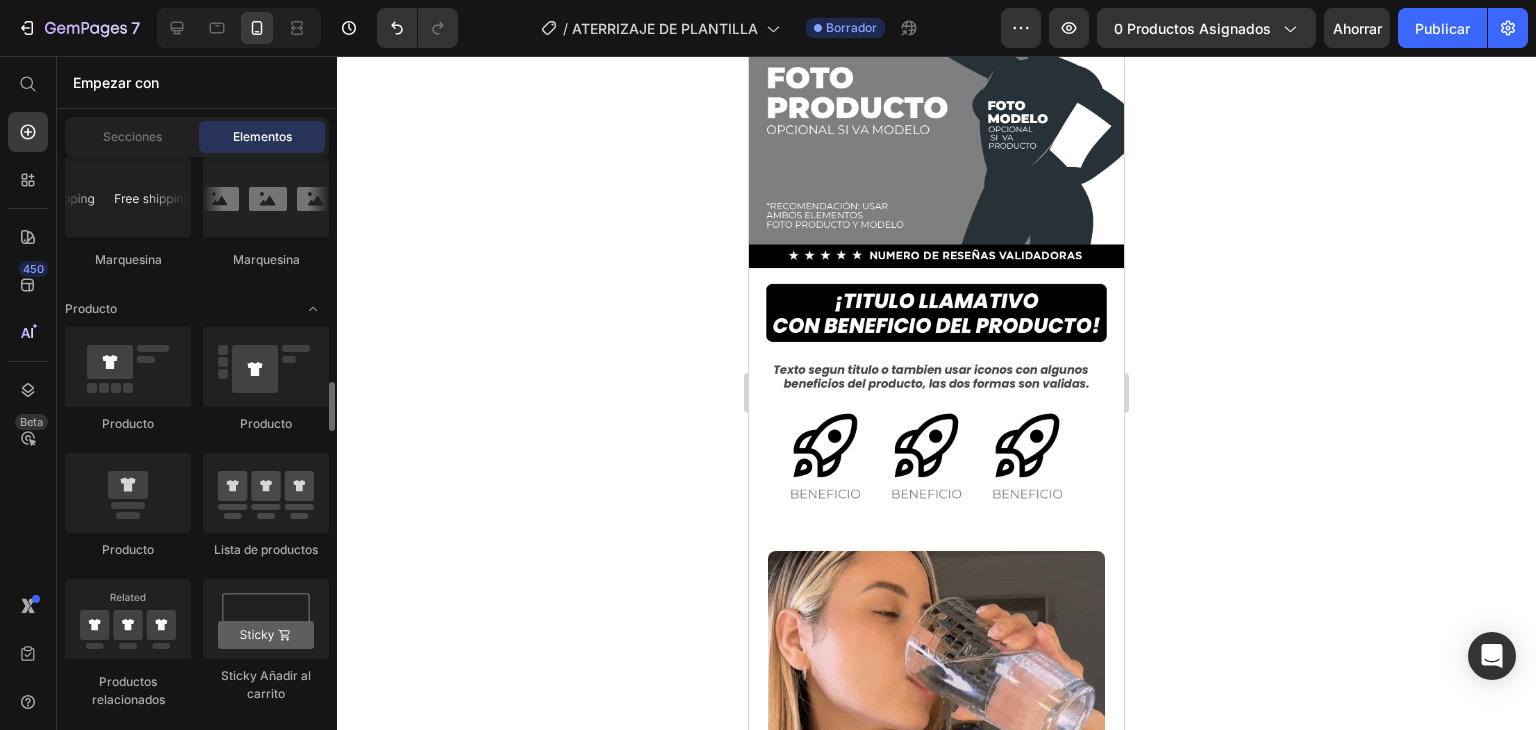 scroll, scrollTop: 2700, scrollLeft: 0, axis: vertical 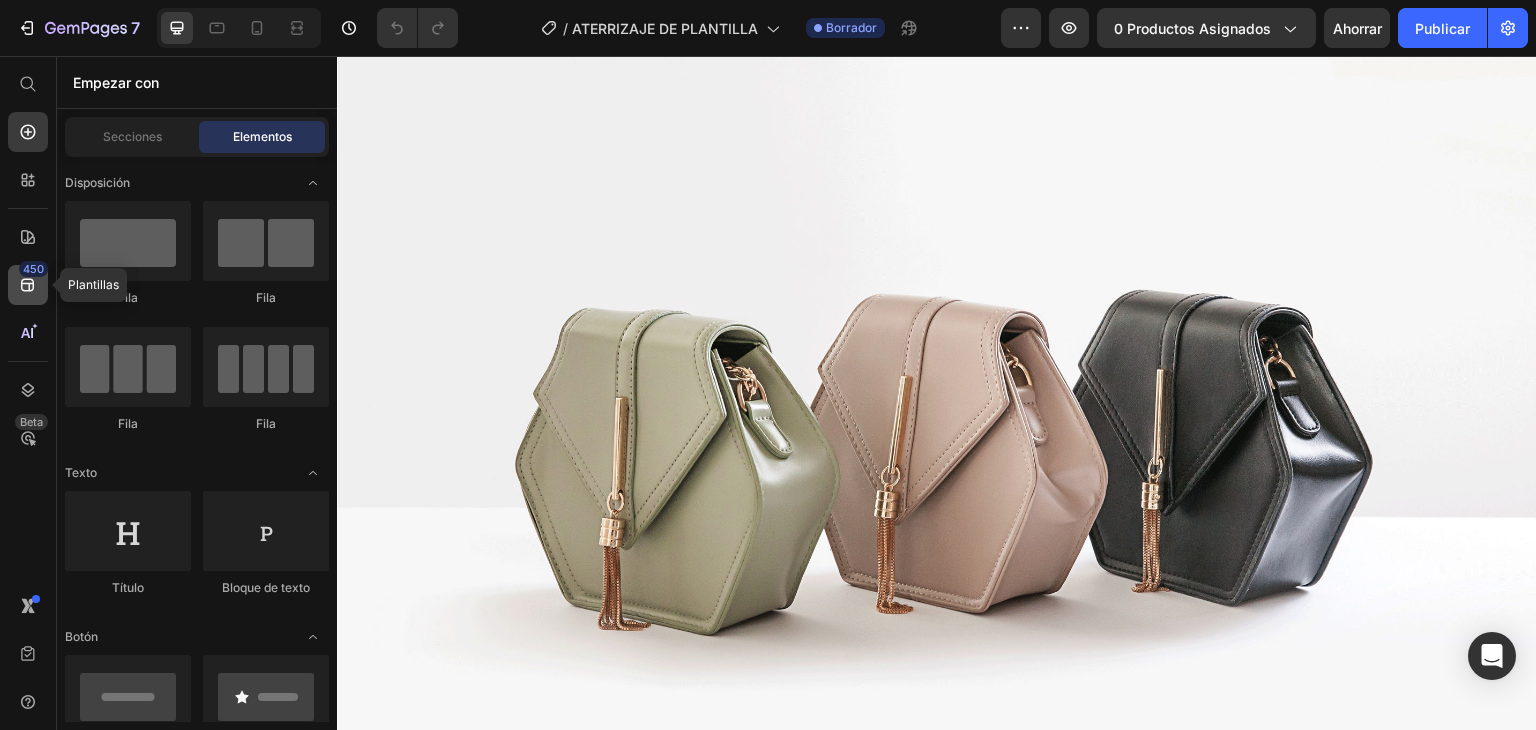 click on "450" at bounding box center (33, 269) 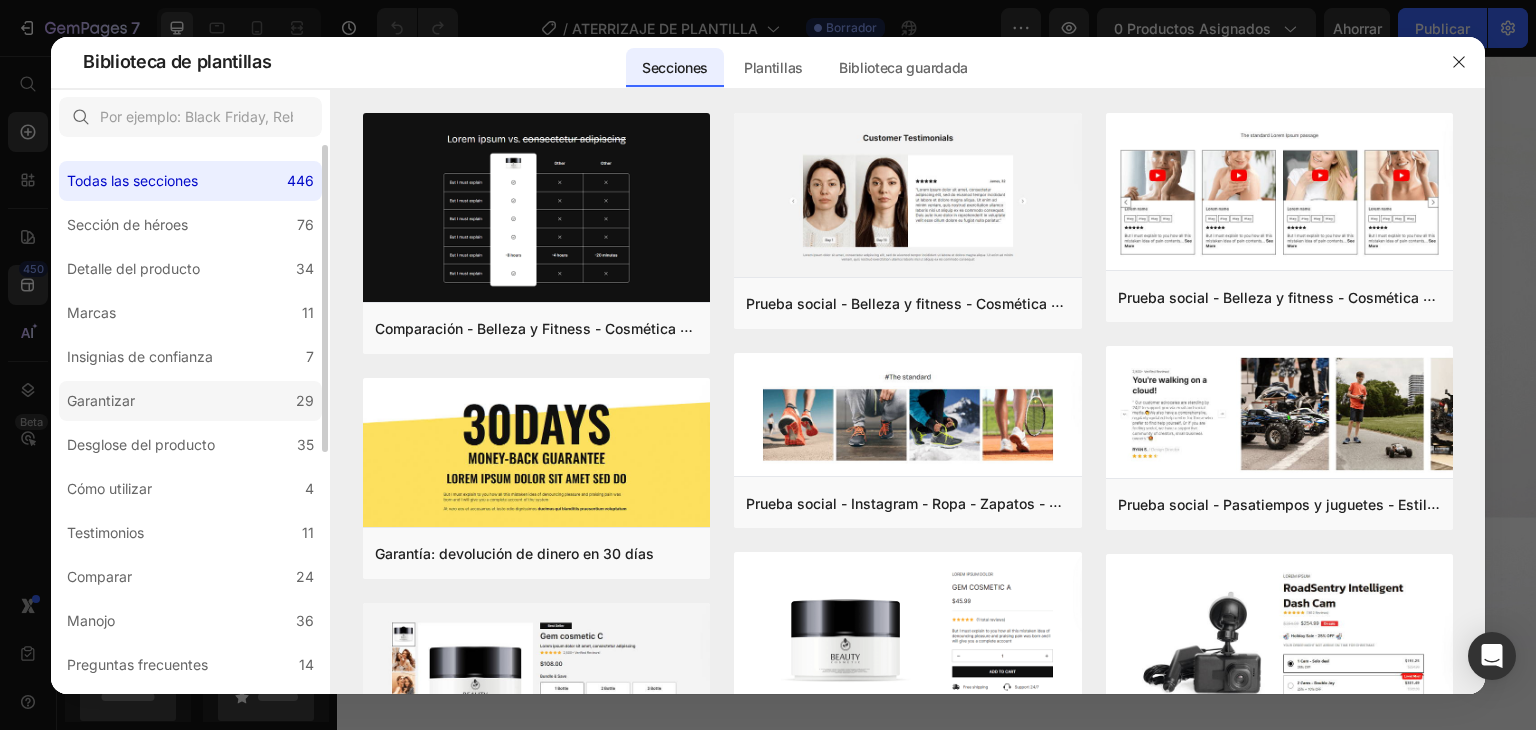 click on "Garantizar 29" 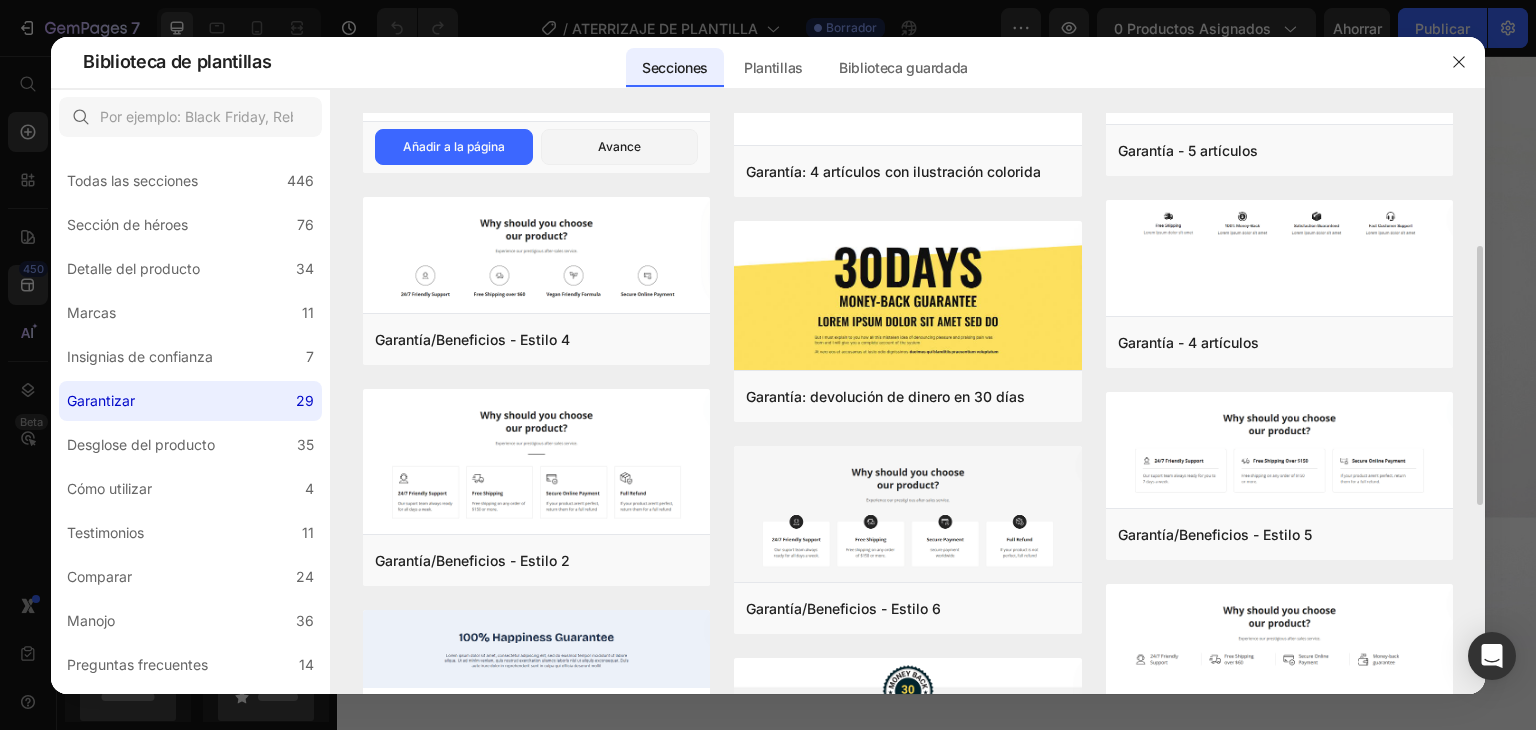 scroll, scrollTop: 0, scrollLeft: 0, axis: both 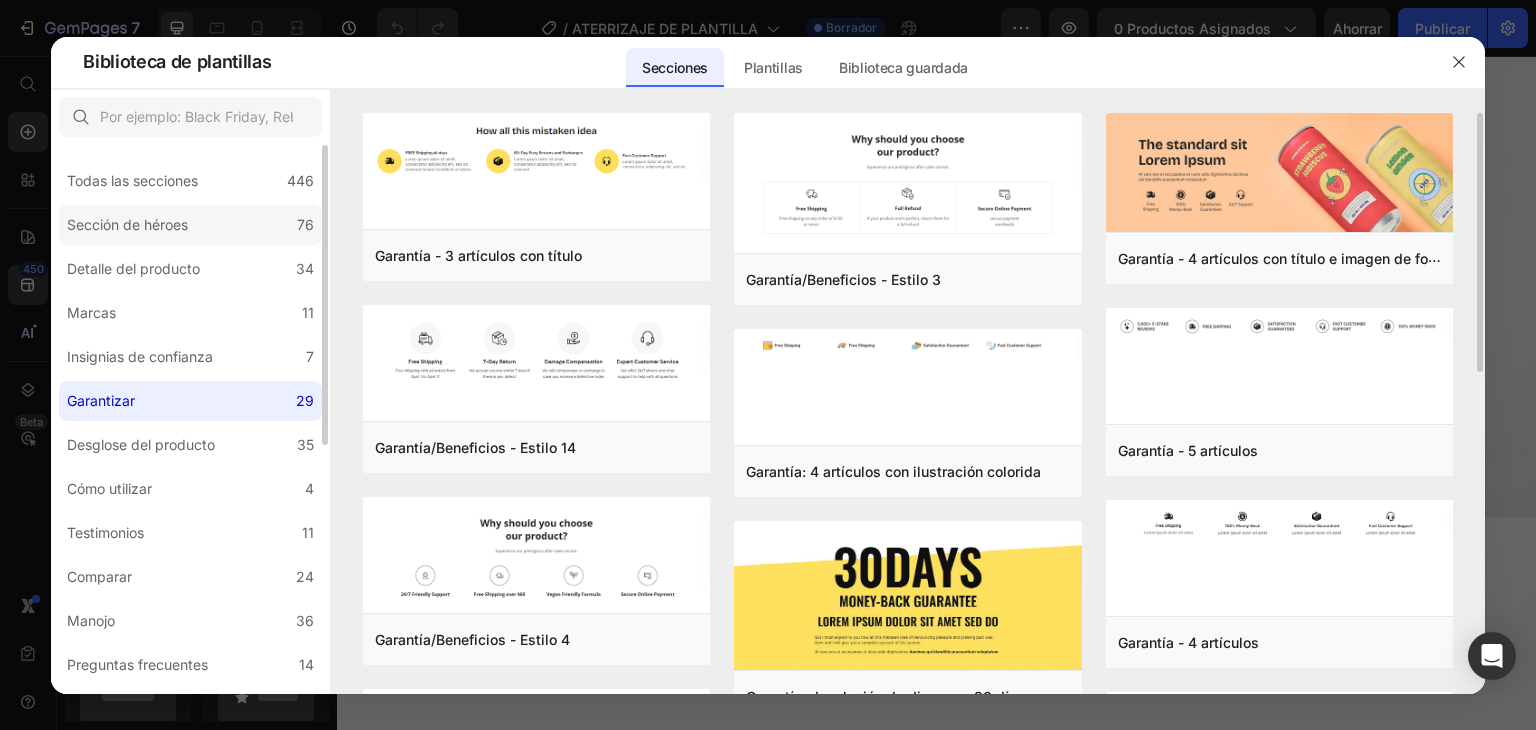 click on "Sección de héroes" at bounding box center [127, 224] 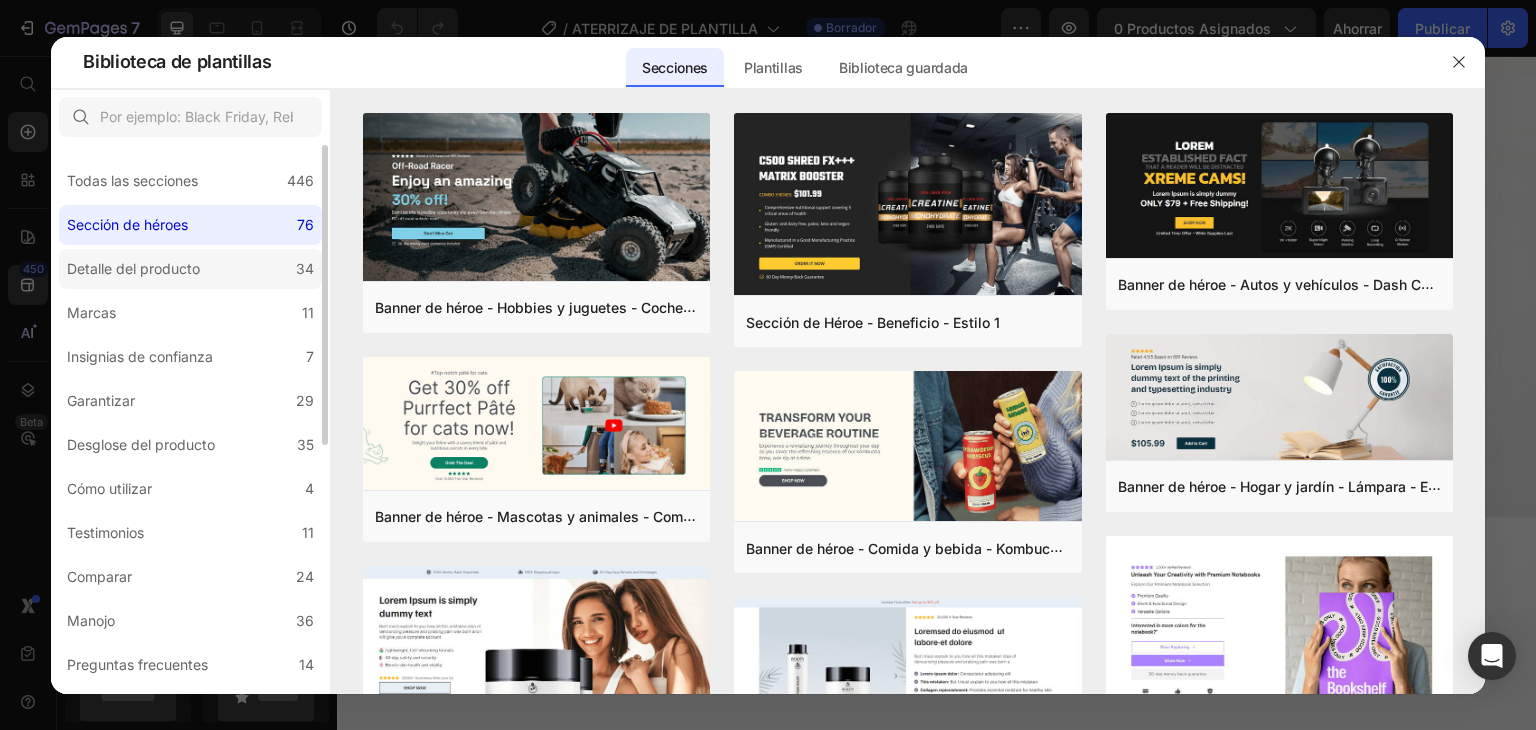 click on "Detalle del producto" at bounding box center (133, 268) 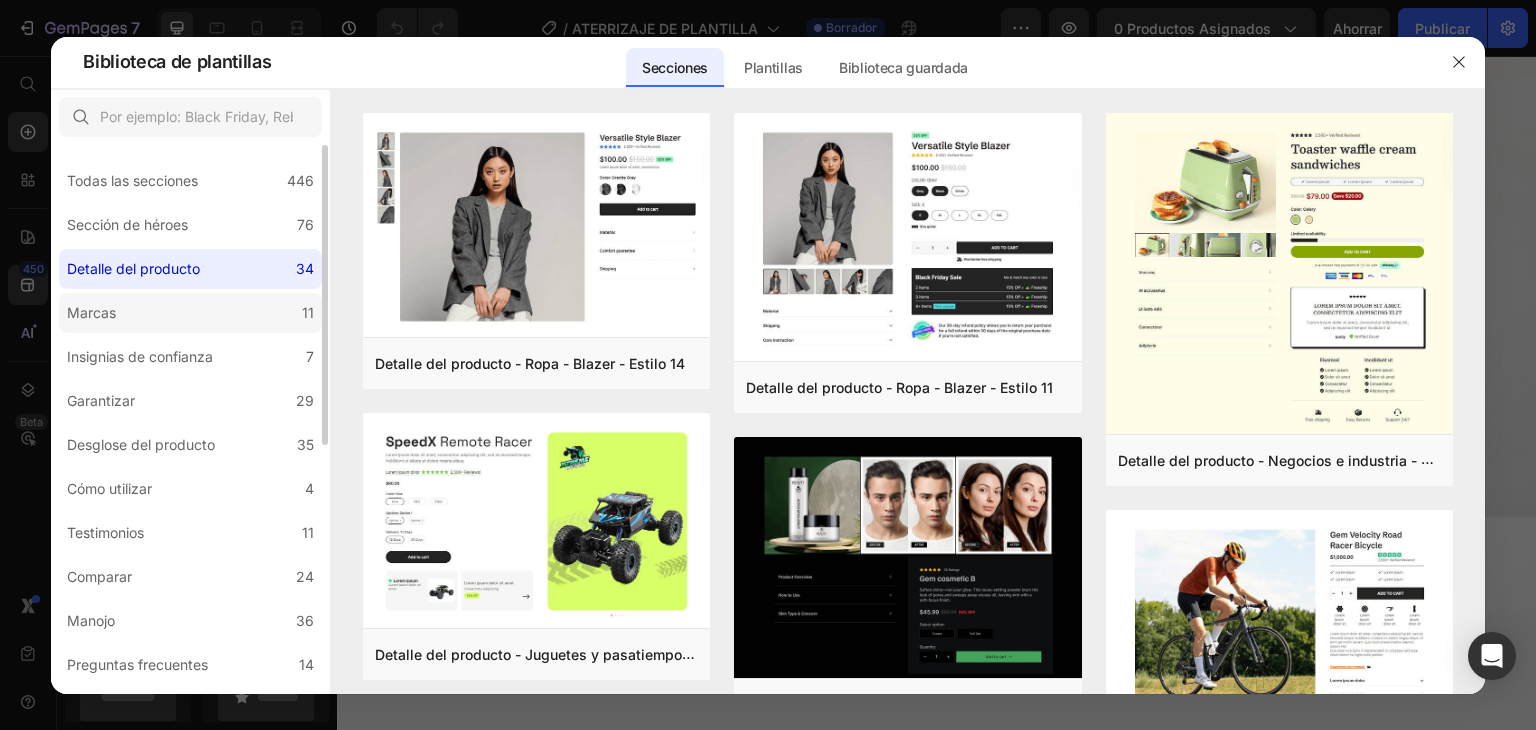 click on "Marcas 11" 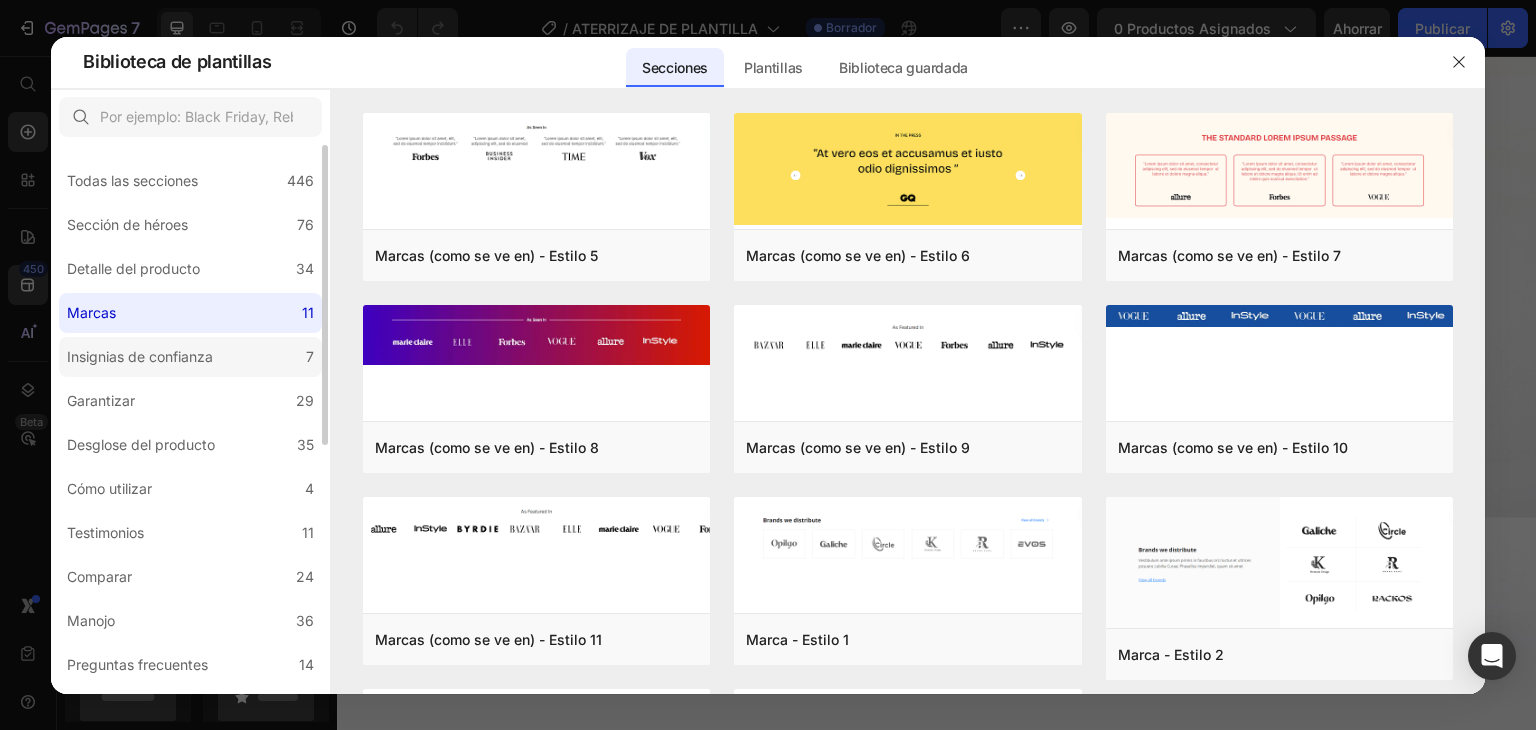 click on "Insignias de confianza" at bounding box center (140, 356) 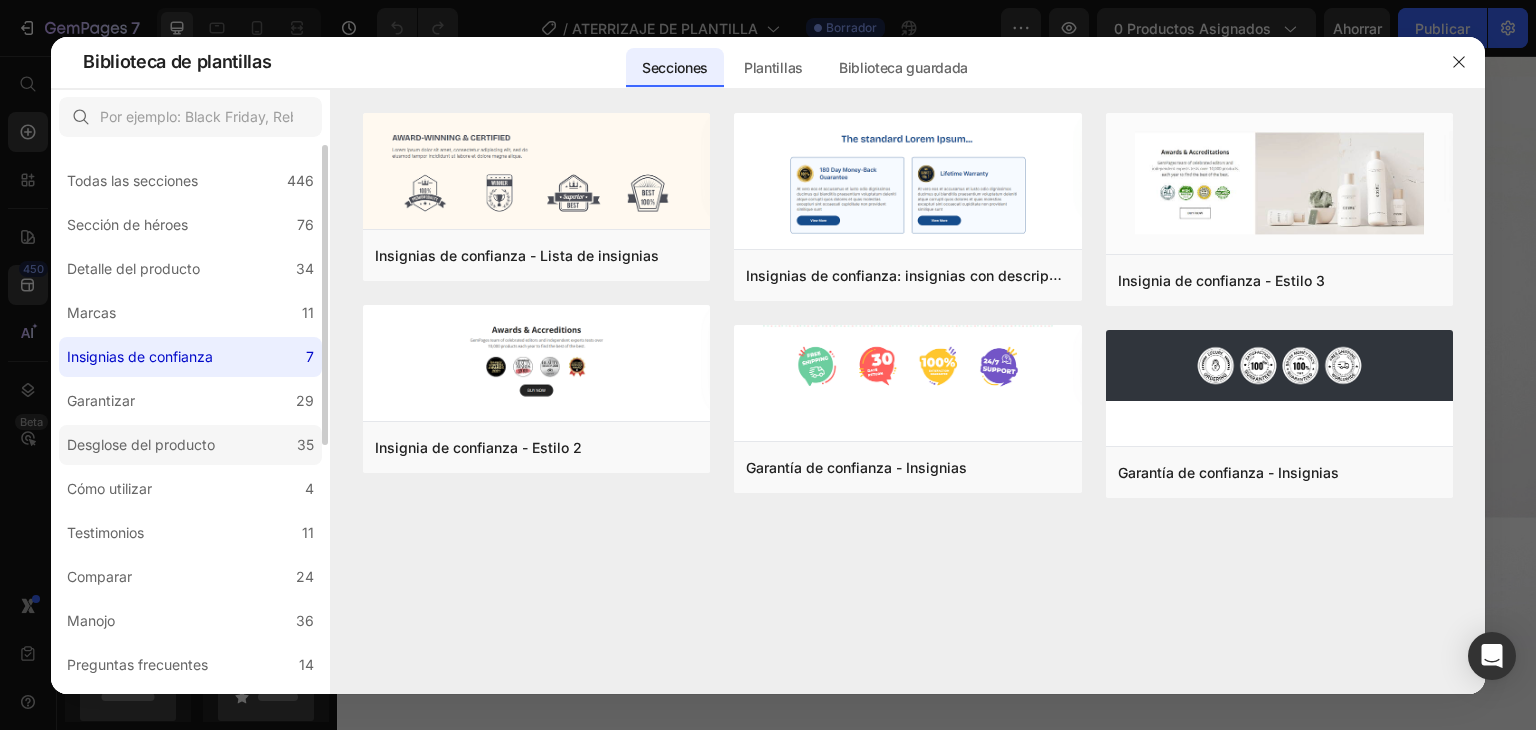 click on "Desglose del producto" at bounding box center (141, 445) 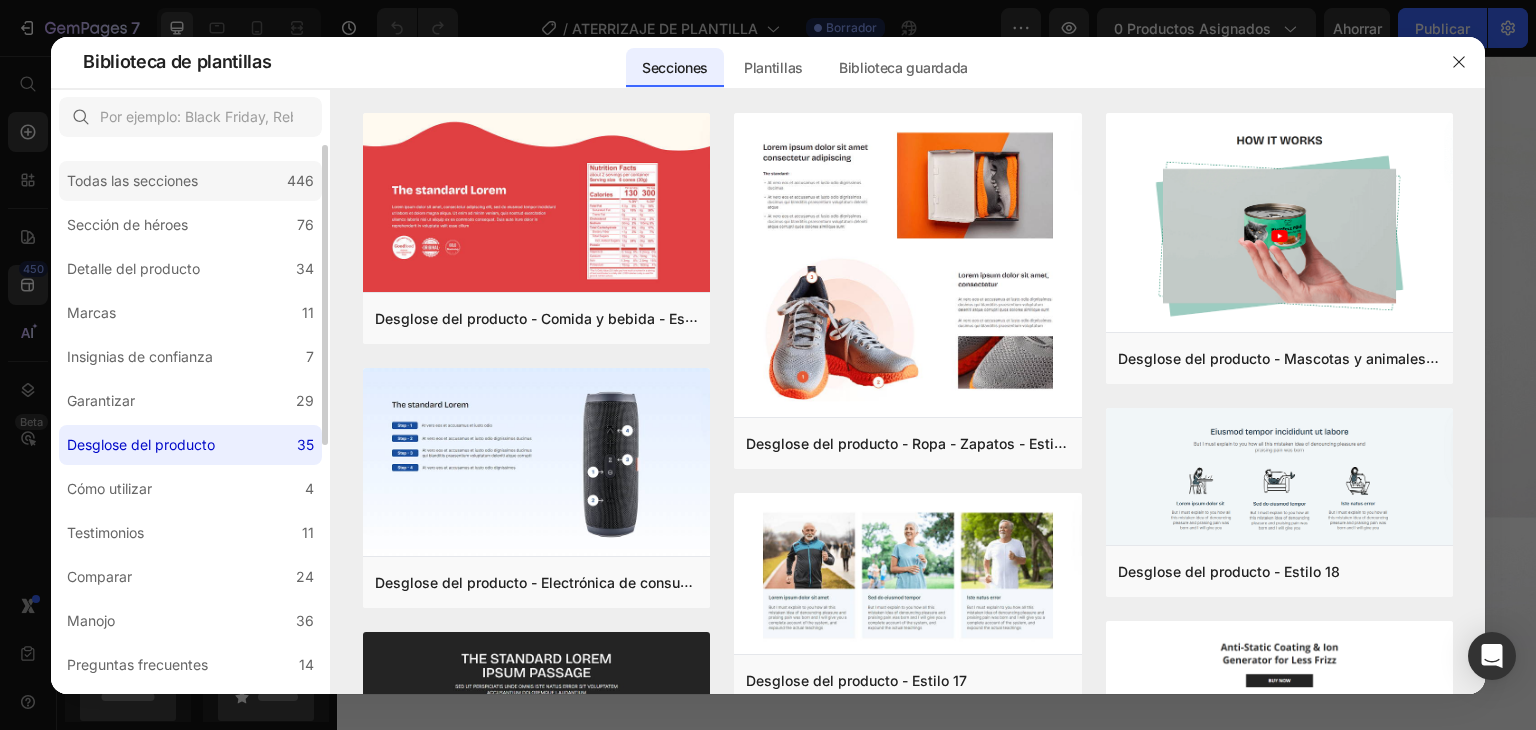 click on "Todas las secciones" at bounding box center [132, 181] 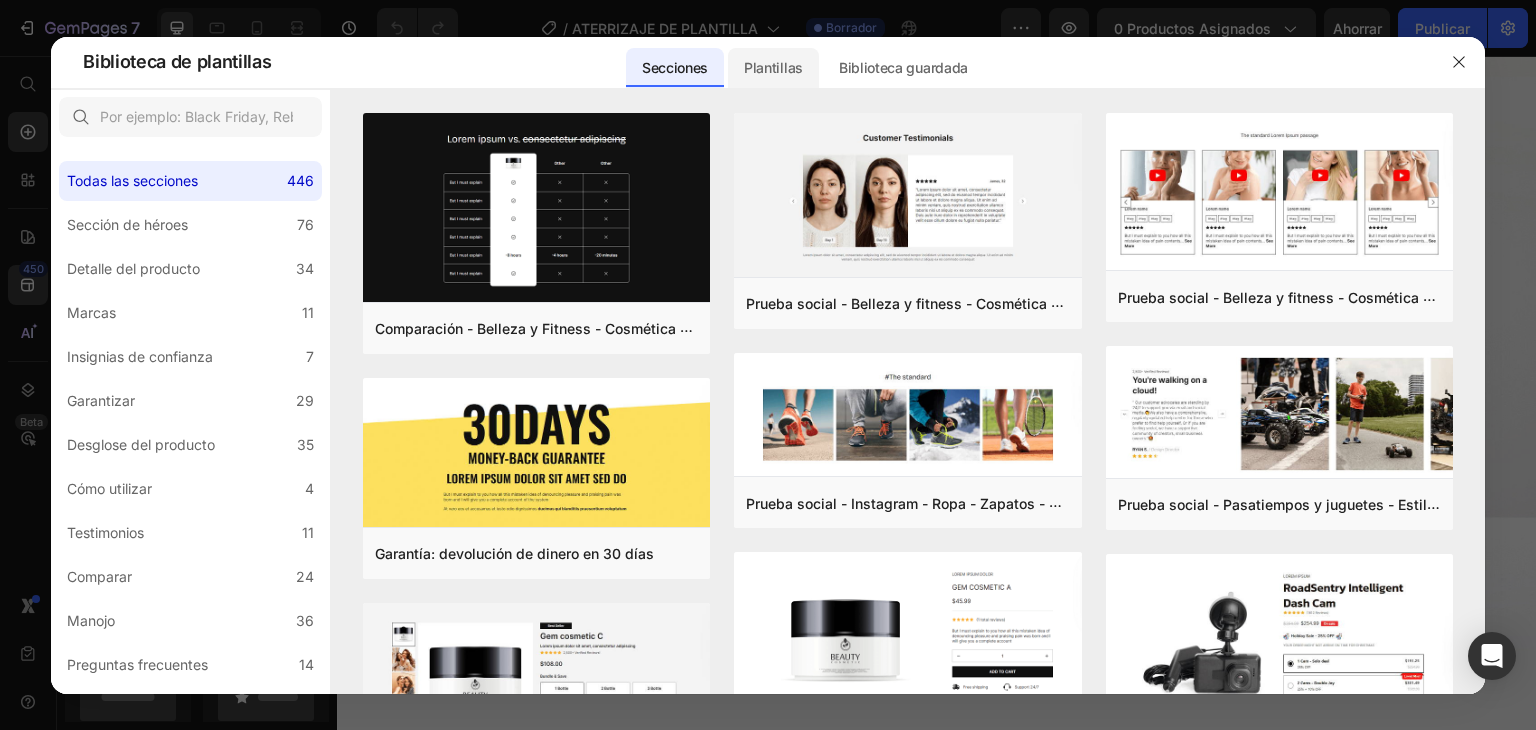 click on "Plantillas" at bounding box center [773, 67] 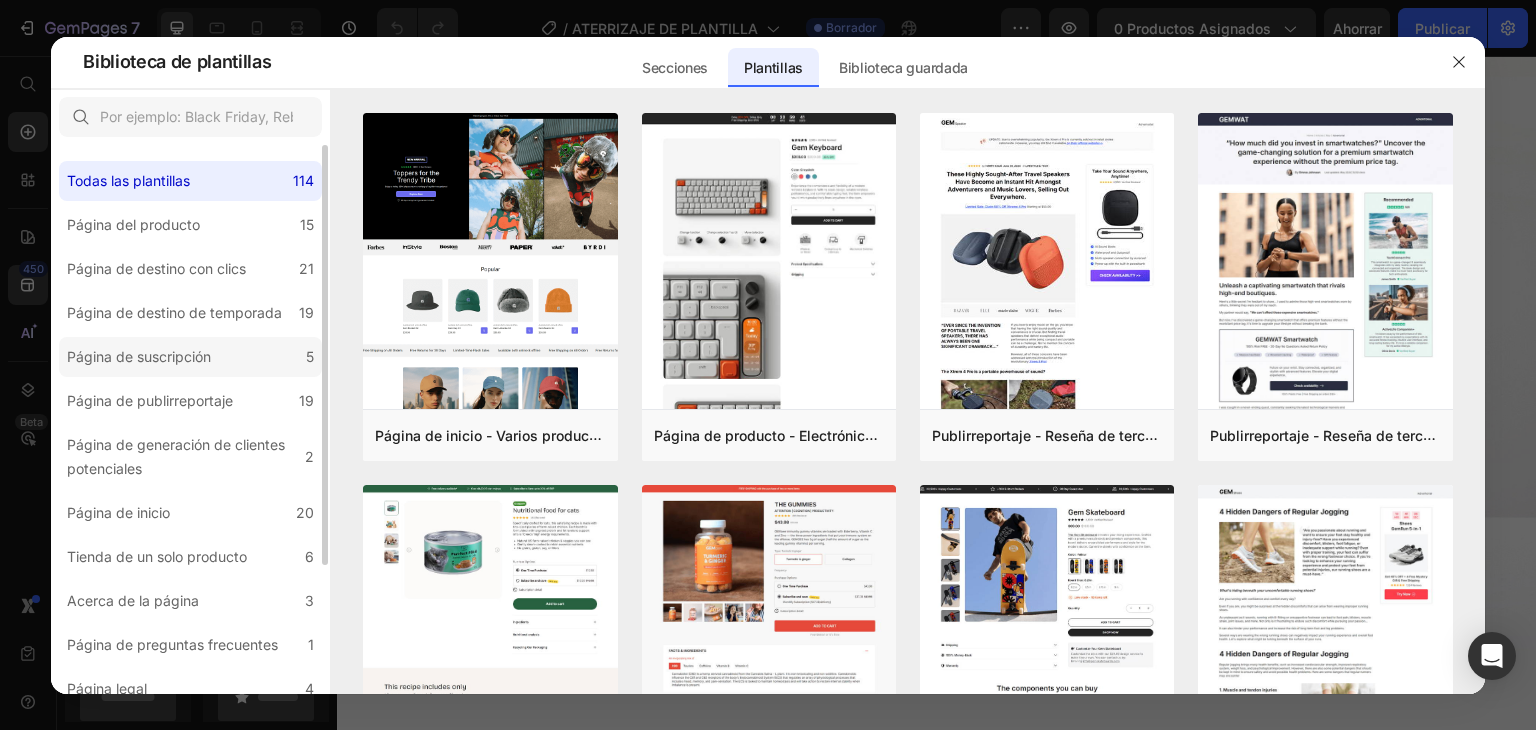 click on "Página de suscripción" at bounding box center [139, 356] 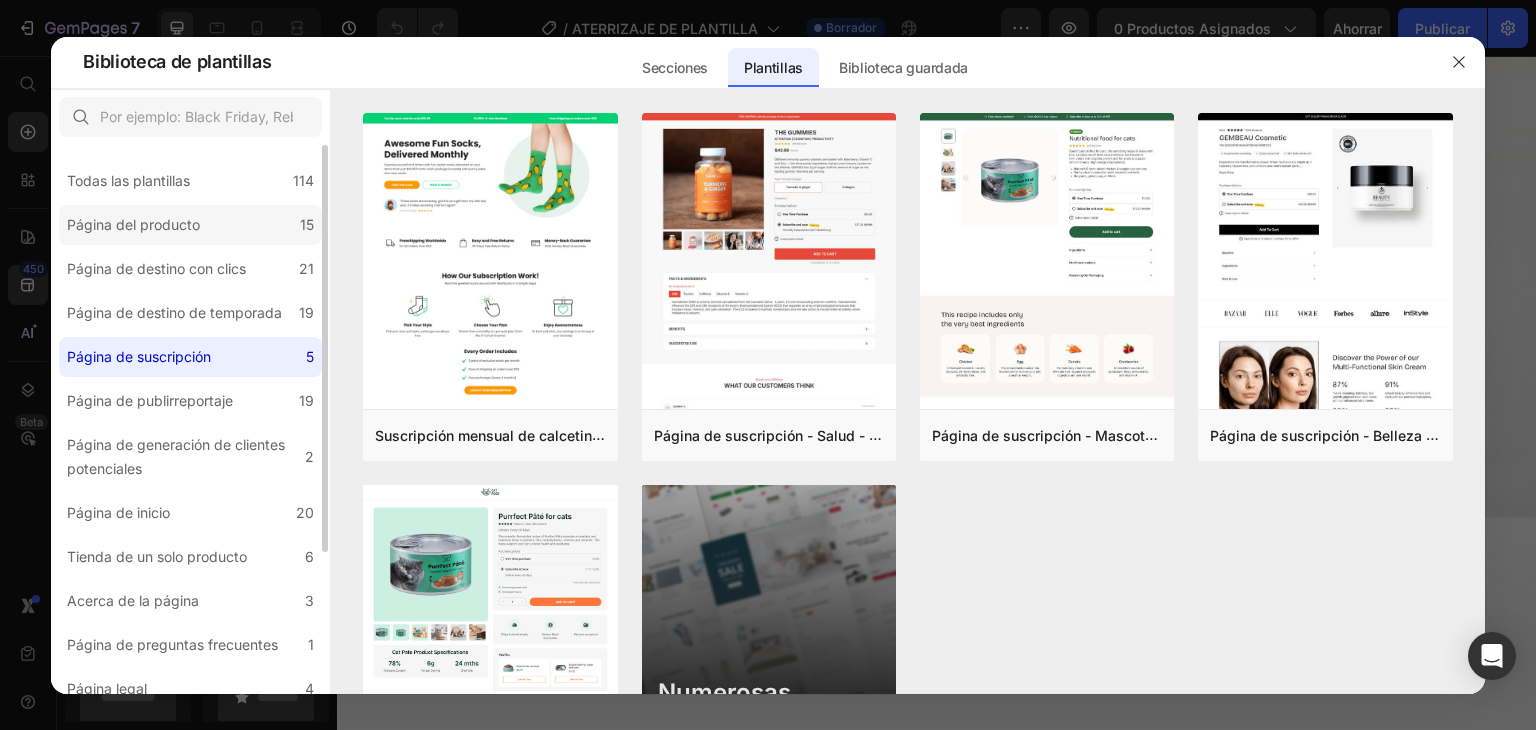 click on "Página del producto 15" 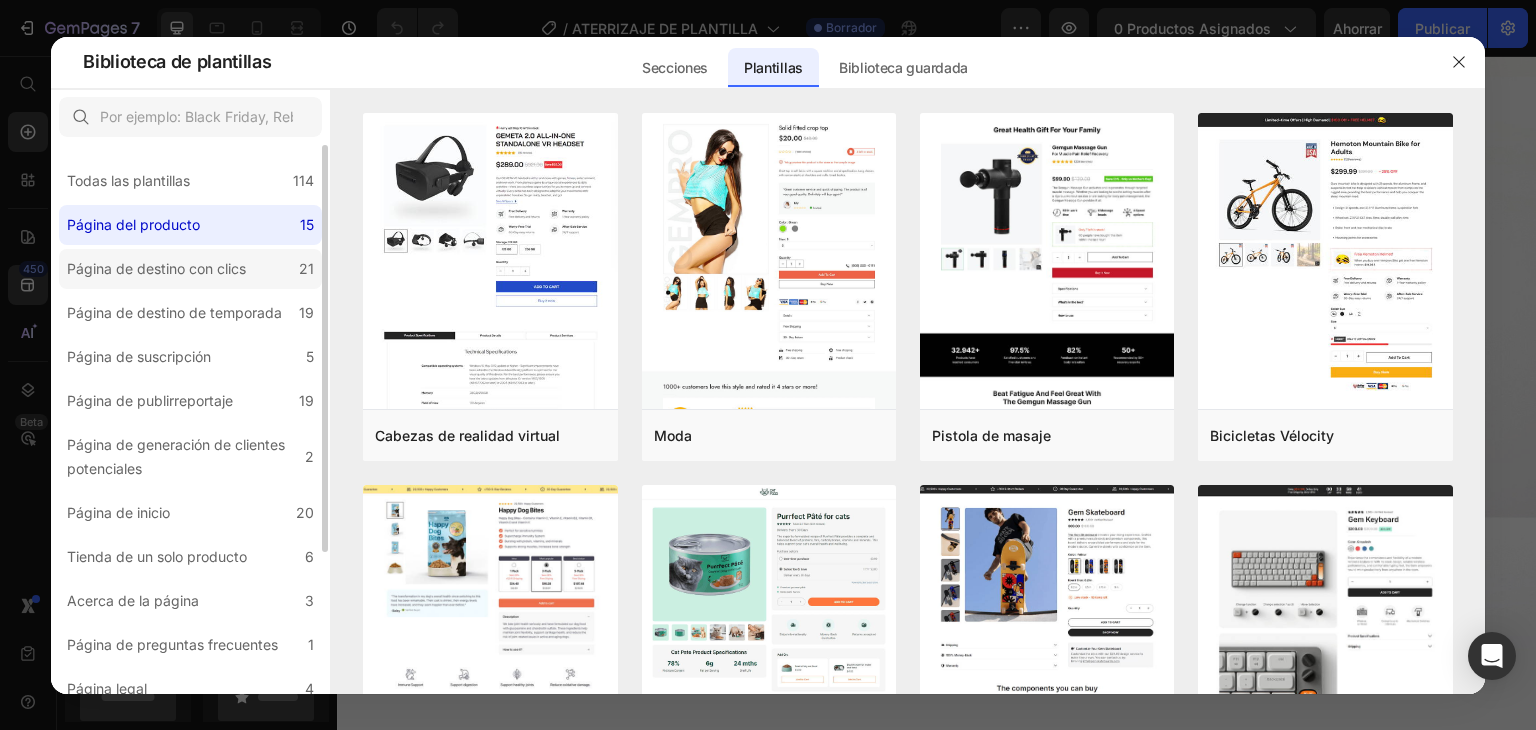 click on "Página de destino con clics" at bounding box center (156, 268) 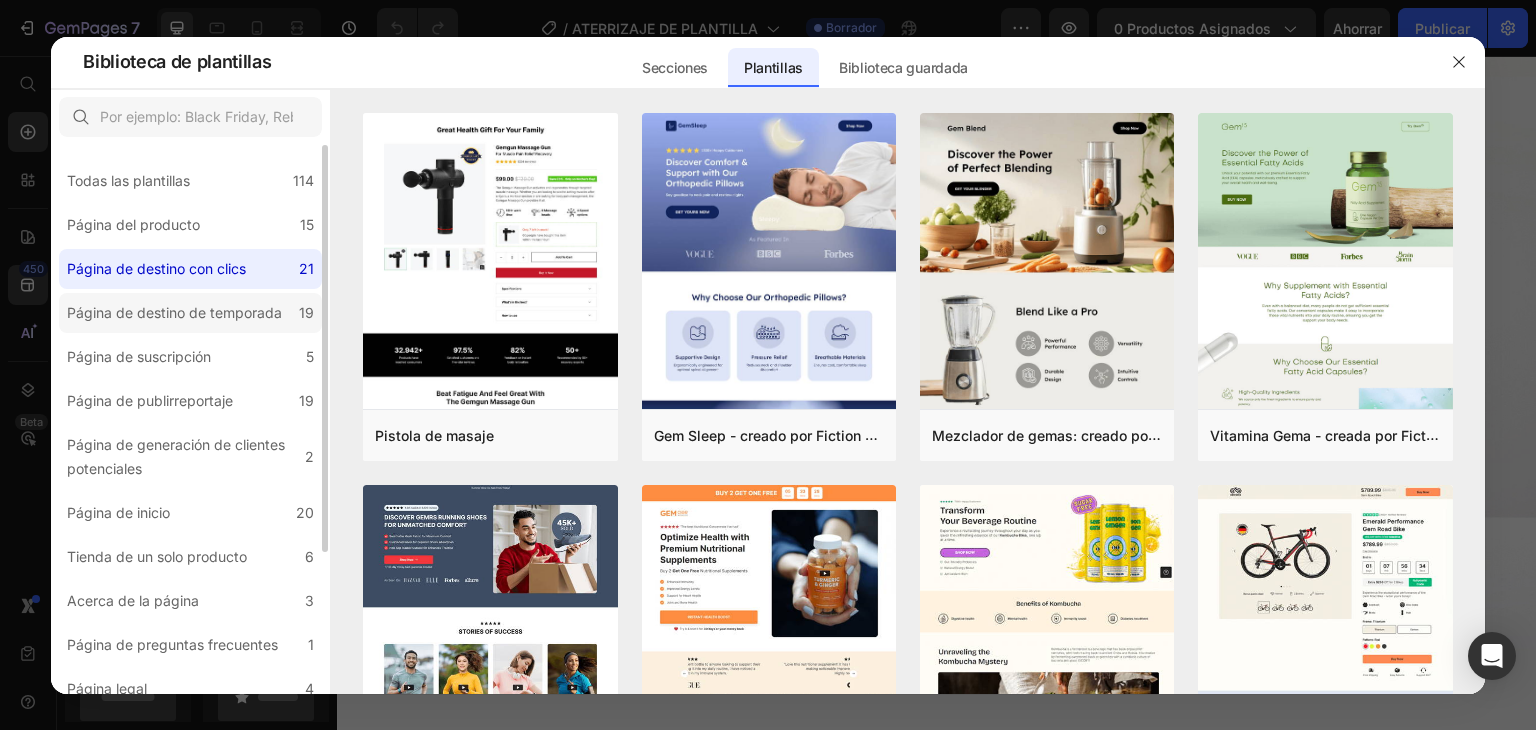 click on "Página de destino de temporada" at bounding box center (174, 313) 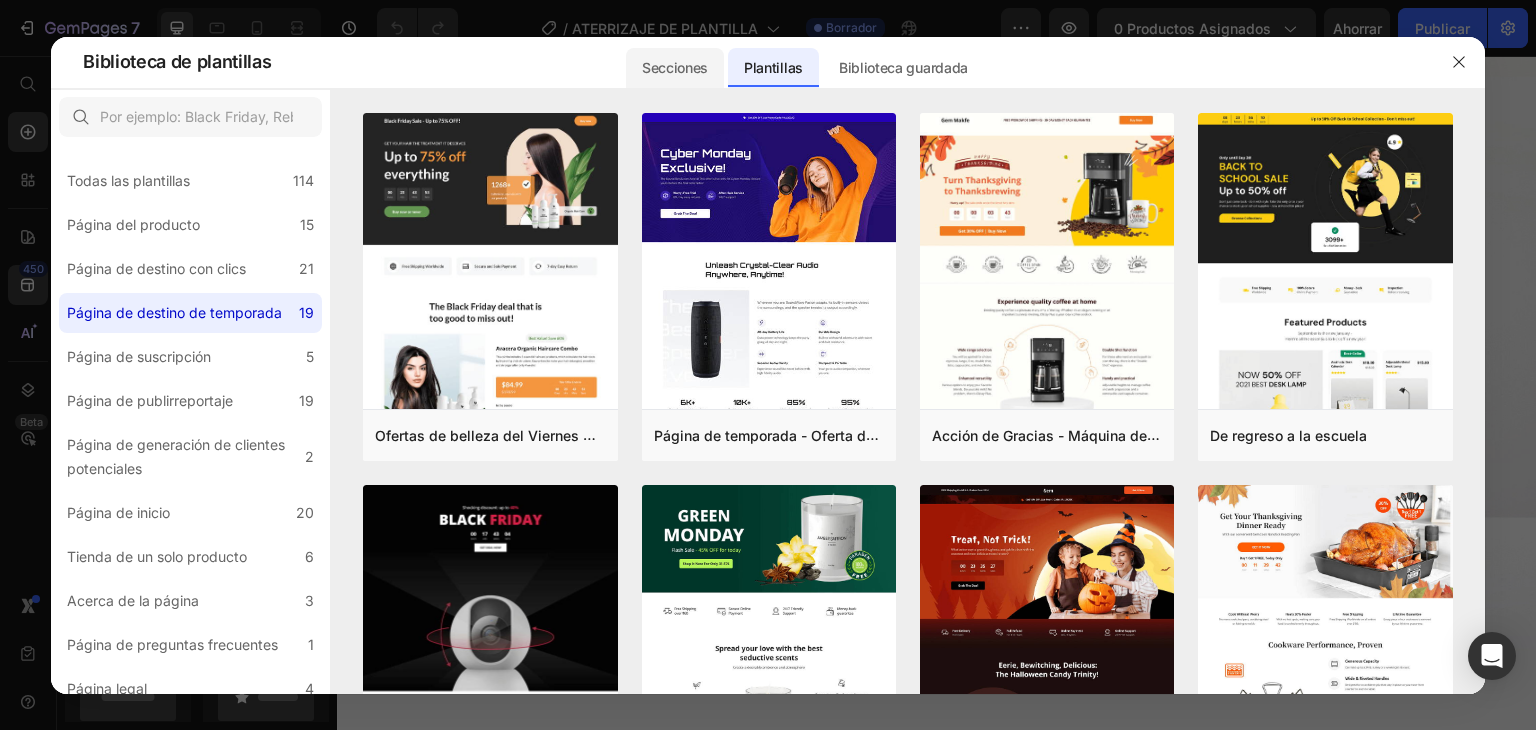 click on "Secciones" at bounding box center [675, 67] 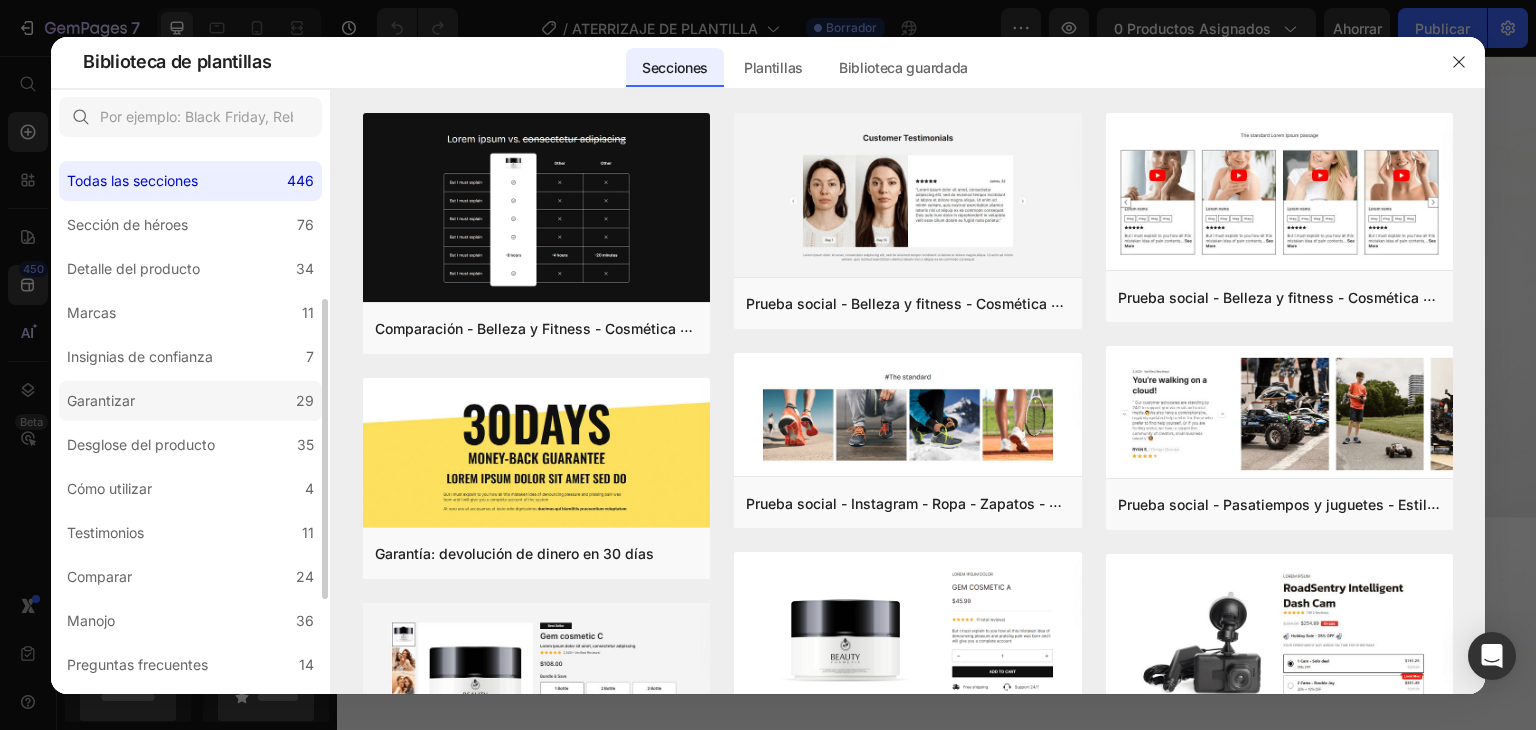 scroll, scrollTop: 100, scrollLeft: 0, axis: vertical 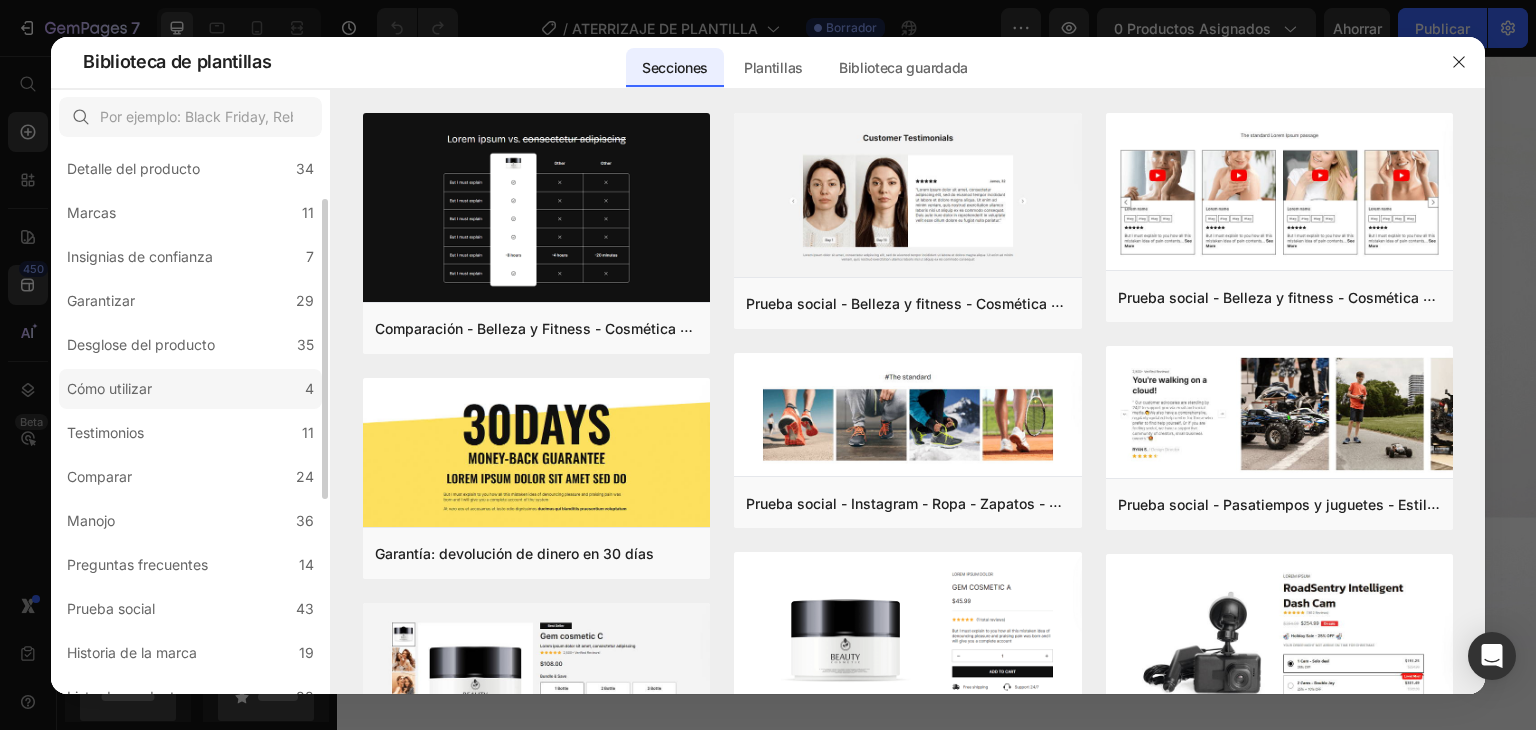 click on "Cómo utilizar 4" 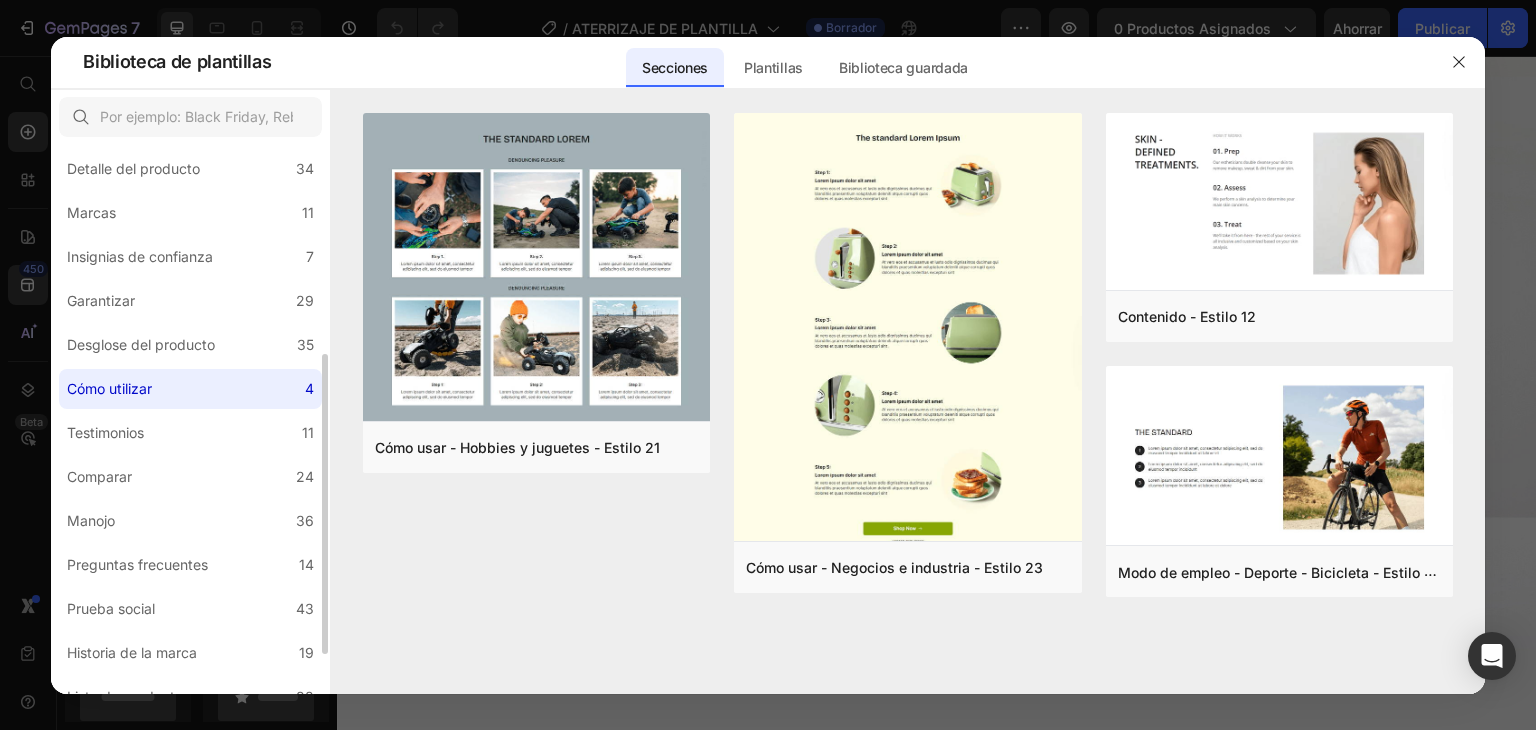 scroll, scrollTop: 300, scrollLeft: 0, axis: vertical 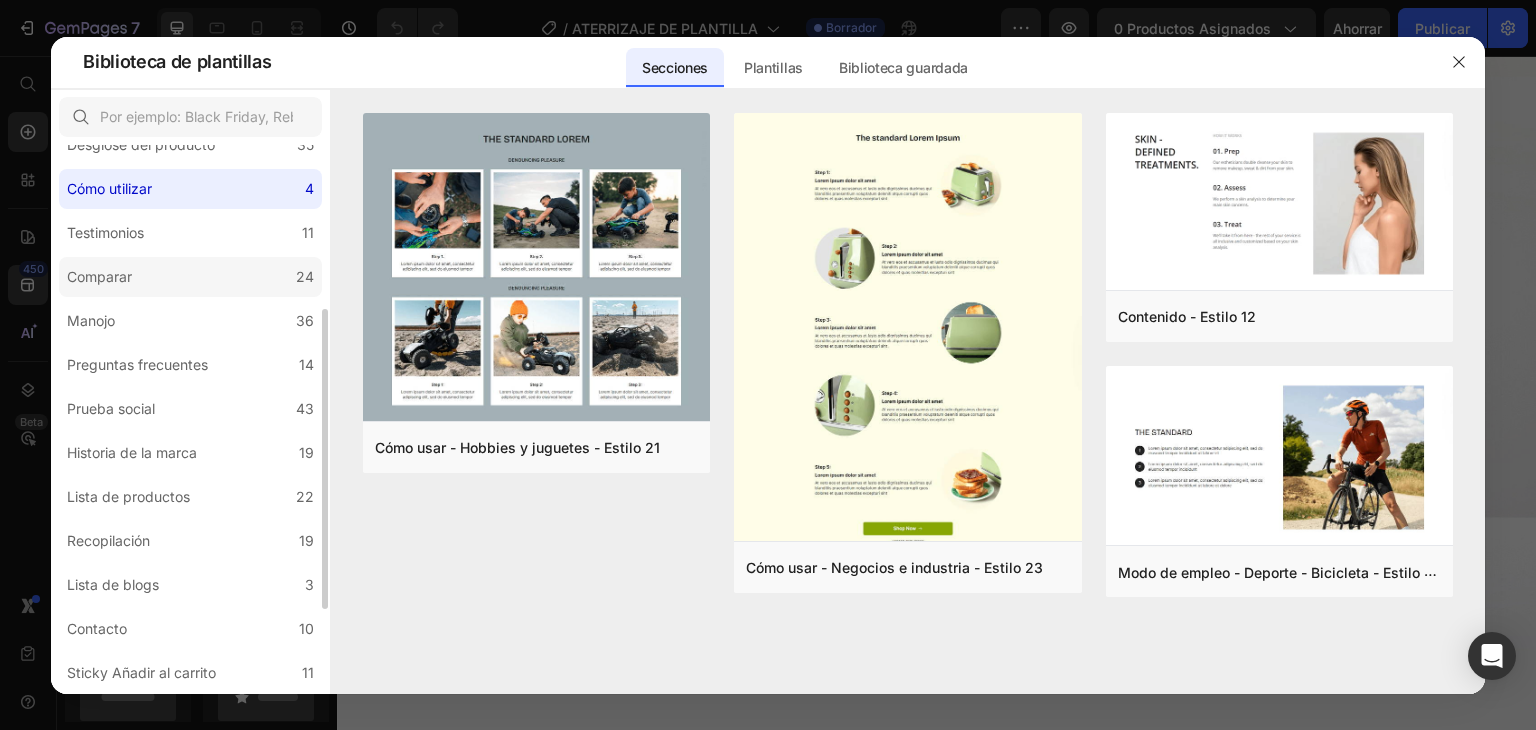 click on "Comparar 24" 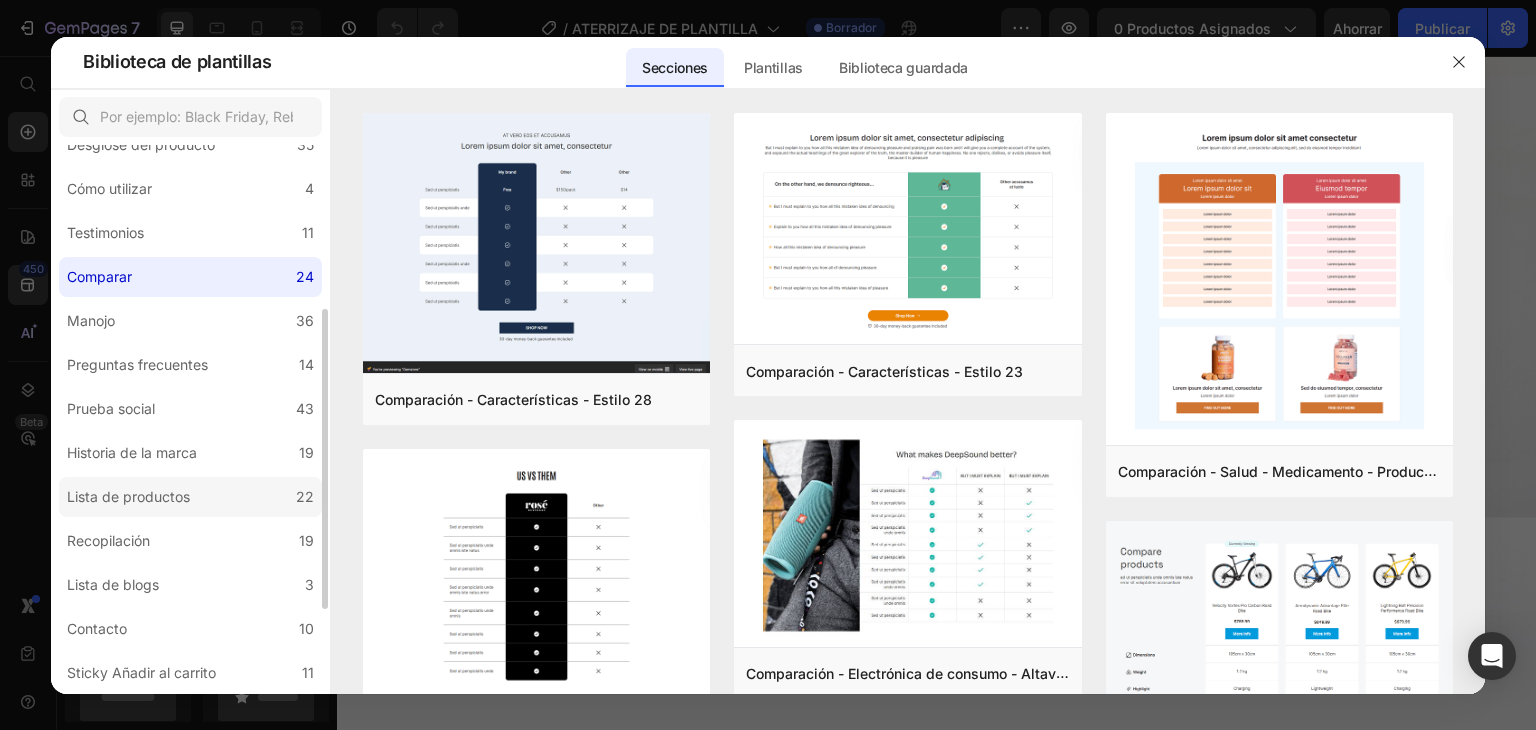click on "Lista de productos 22" 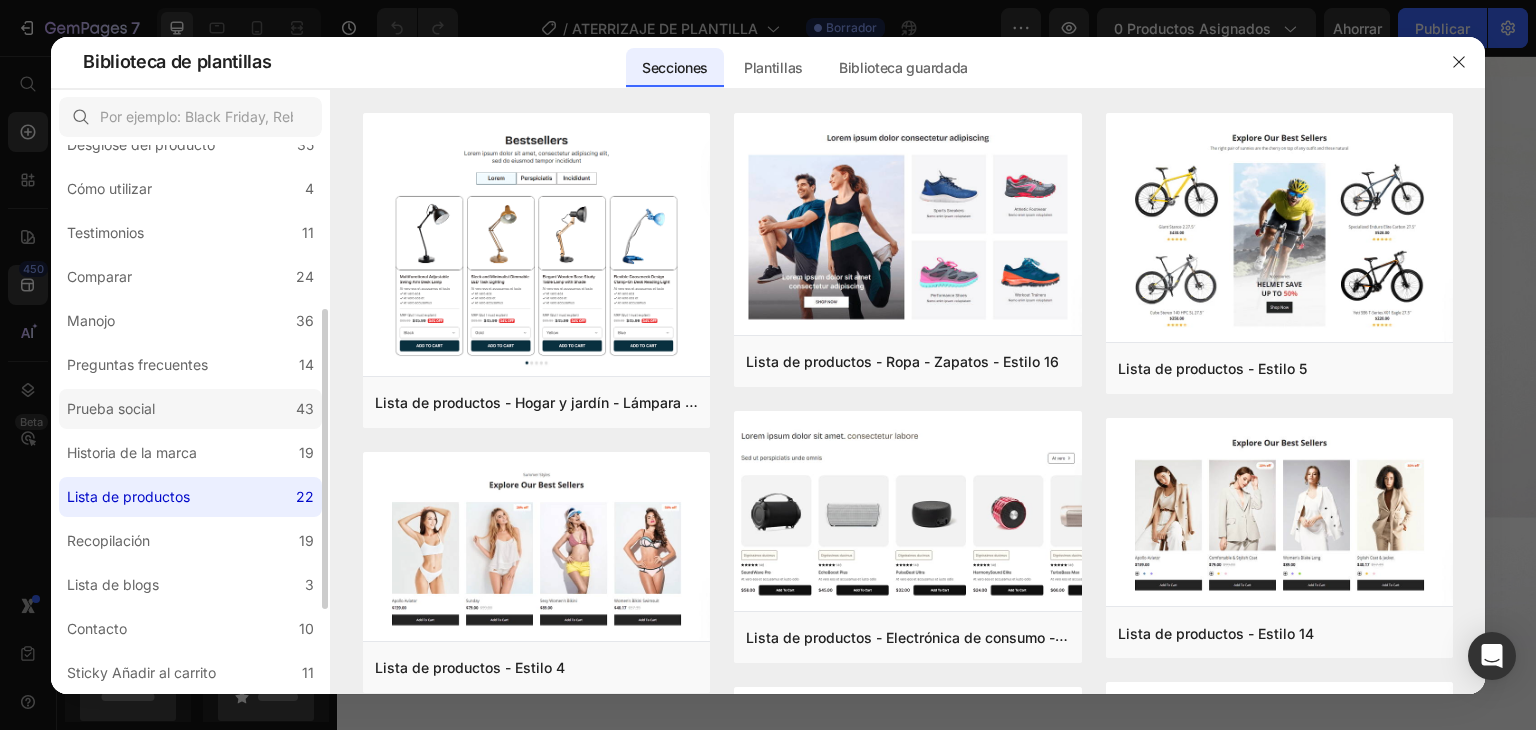 click on "Prueba social 43" 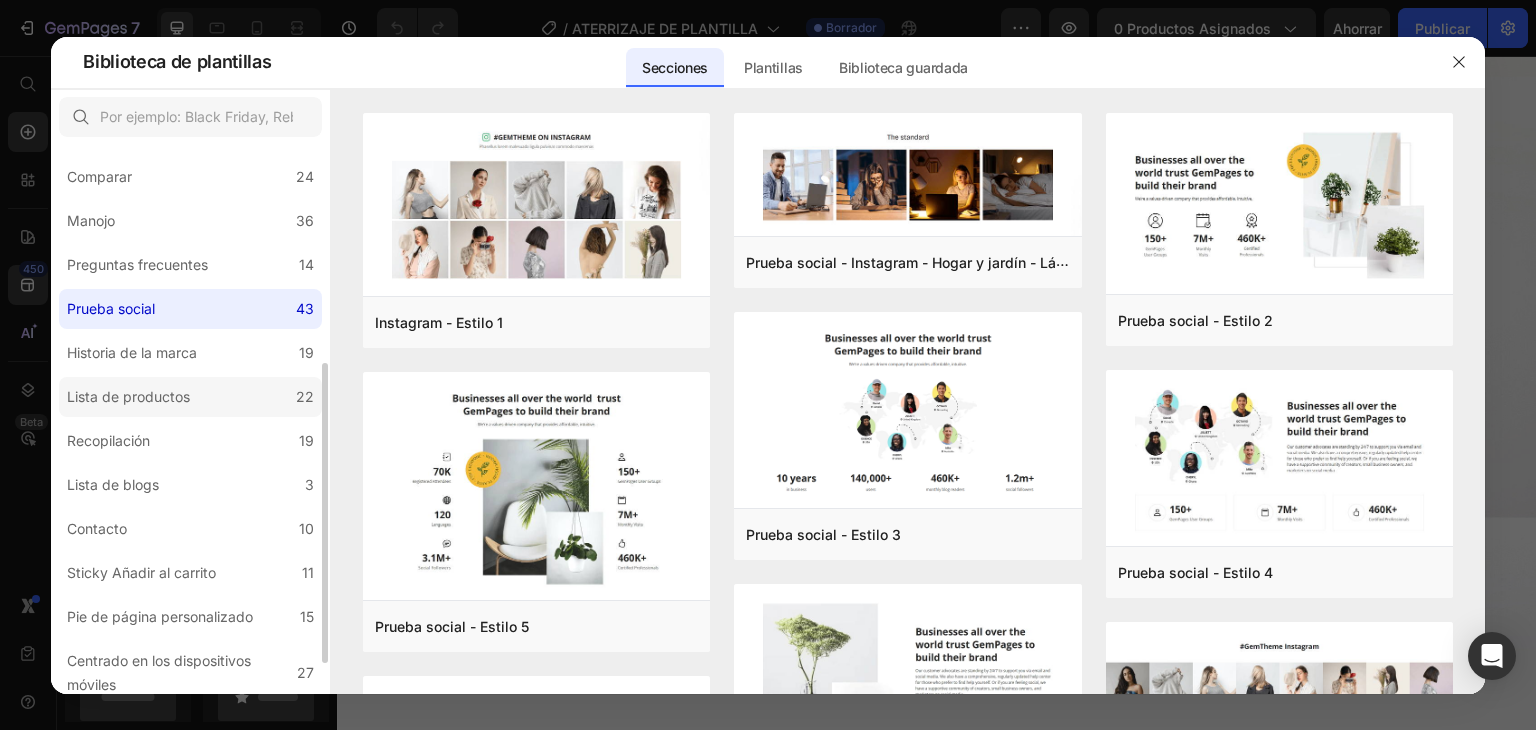 scroll, scrollTop: 455, scrollLeft: 0, axis: vertical 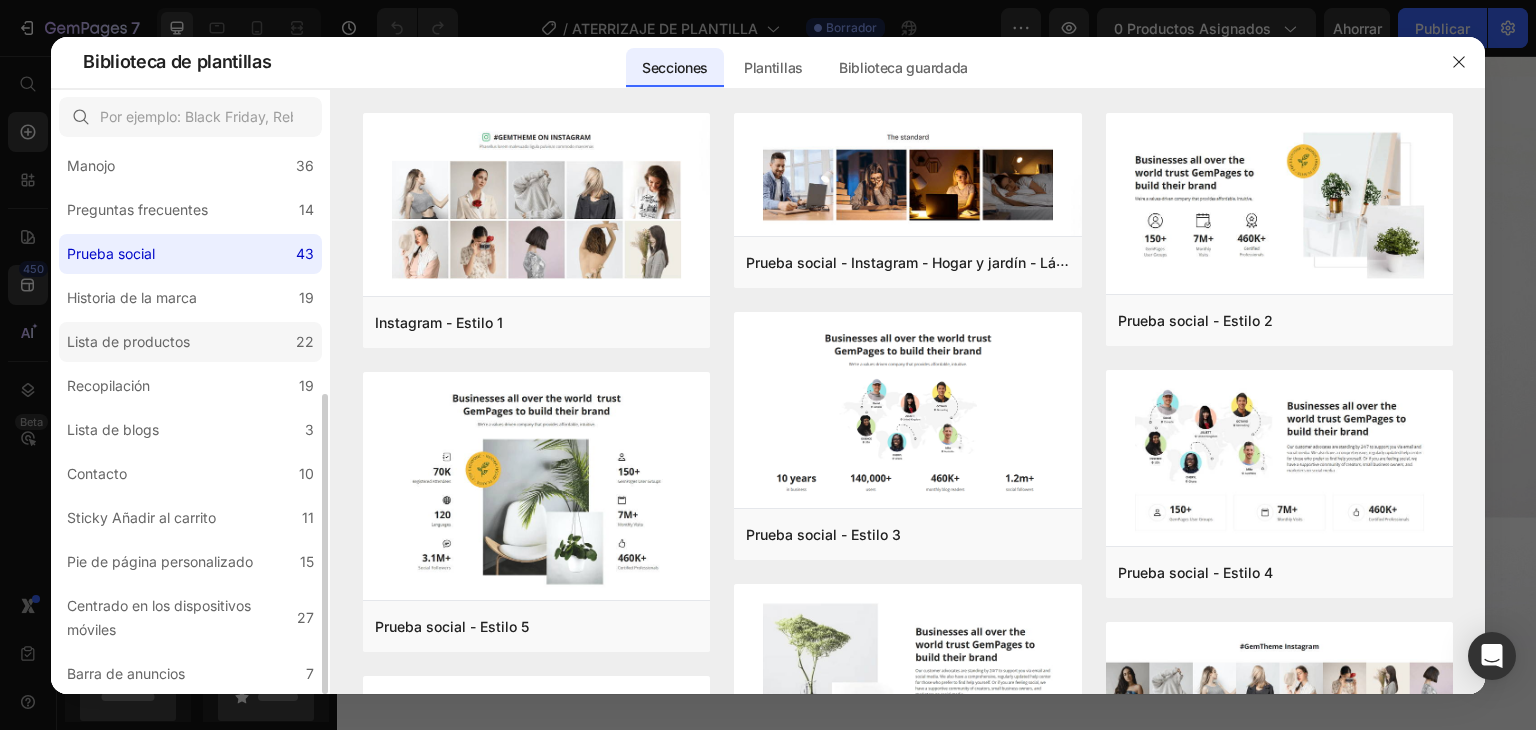 click on "Lista de productos 22" 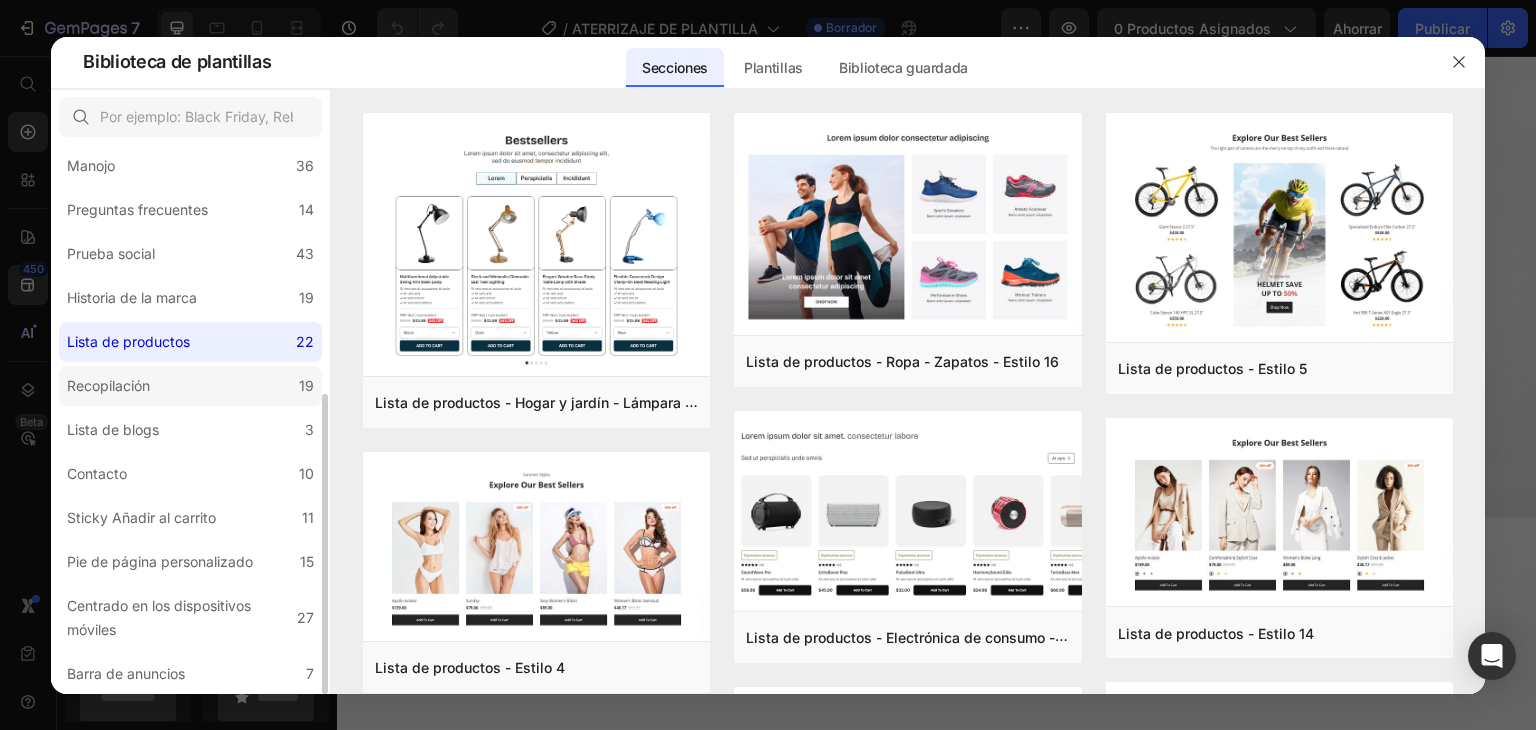 click on "Recopilación 19" 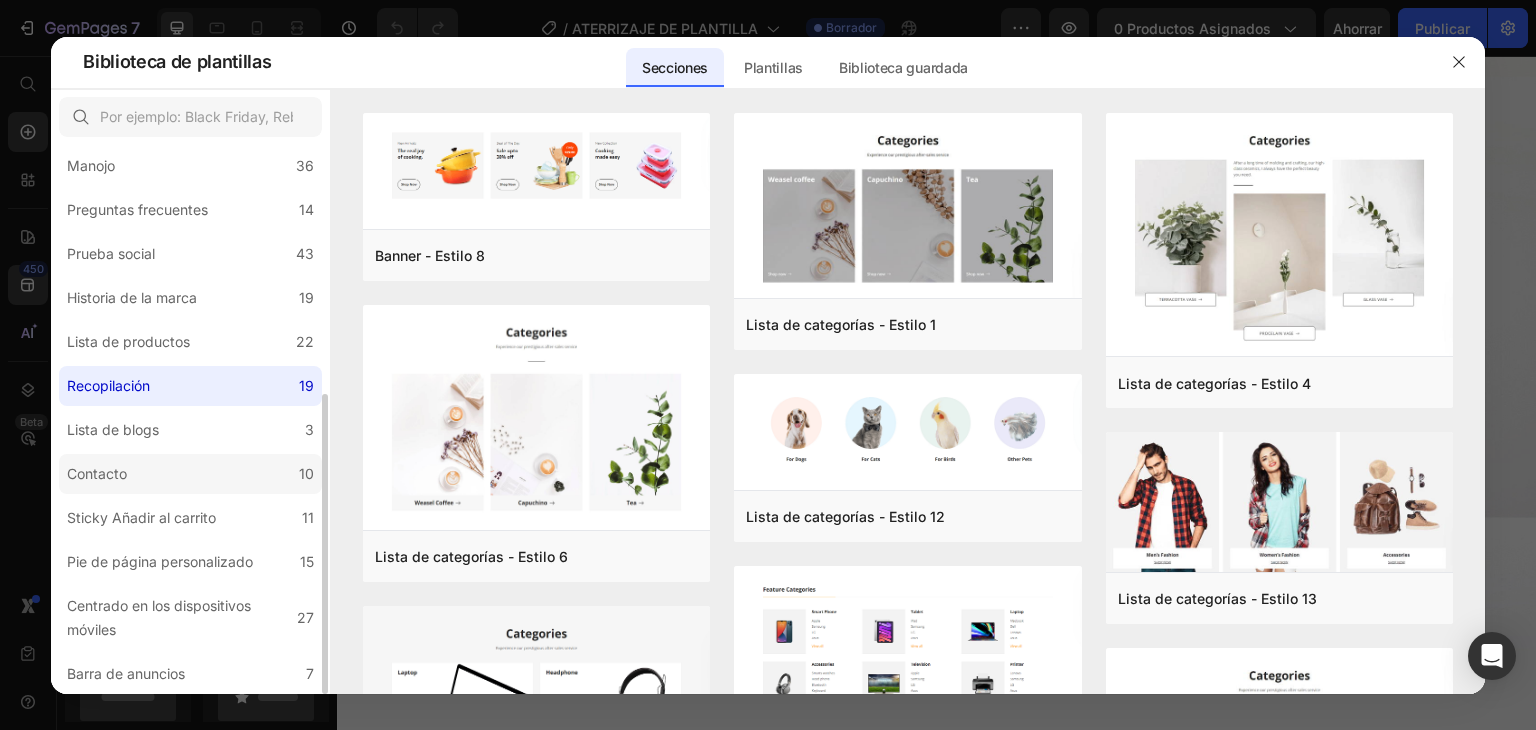 click on "Contacto 10" 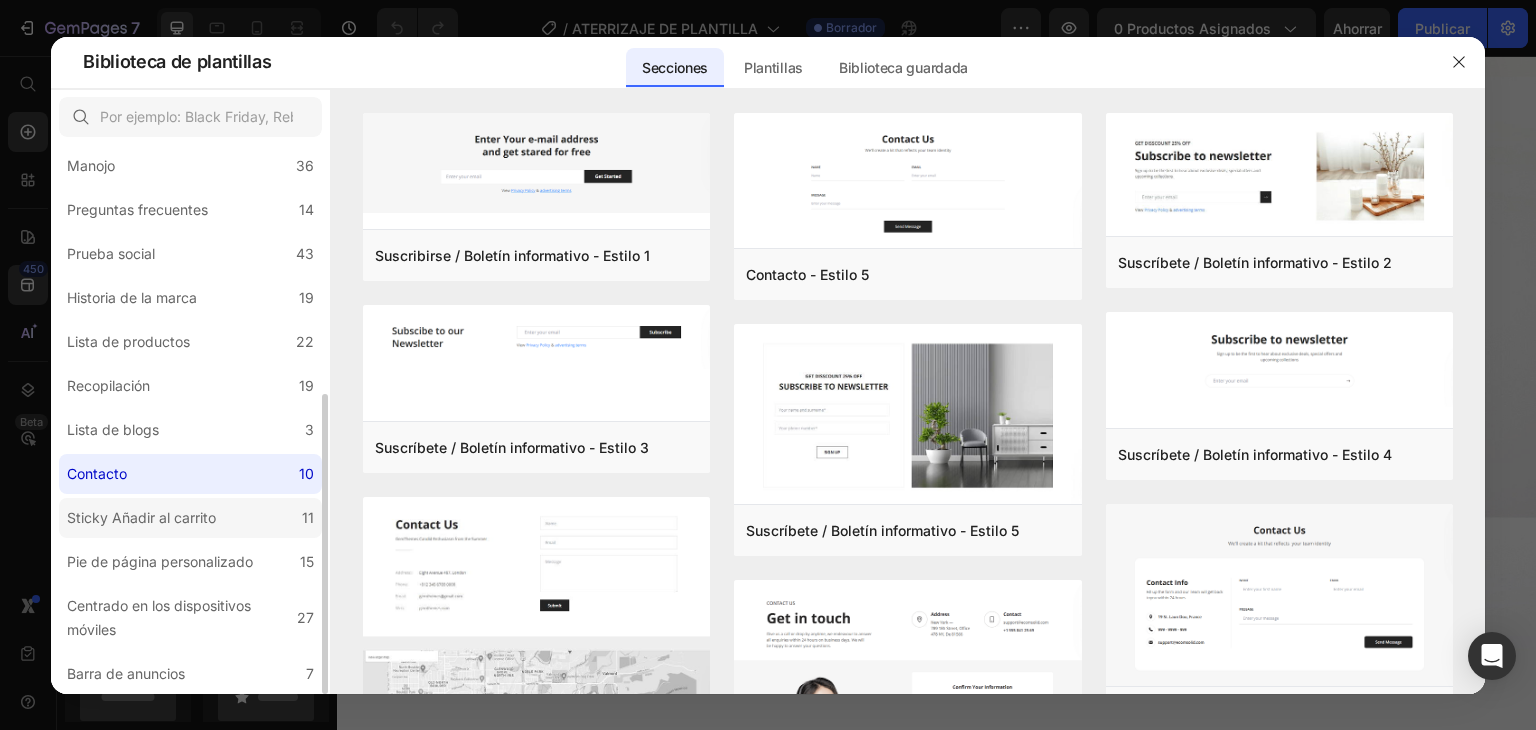 click on "Sticky Añadir al carrito" at bounding box center [141, 517] 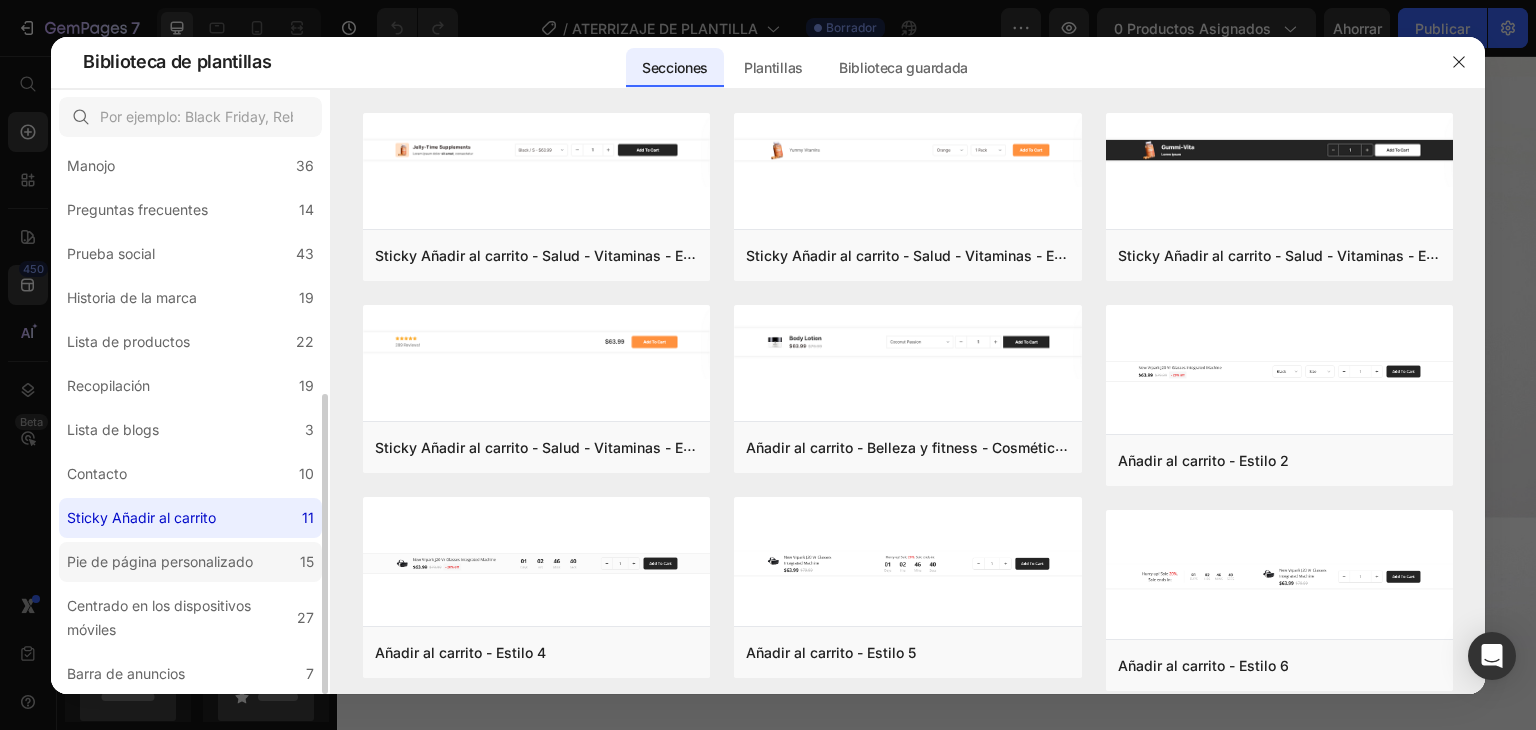 click on "Pie de página personalizado" at bounding box center (160, 562) 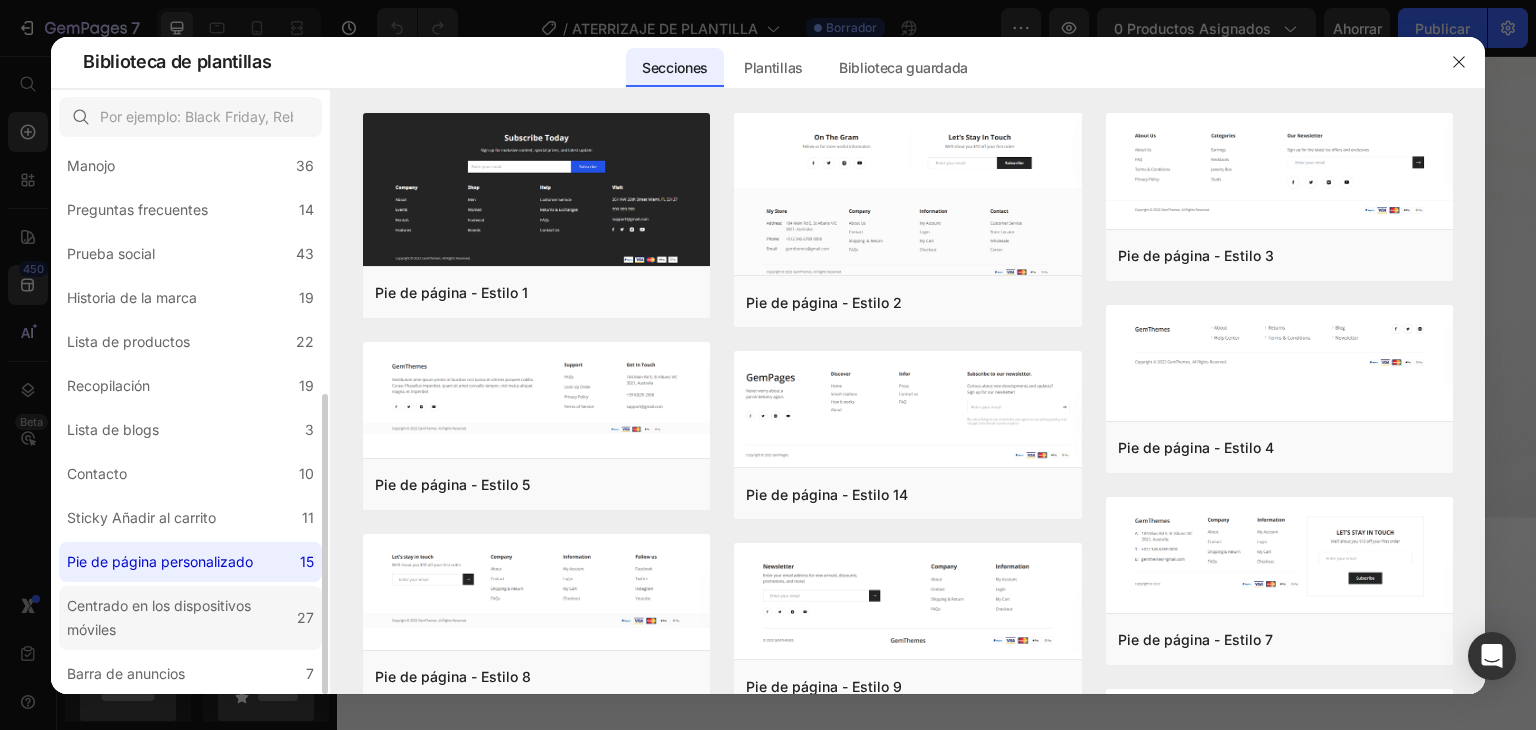 click on "Centrado en los dispositivos móviles" at bounding box center [159, 617] 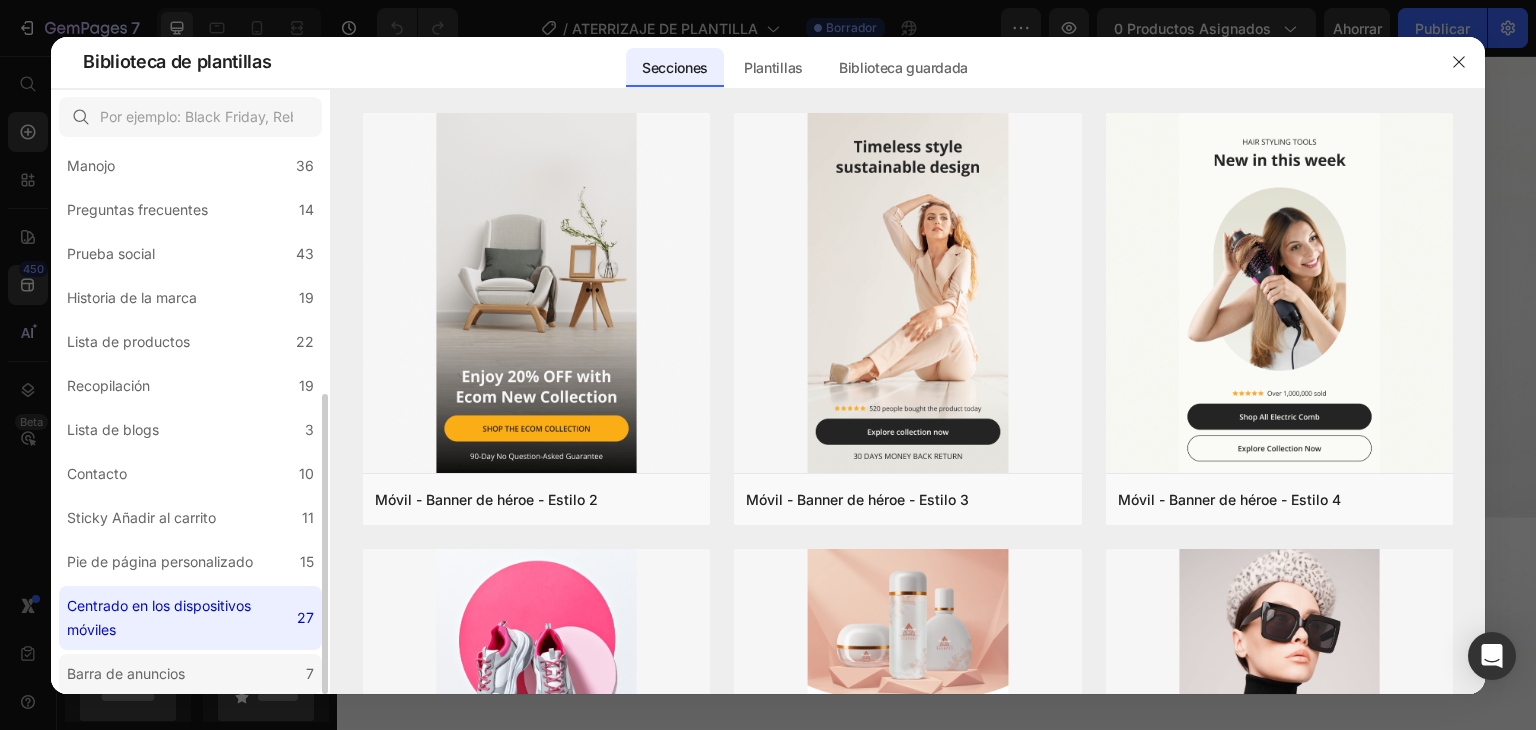 click on "Barra de anuncios 7" 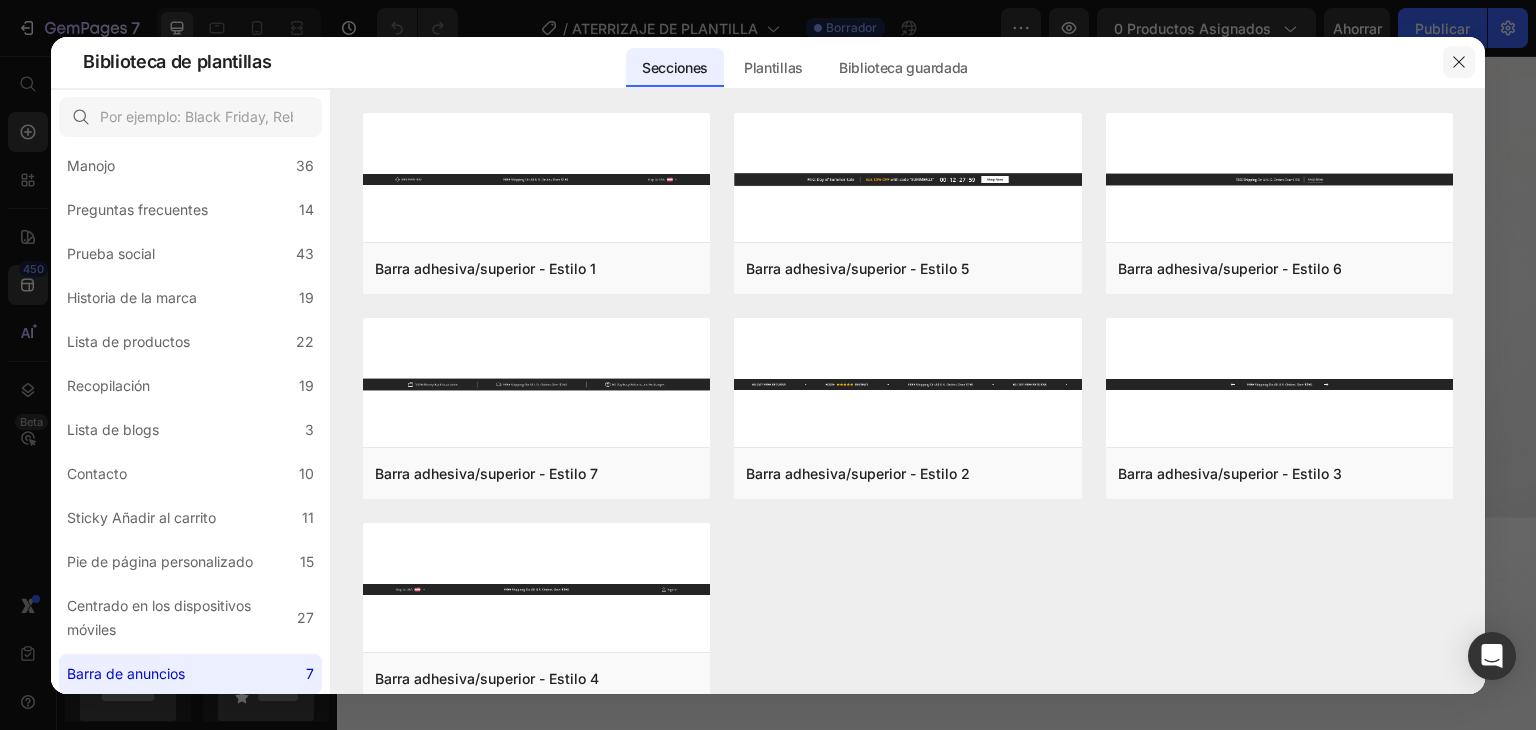 click at bounding box center [1459, 62] 